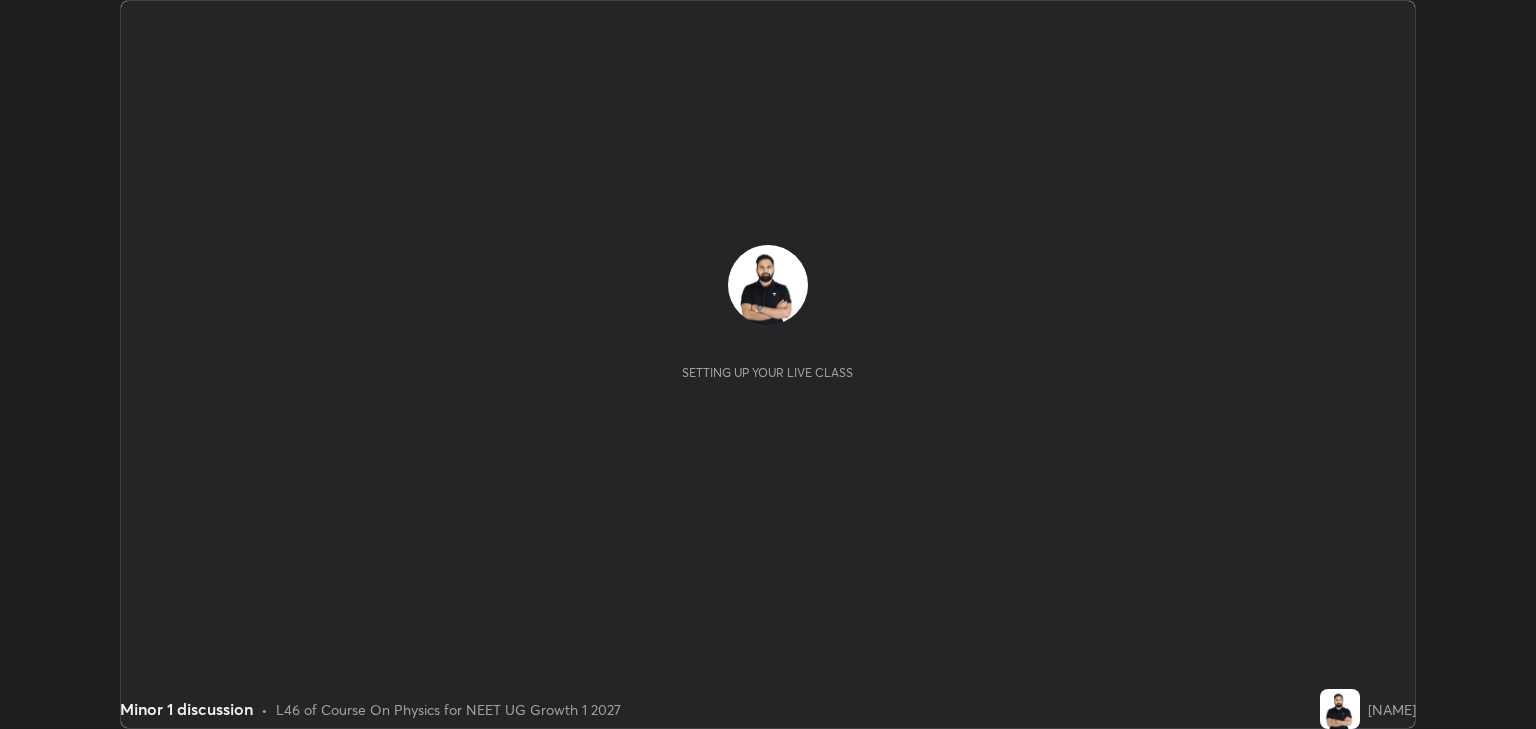 scroll, scrollTop: 0, scrollLeft: 0, axis: both 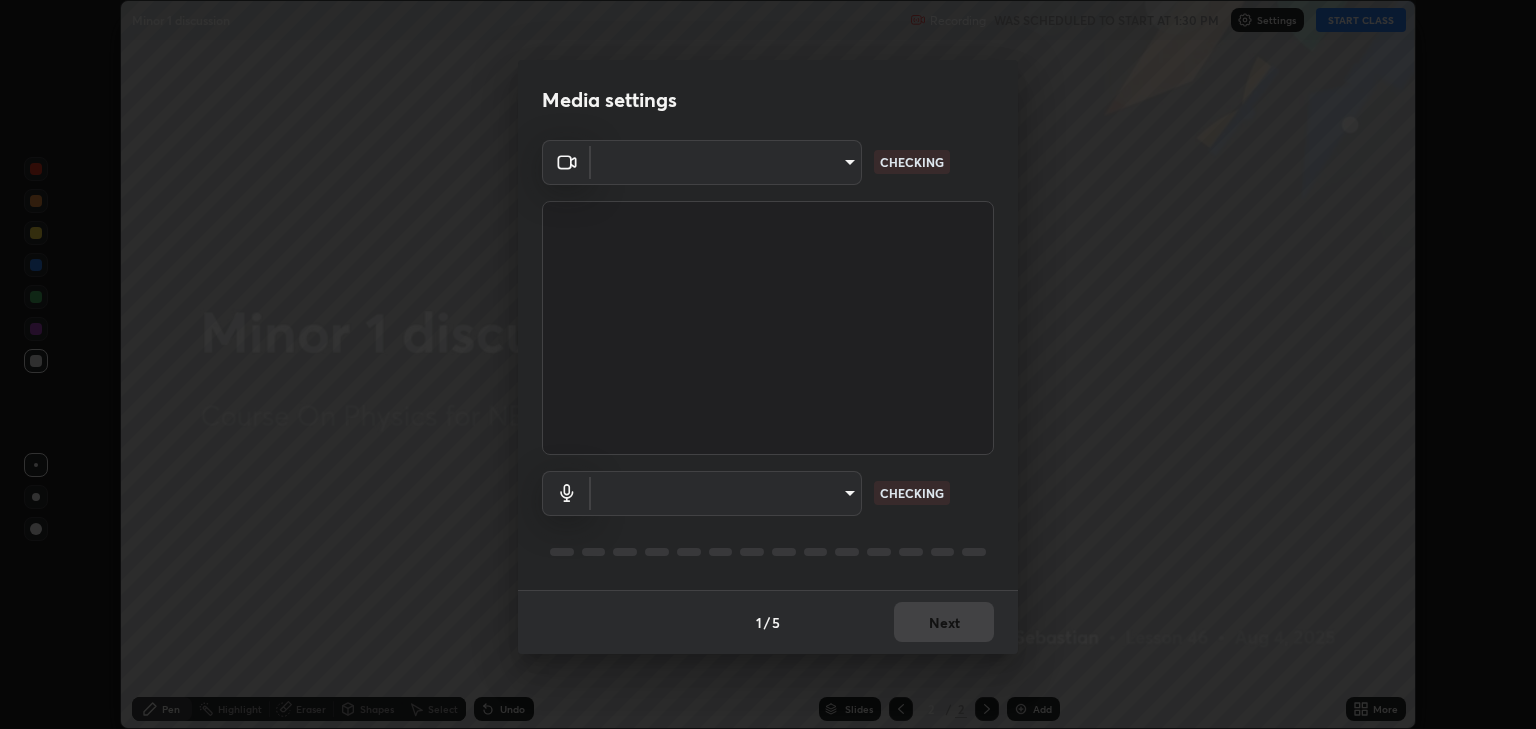 type on "6889e5757fad77820649456bc3a7e4ae290f4e048e3f3cb88d02d5782dedffd8" 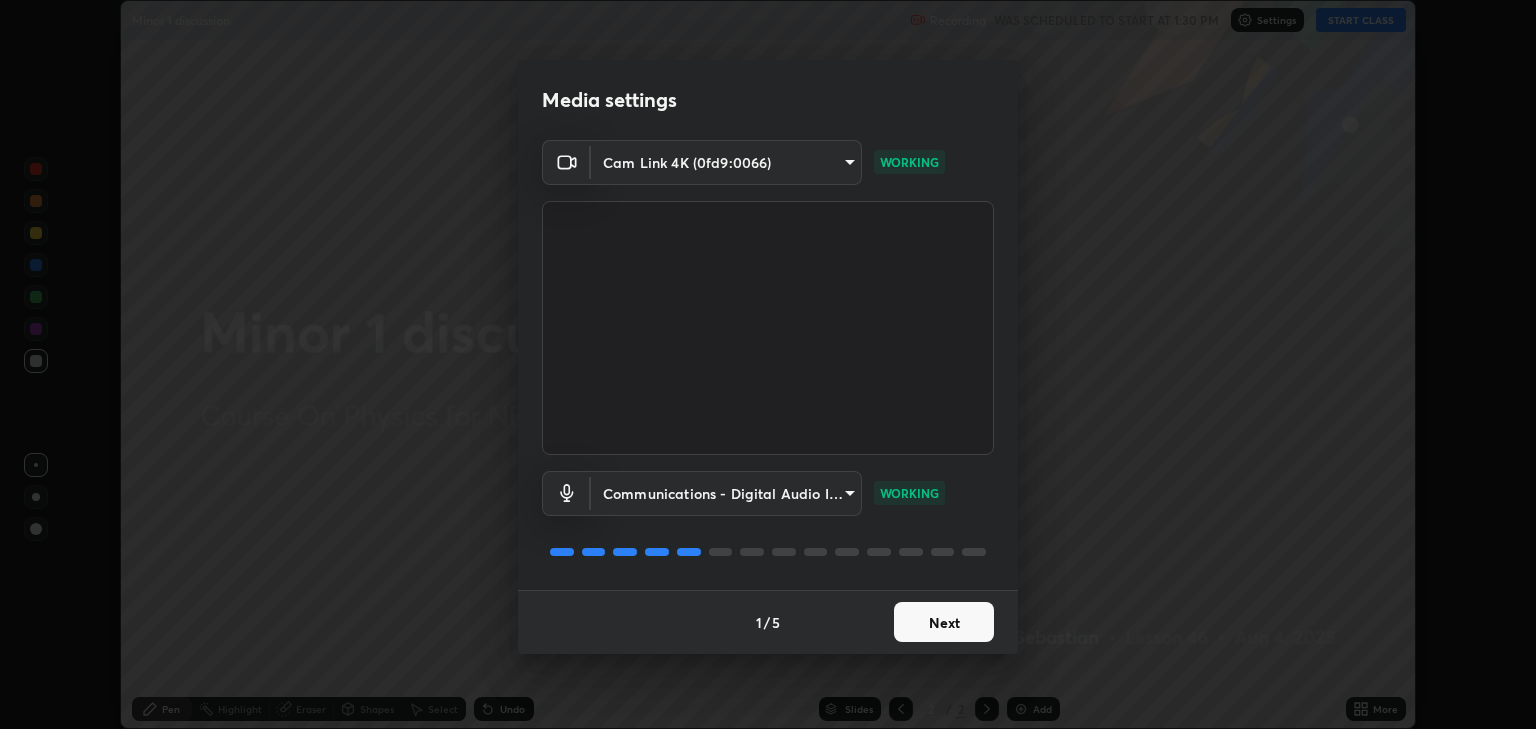 click on "Next" at bounding box center (944, 622) 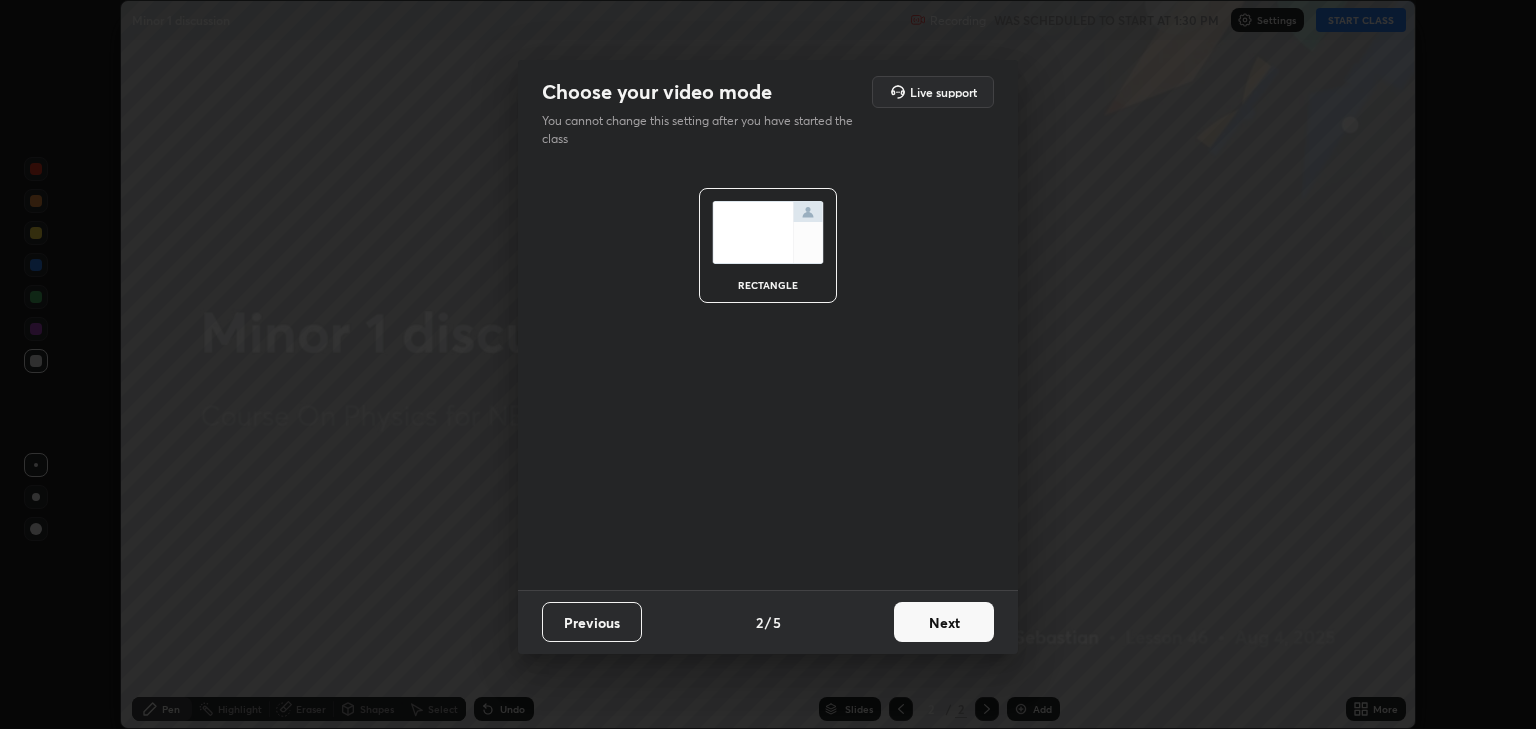 click on "Next" at bounding box center (944, 622) 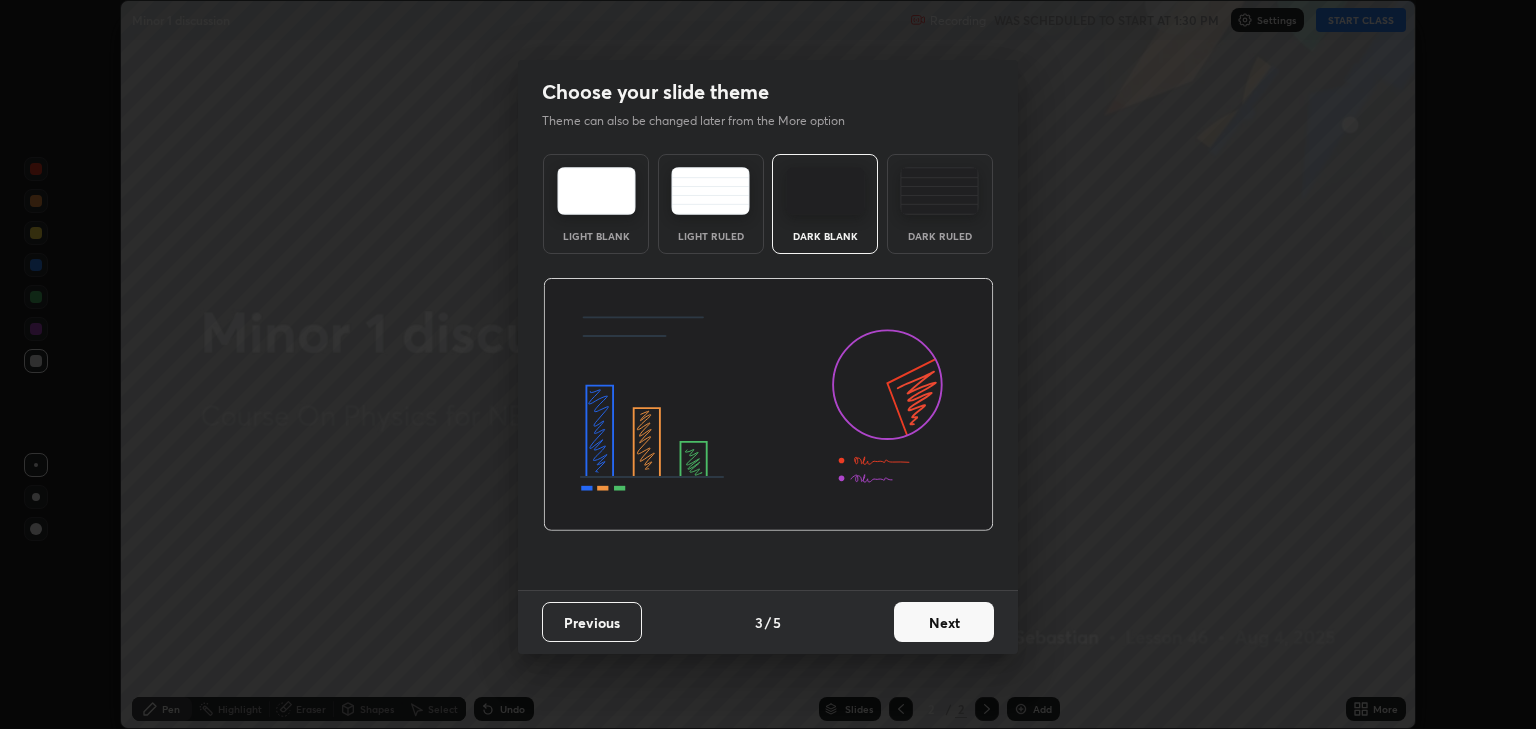 click on "Next" at bounding box center [944, 622] 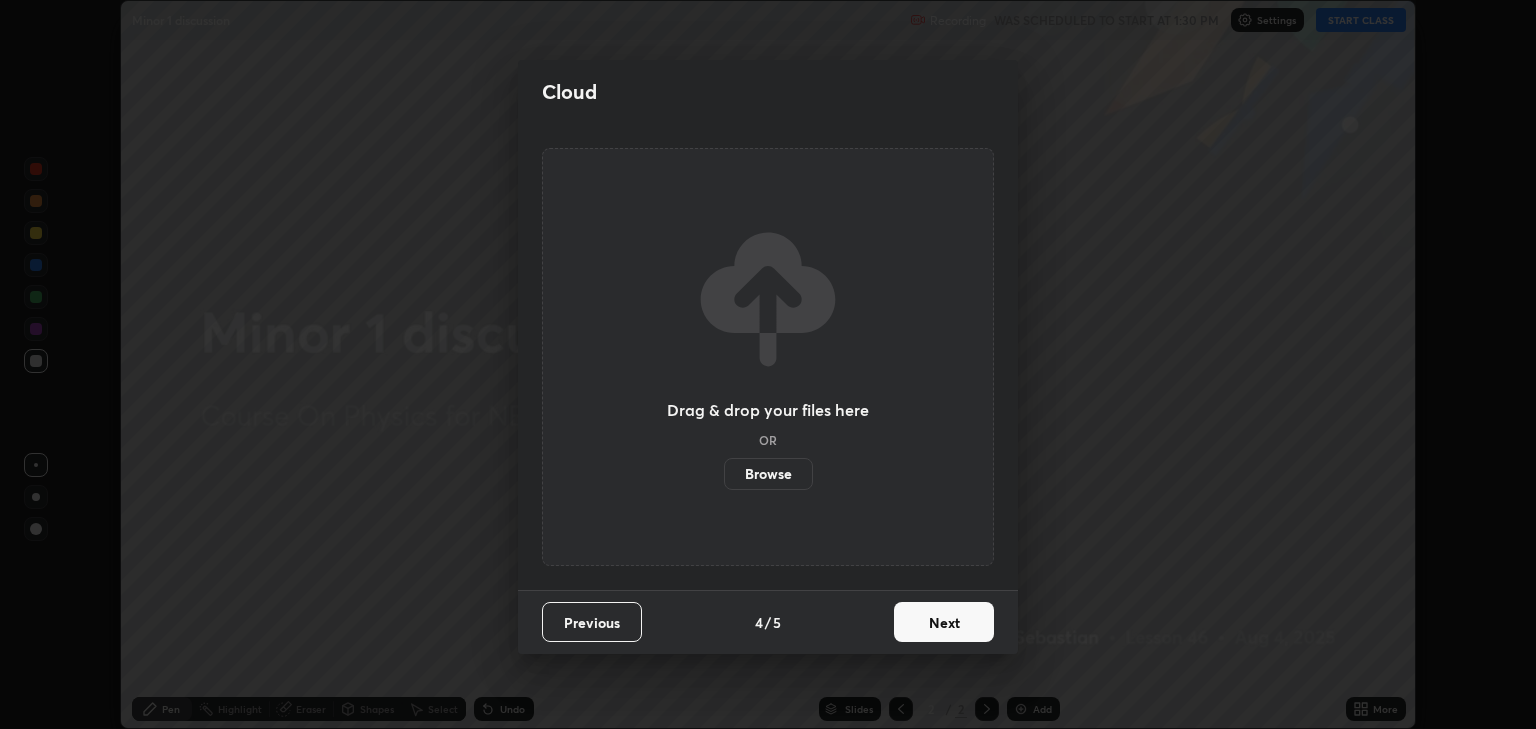 click on "Browse" at bounding box center (768, 474) 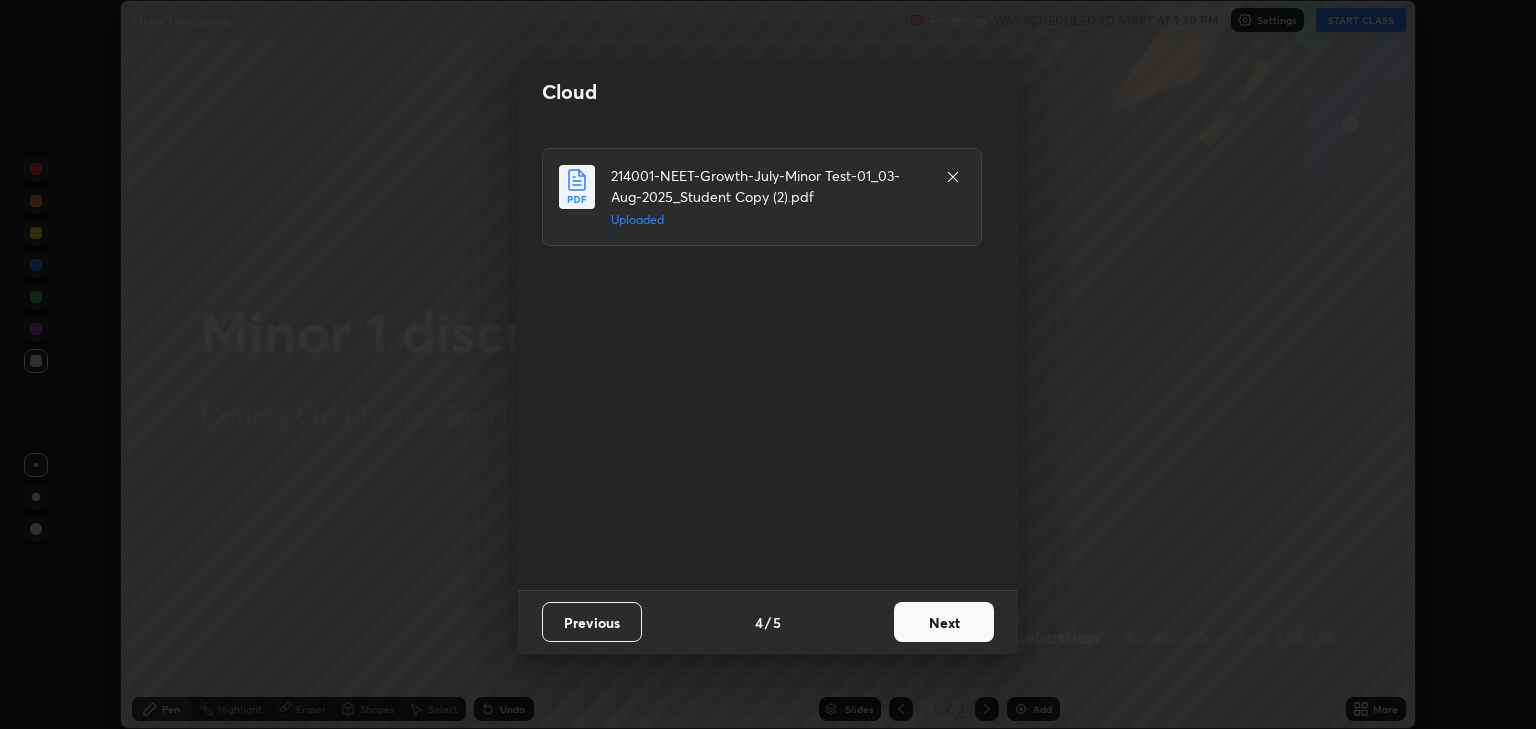 click on "Next" at bounding box center [944, 622] 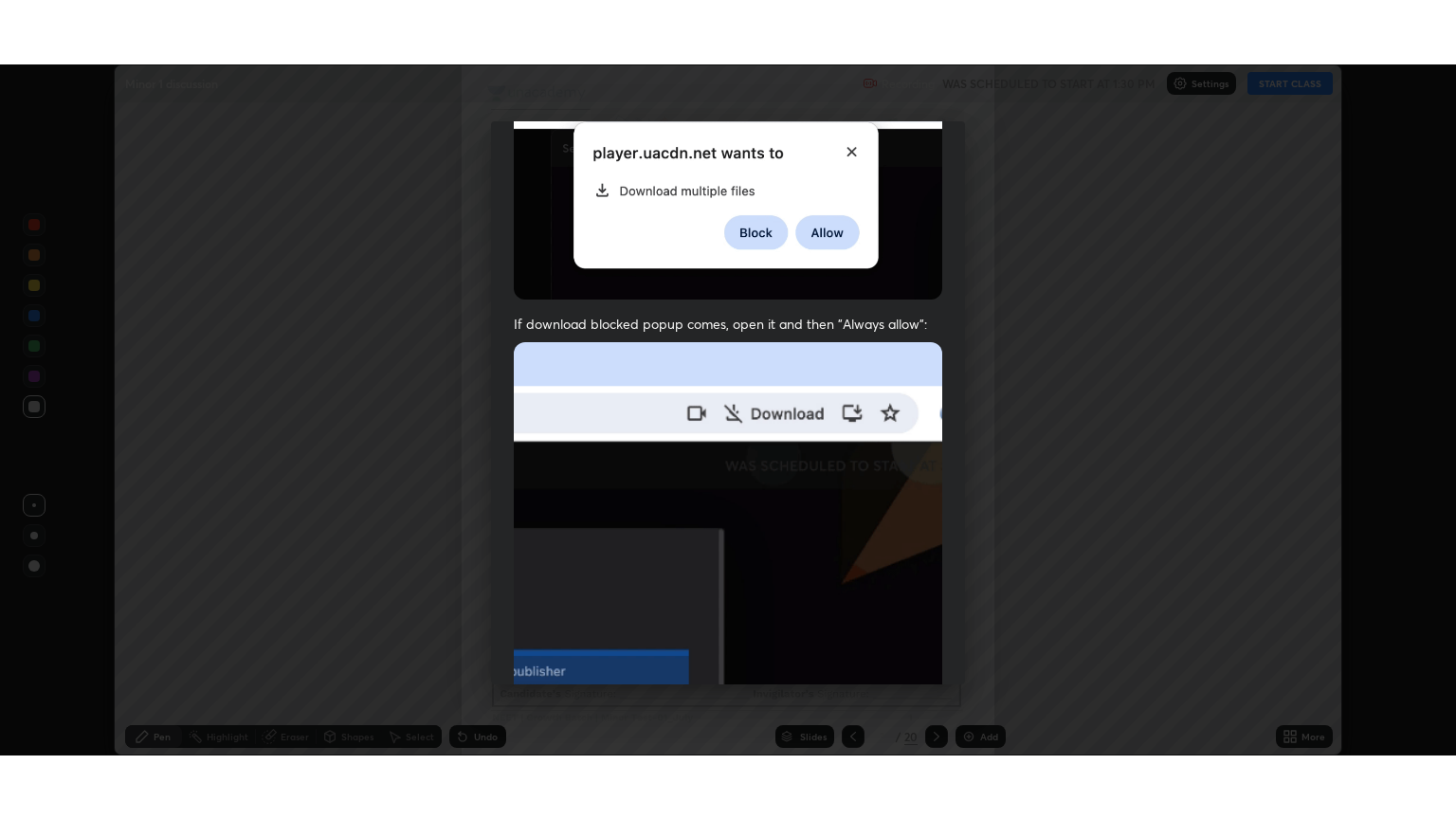 scroll, scrollTop: 384, scrollLeft: 0, axis: vertical 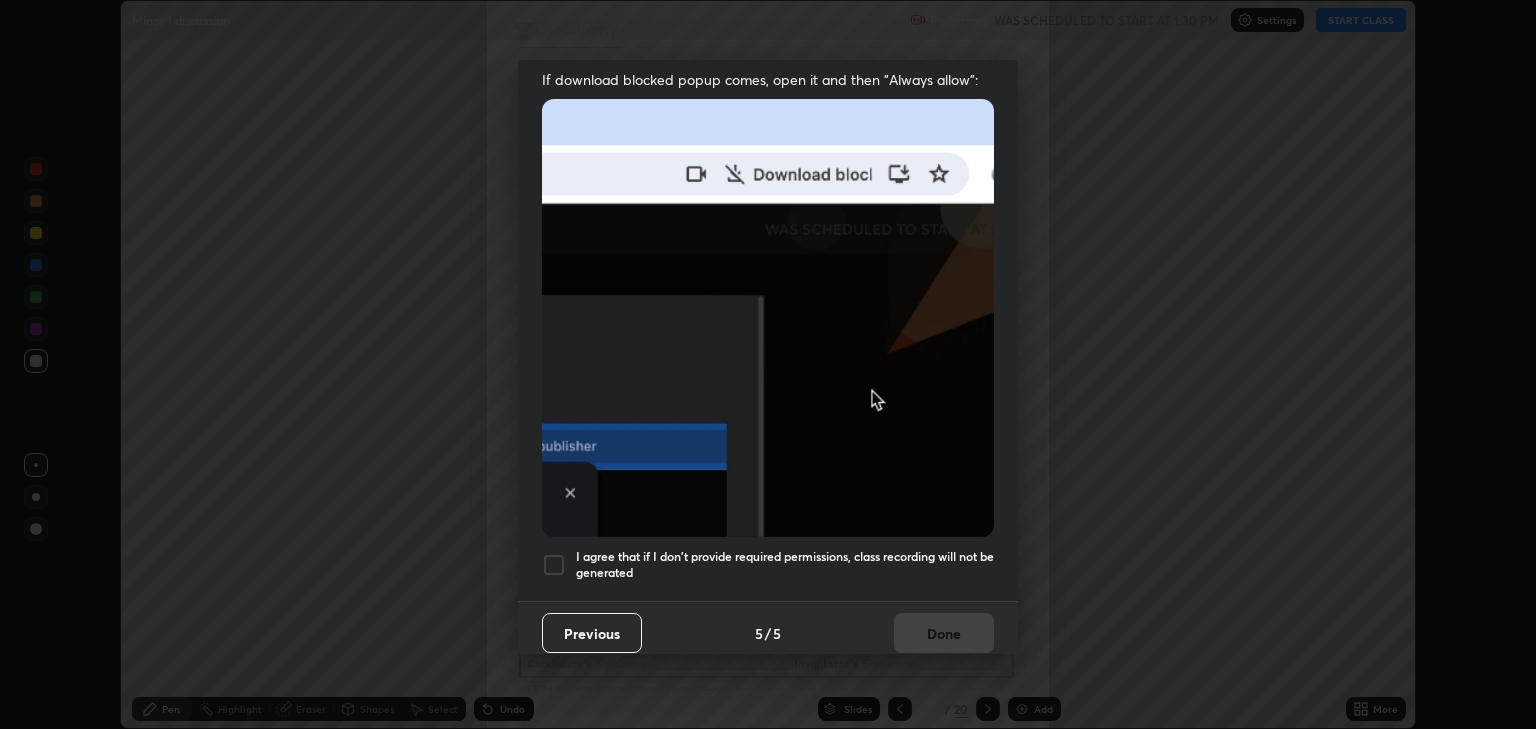 click at bounding box center (554, 565) 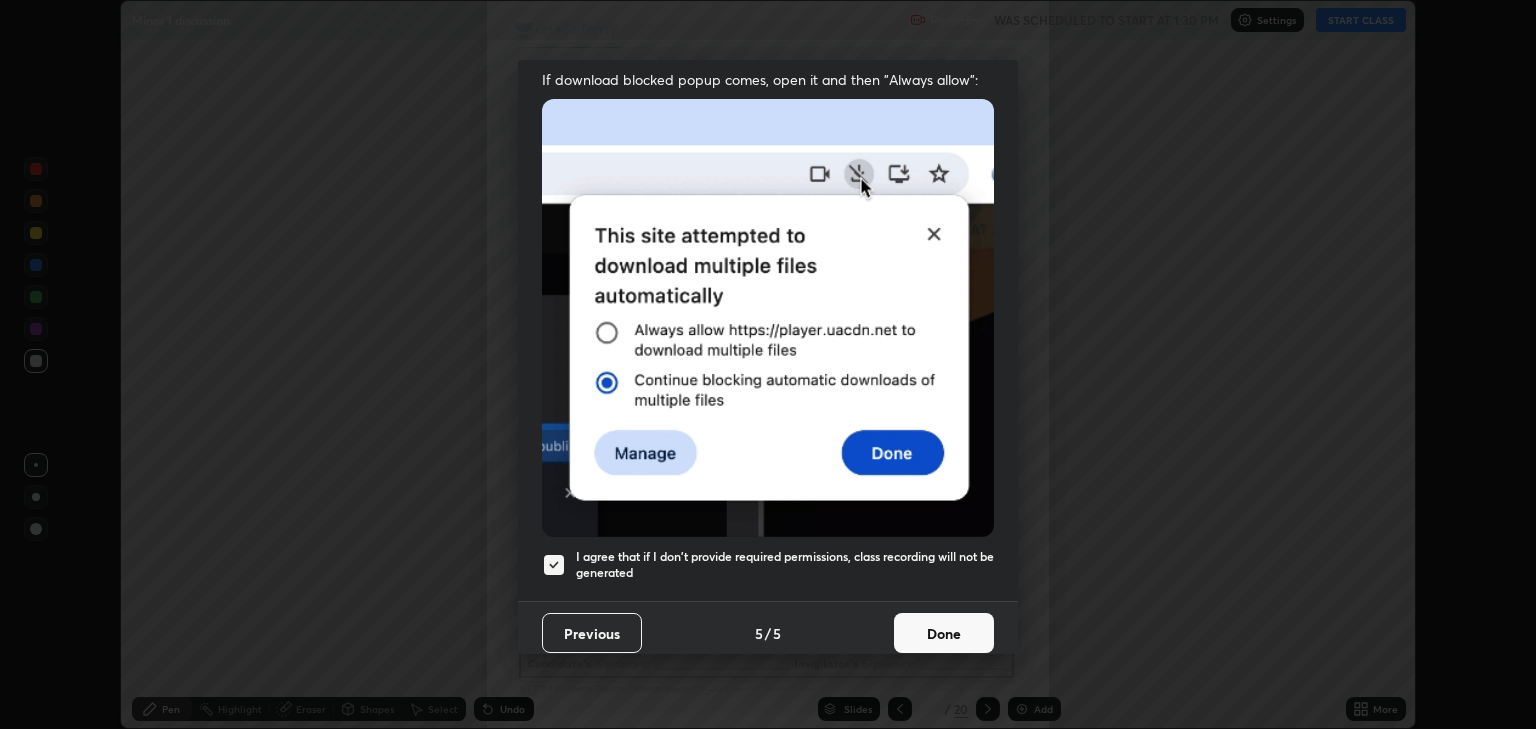 click on "Done" at bounding box center [944, 633] 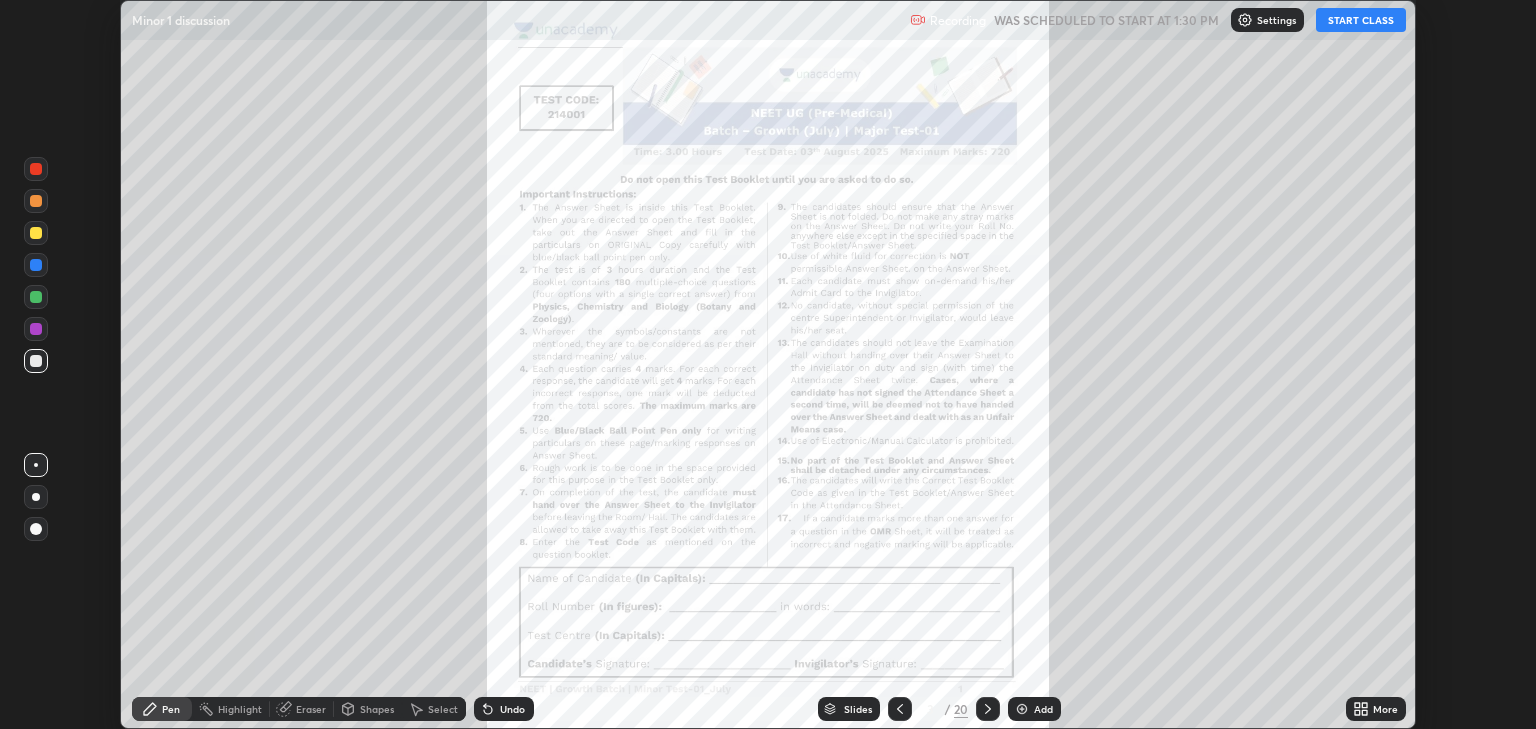 click on "START CLASS" at bounding box center (1361, 20) 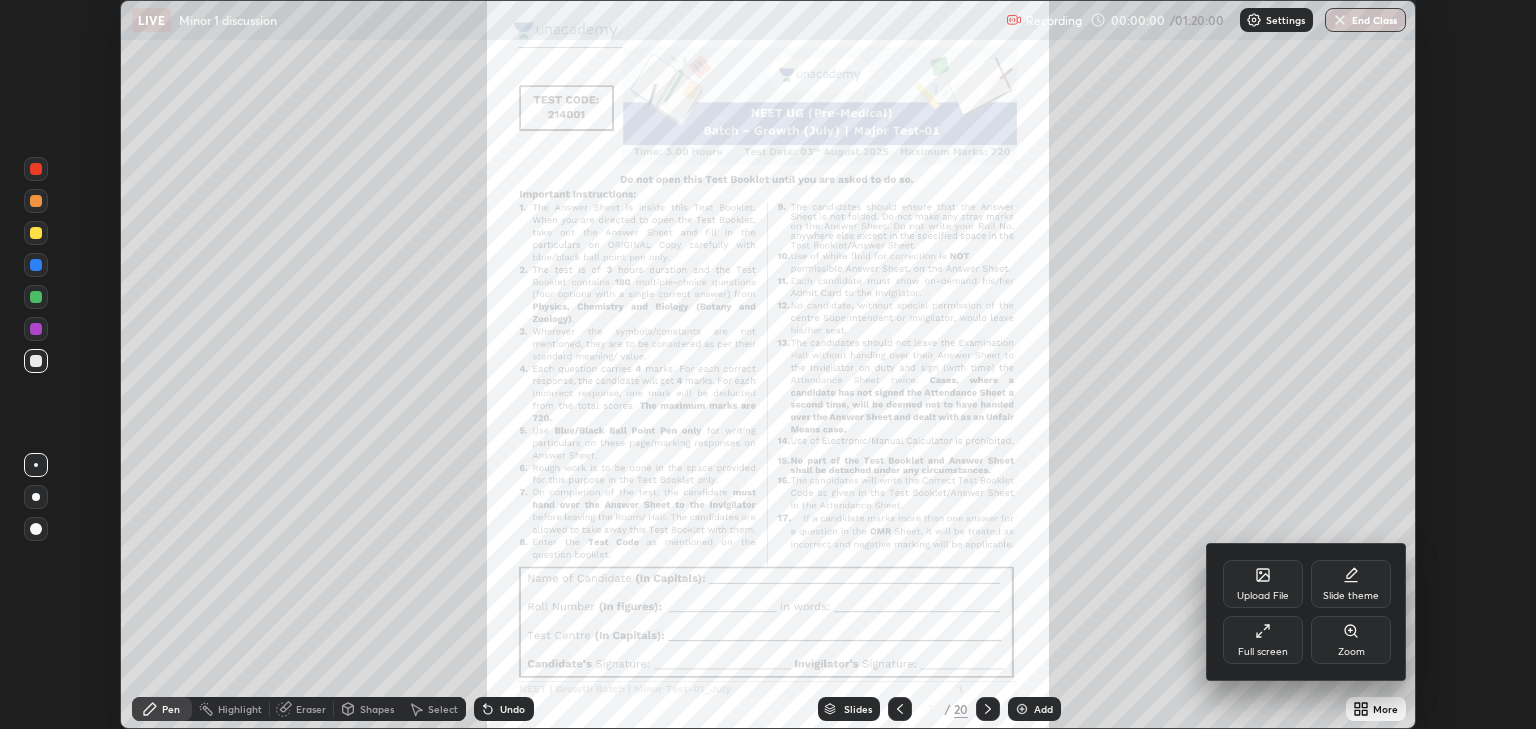 click on "Full screen" at bounding box center (1263, 640) 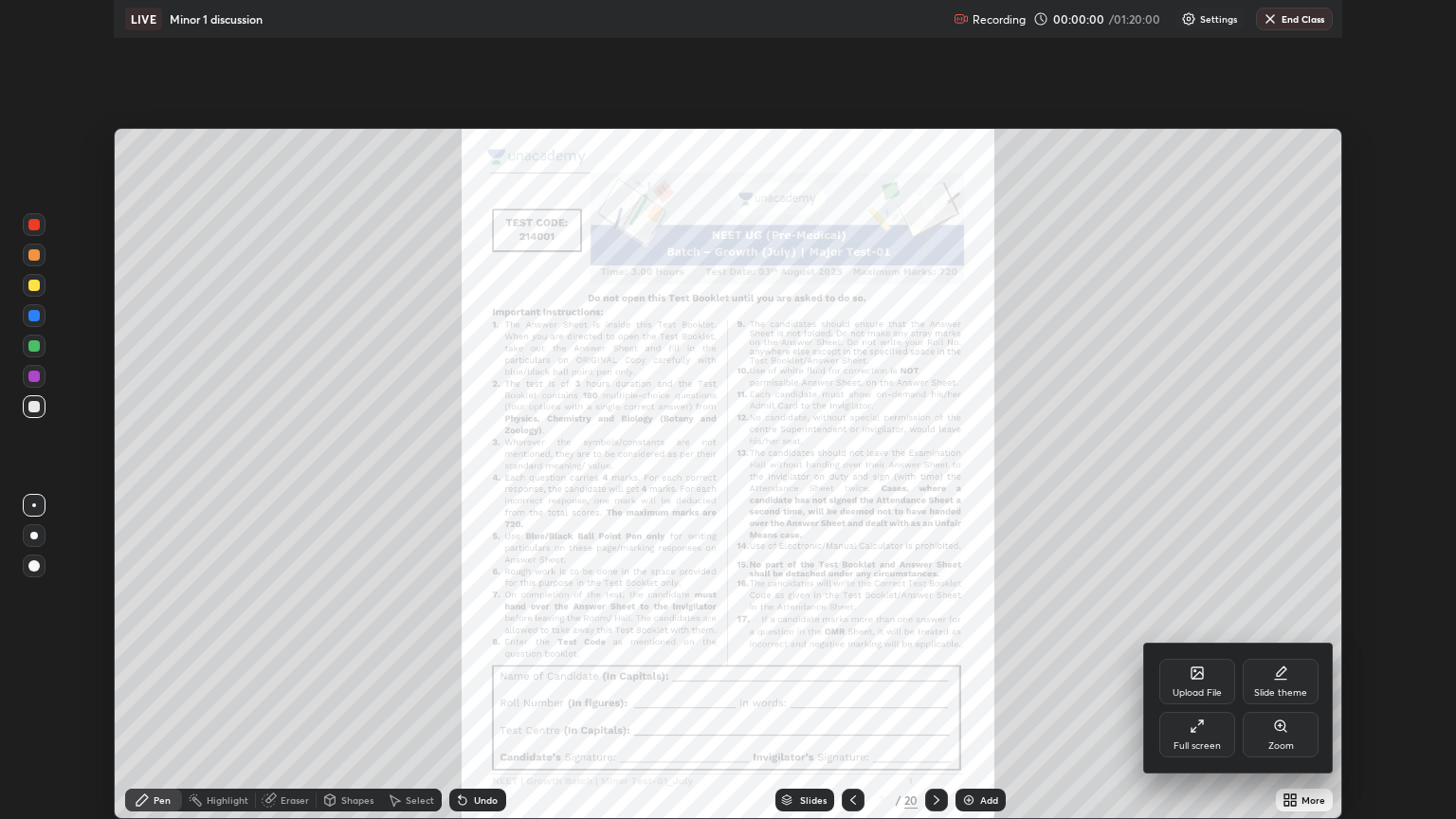 scroll, scrollTop: 93973, scrollLeft: 93336, axis: both 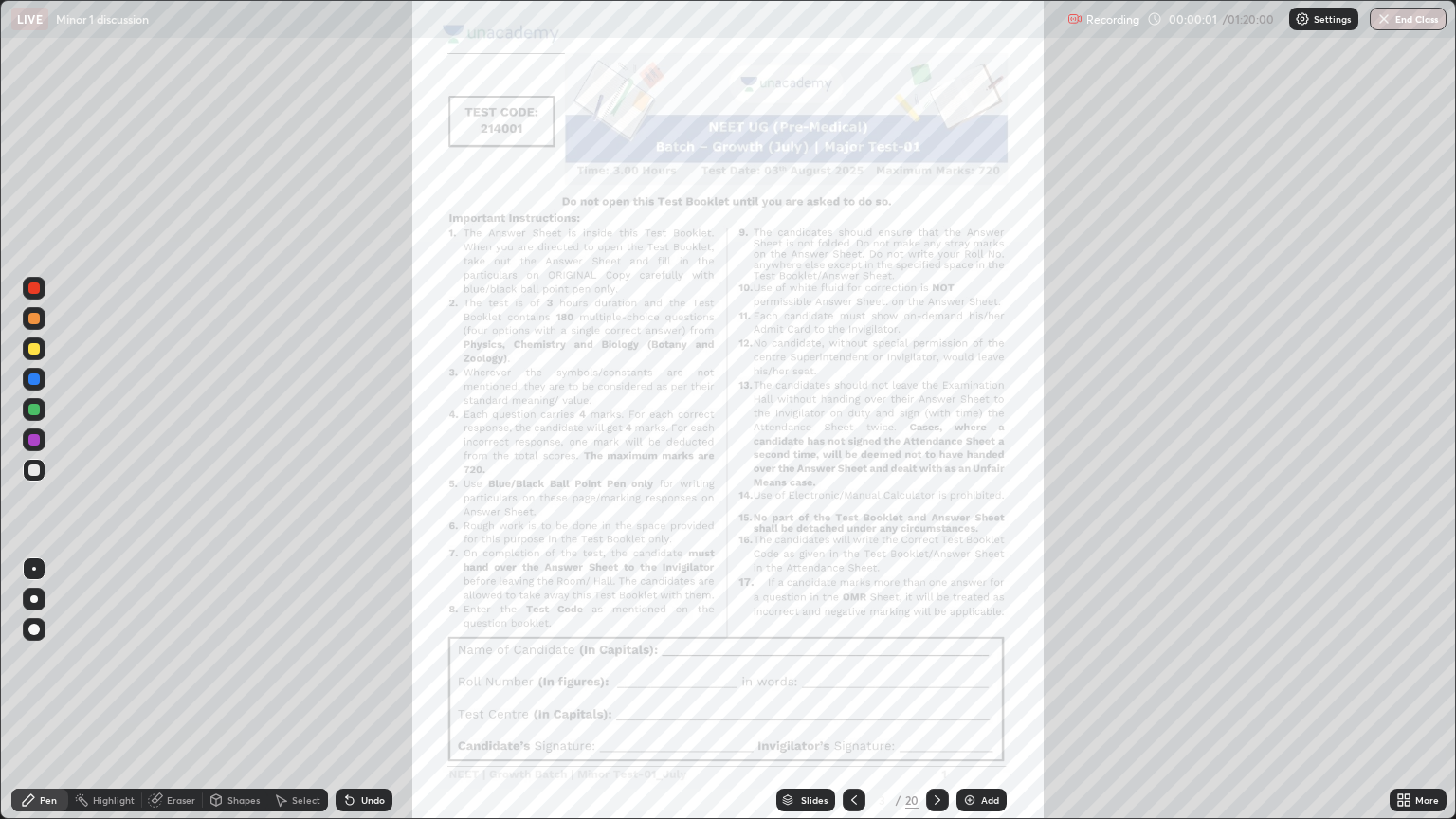 click at bounding box center (937, 800) 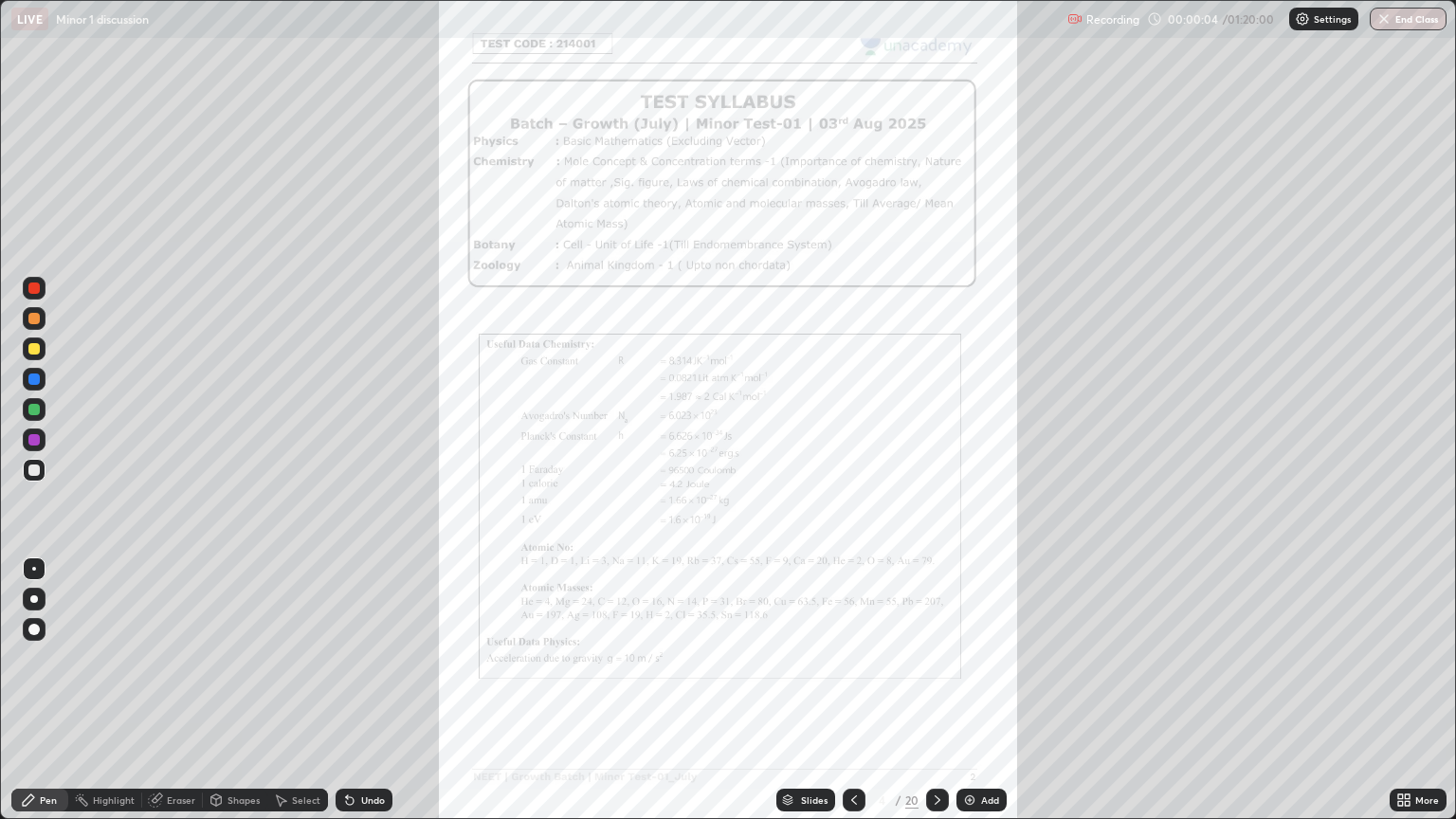 click 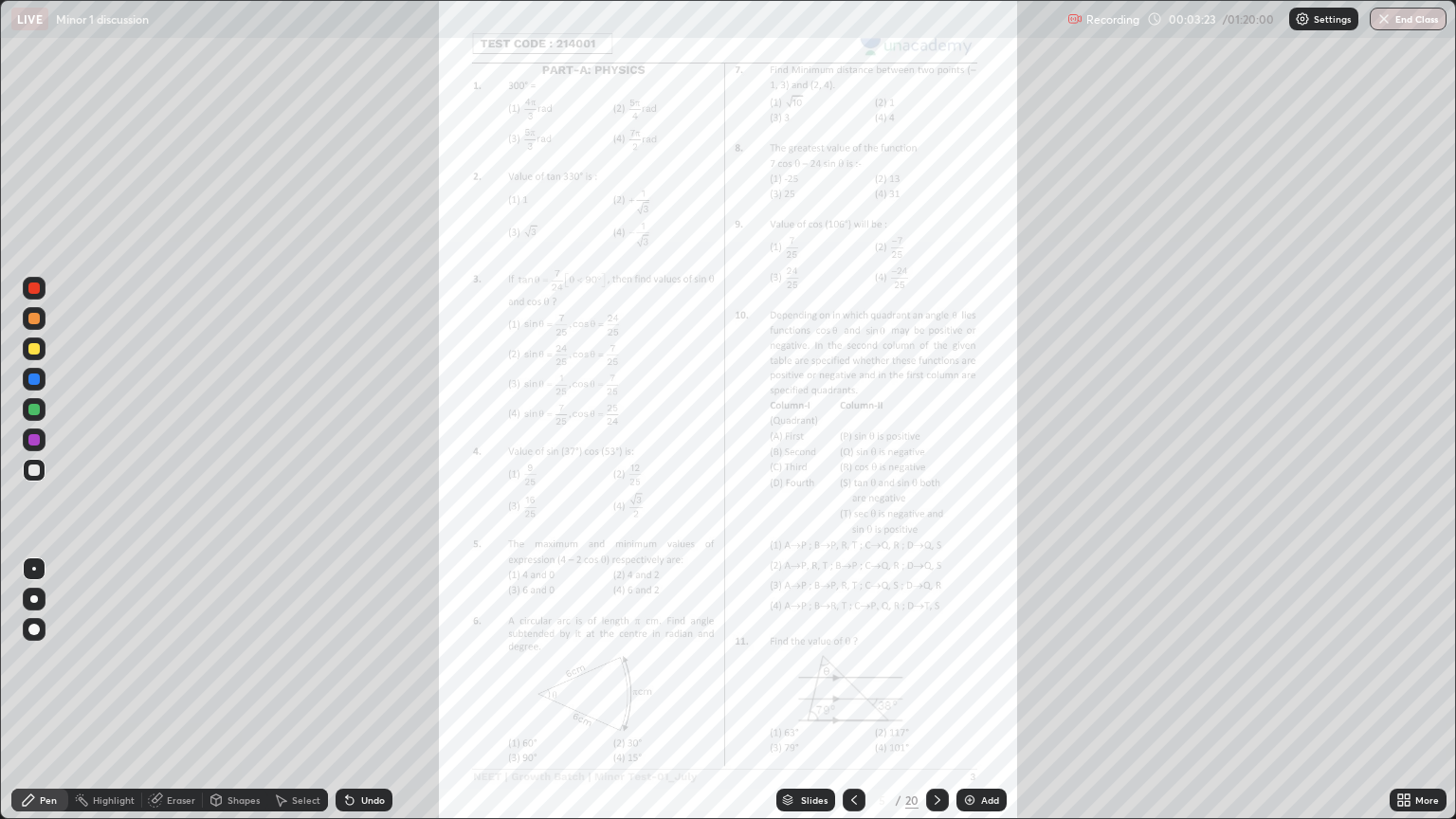 click 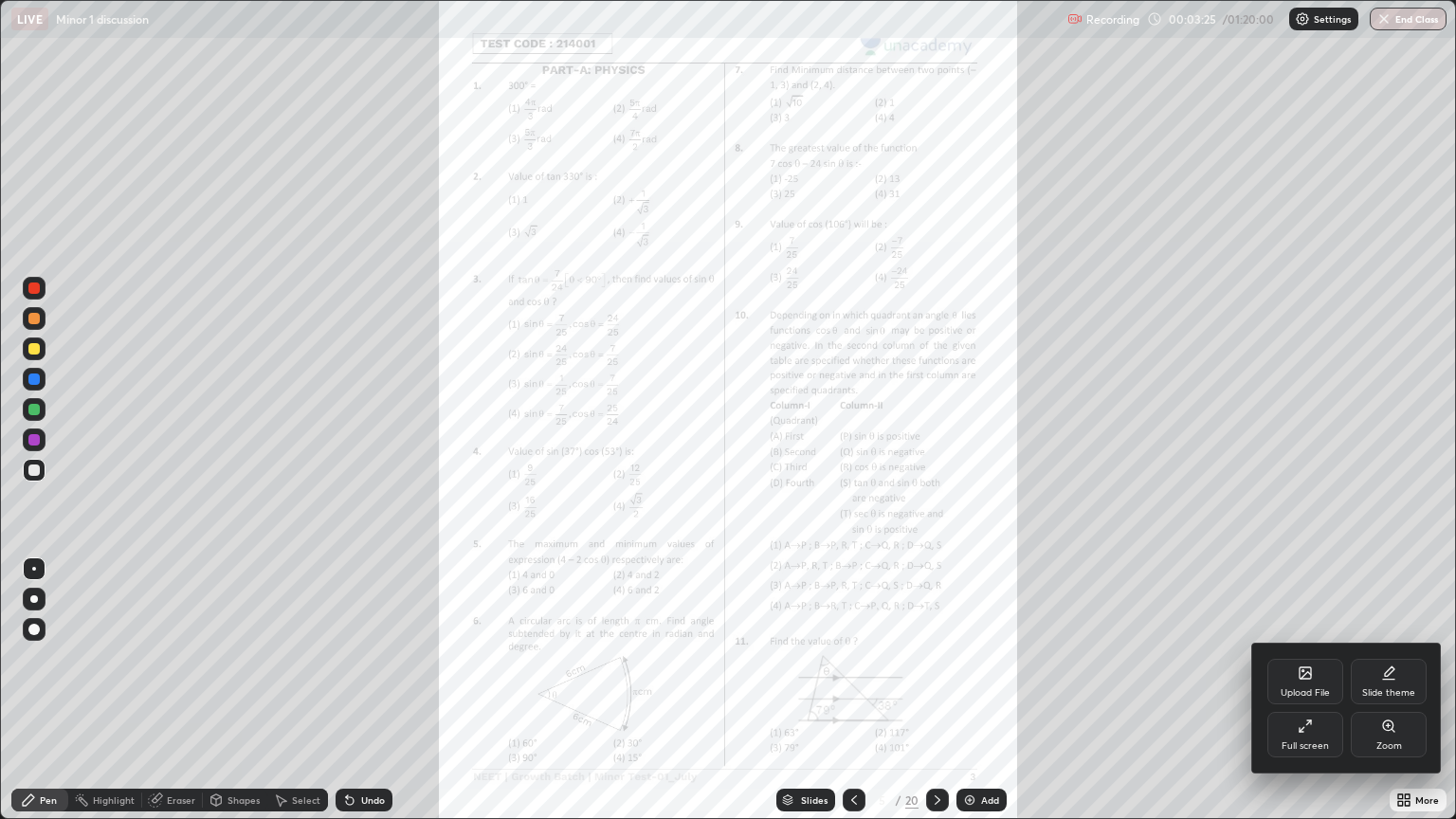 click on "Zoom" at bounding box center [1389, 735] 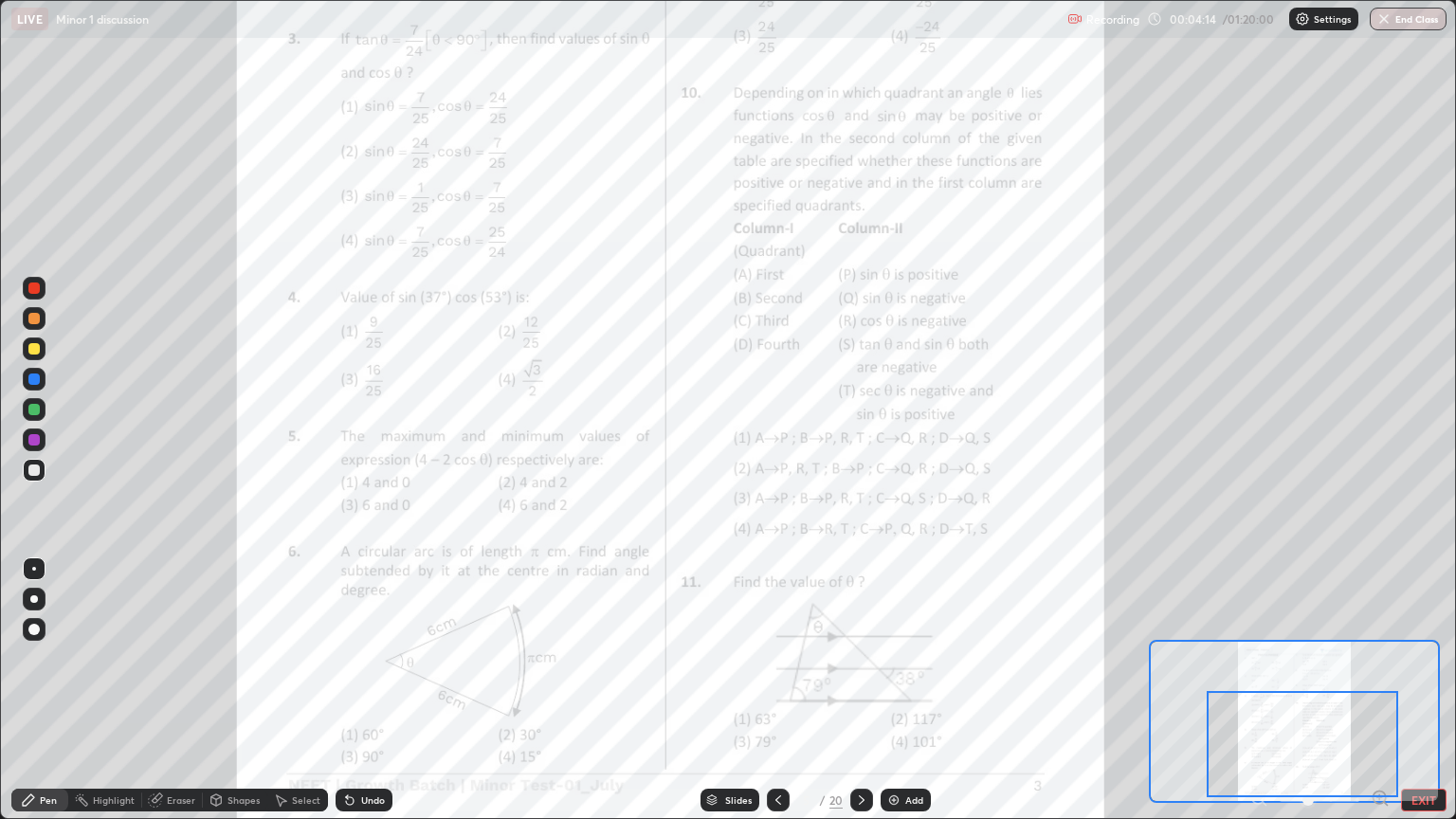 click at bounding box center [34, 410] 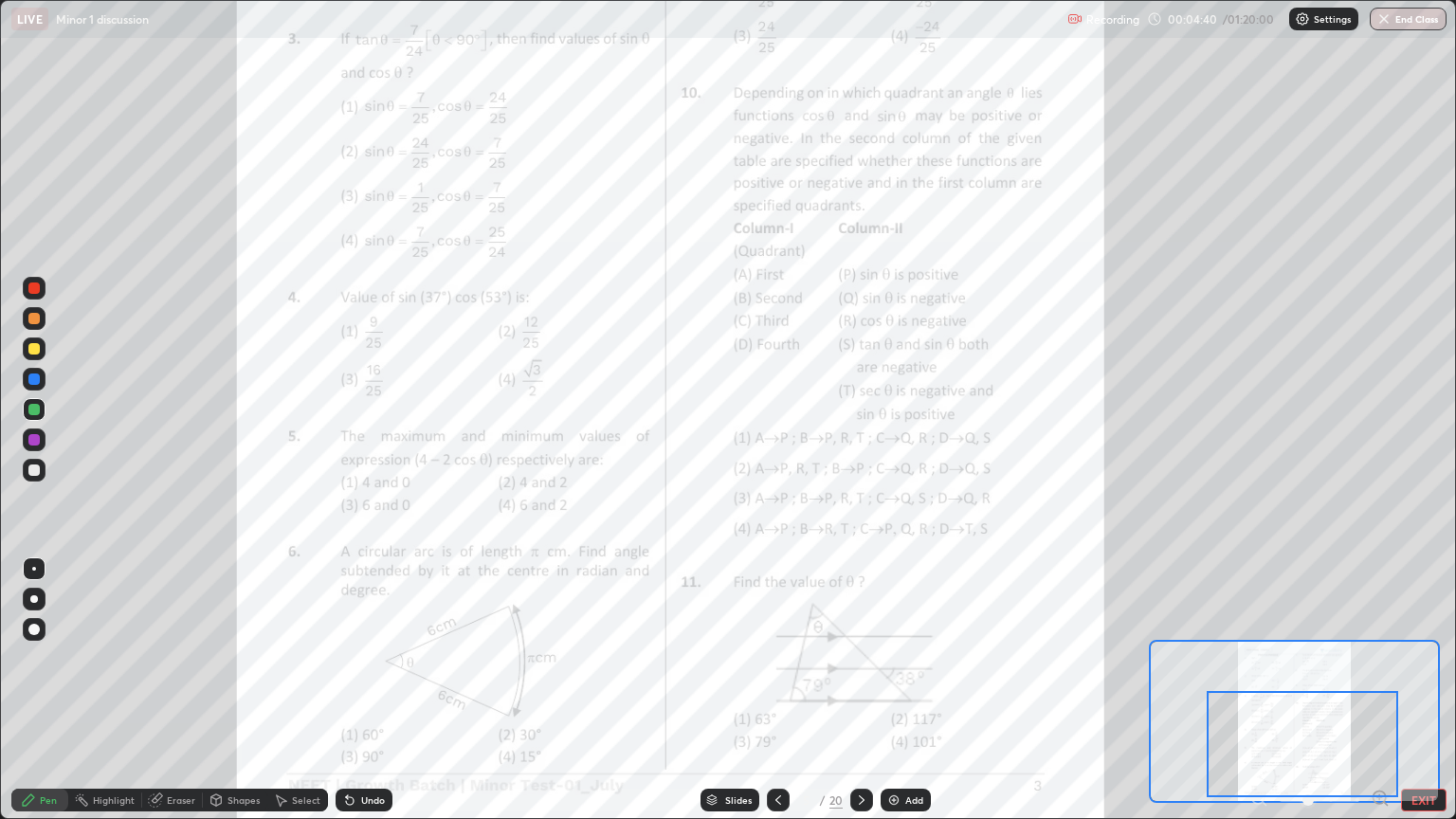 click on "Eraser" at bounding box center (181, 800) 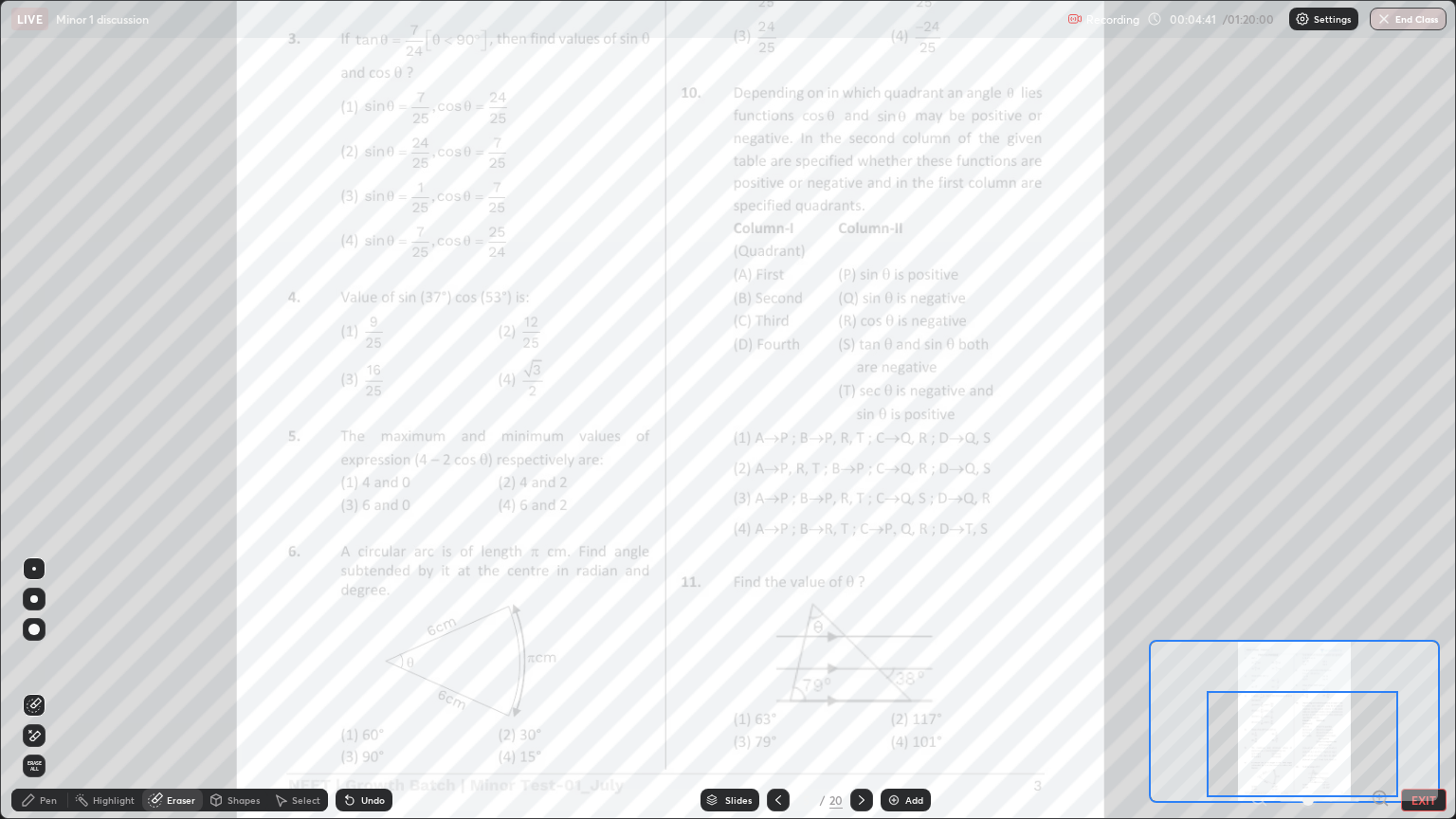 click on "Erase all" at bounding box center [34, 766] 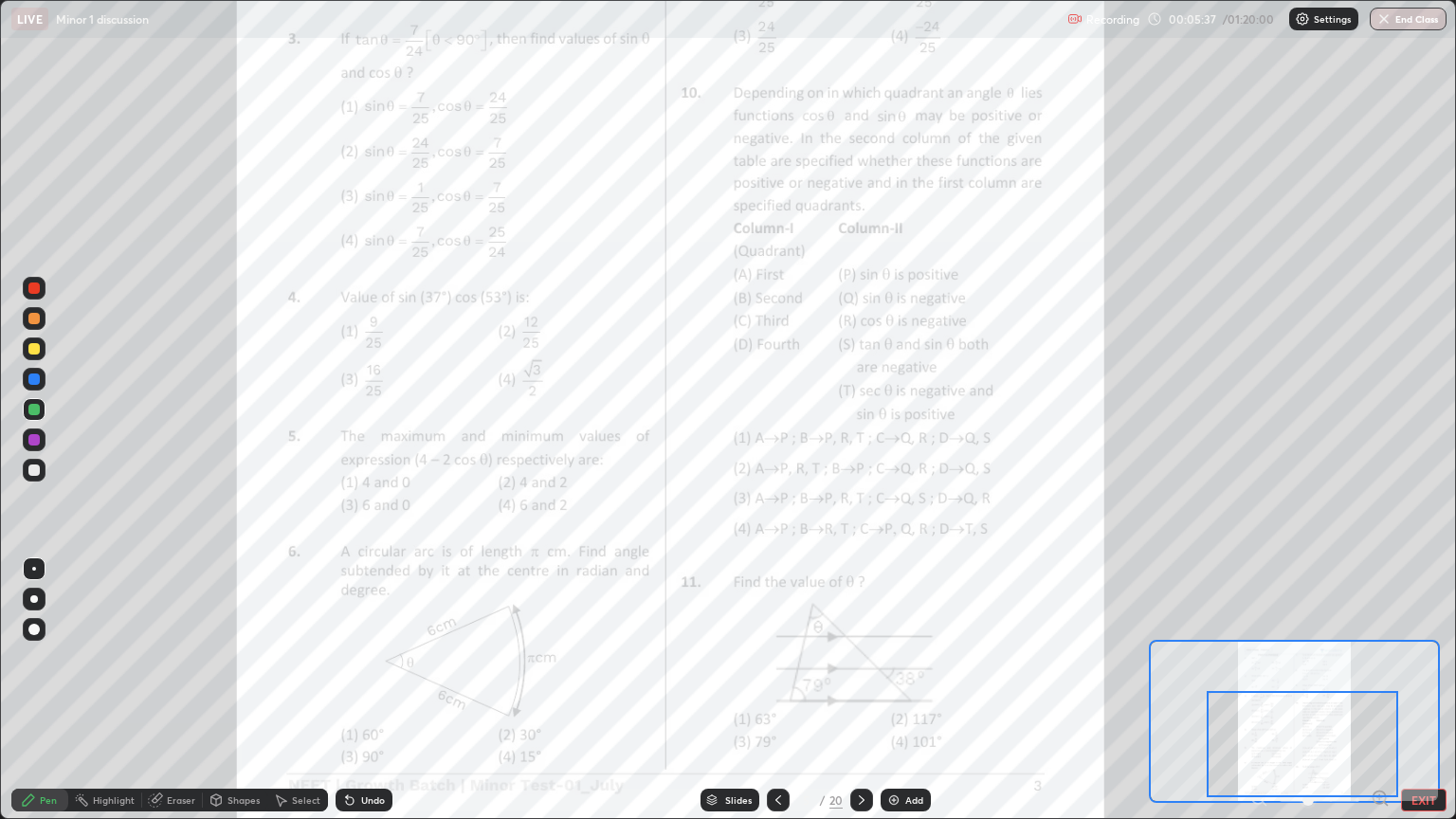 click on "Eraser" at bounding box center (173, 800) 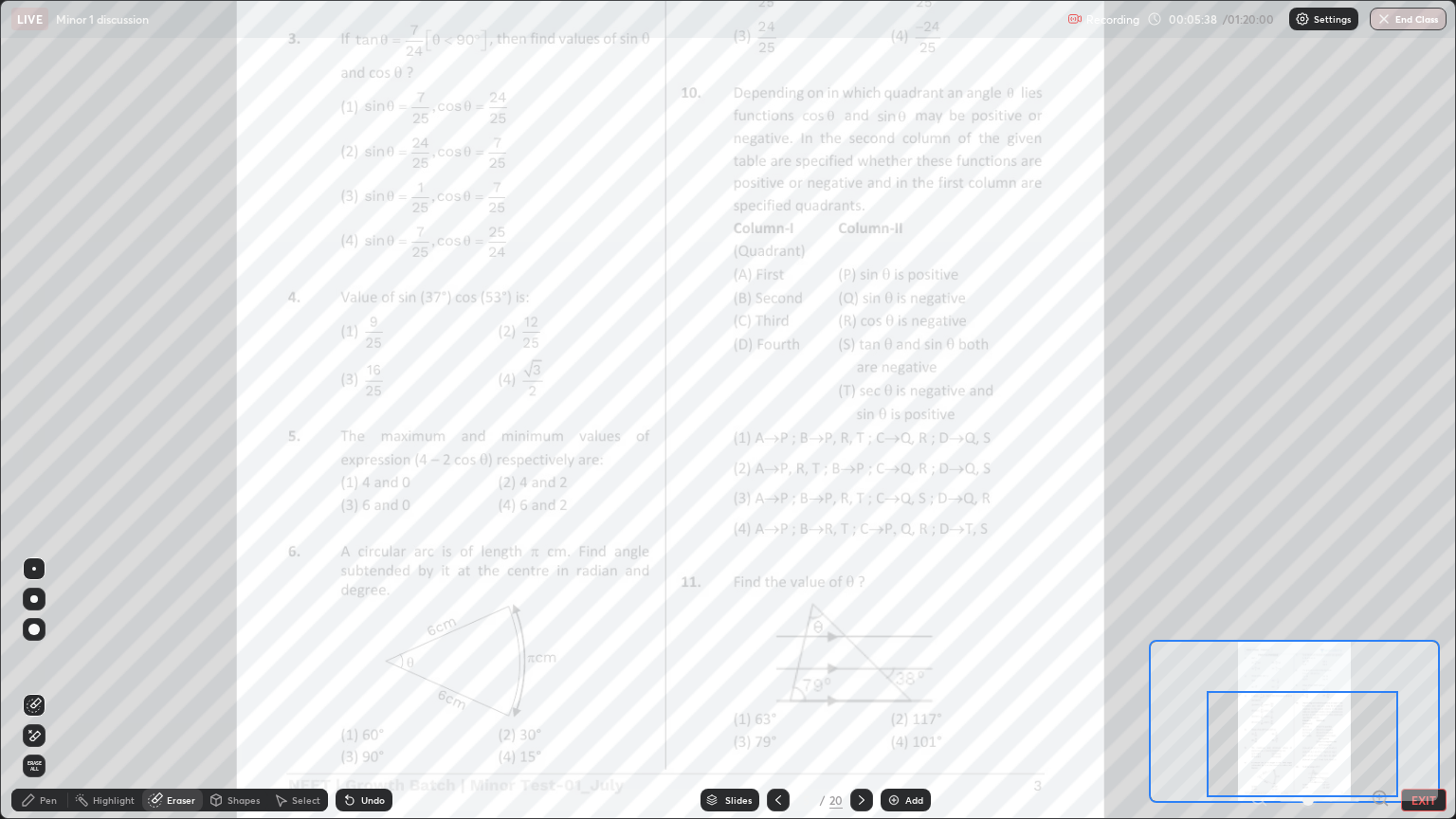 click on "Erase all" at bounding box center [34, 766] 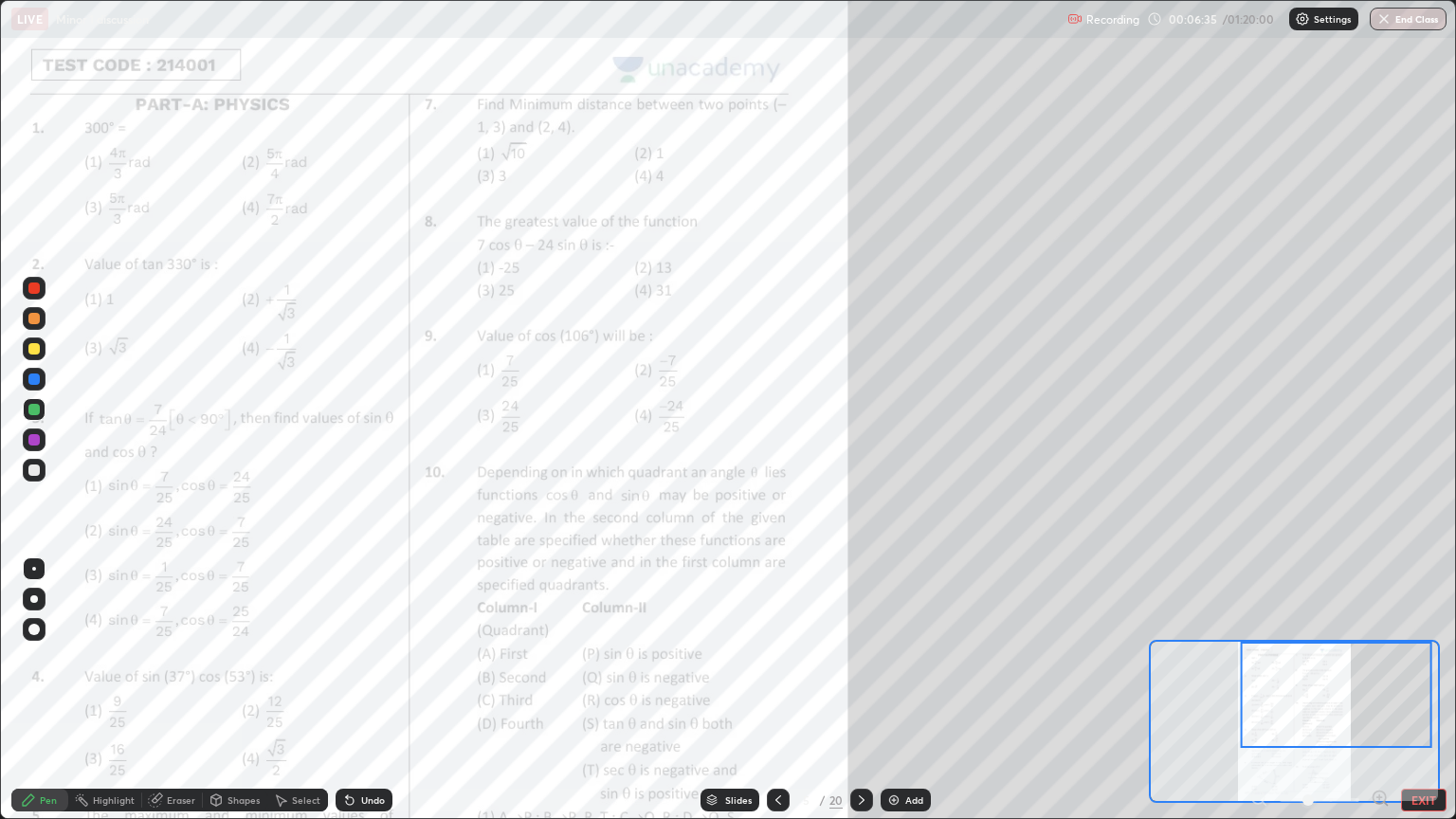 click on "Eraser" at bounding box center (181, 800) 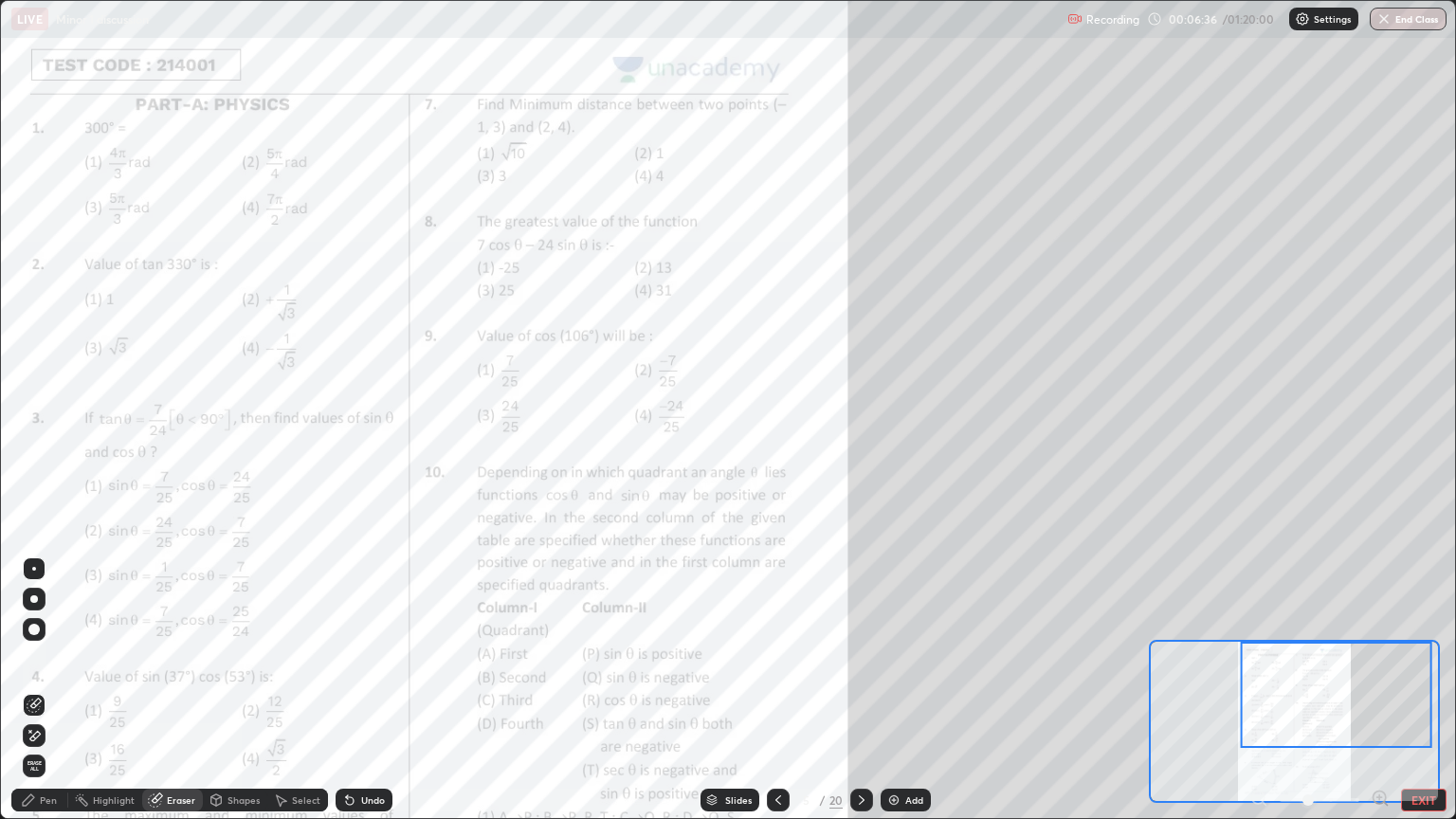 click on "Erase all" at bounding box center (34, 766) 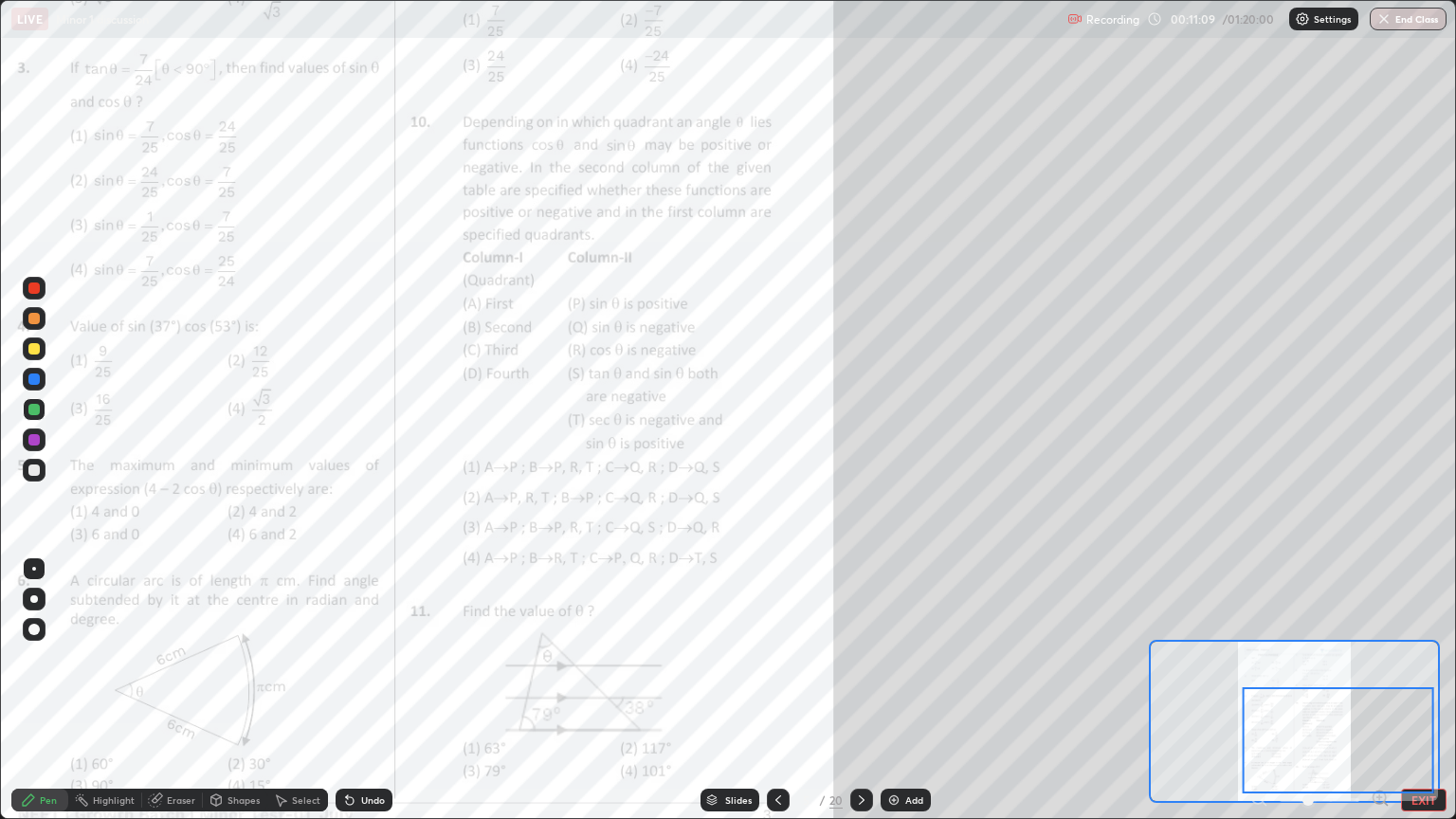 click 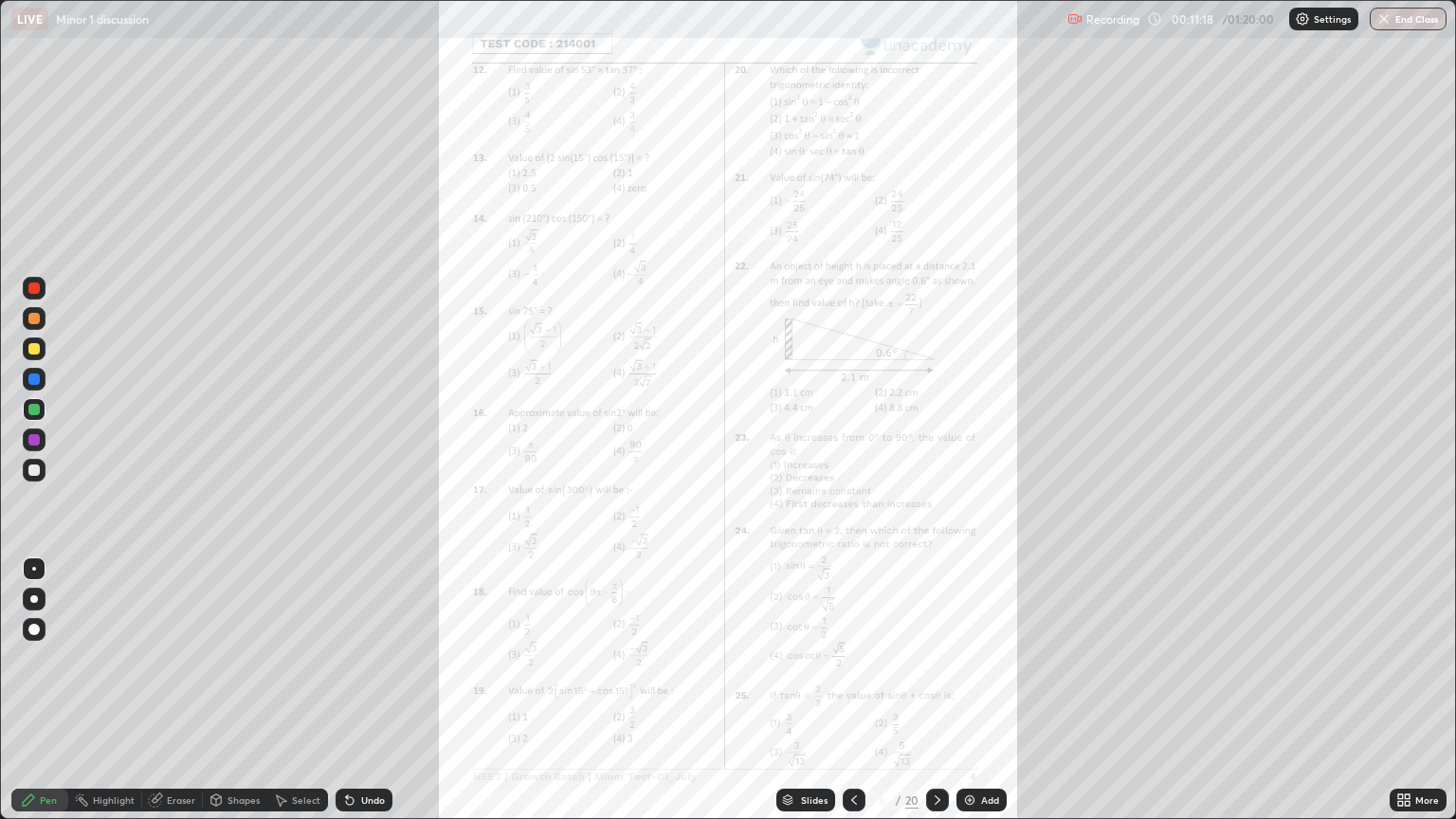 click 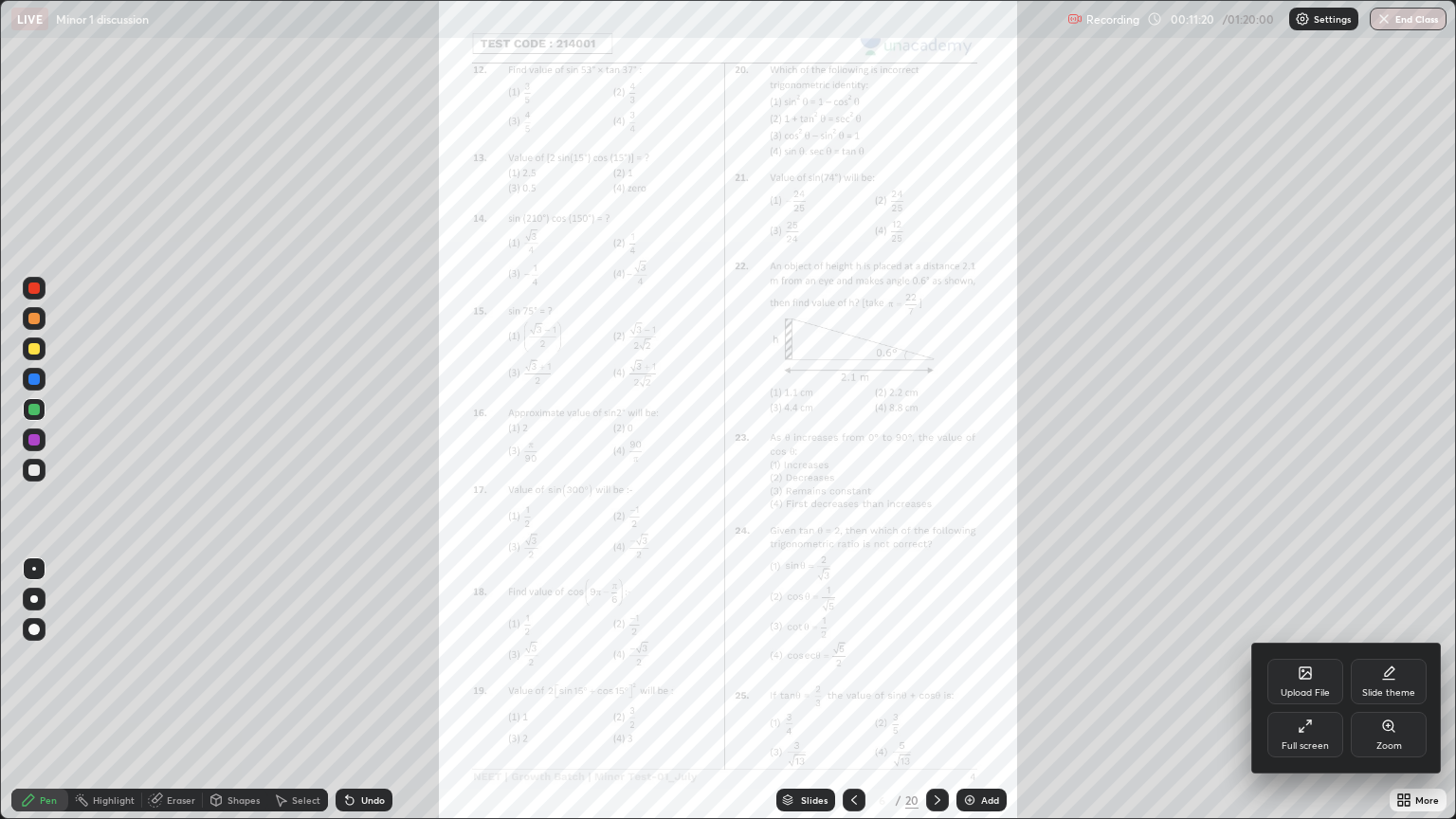 click 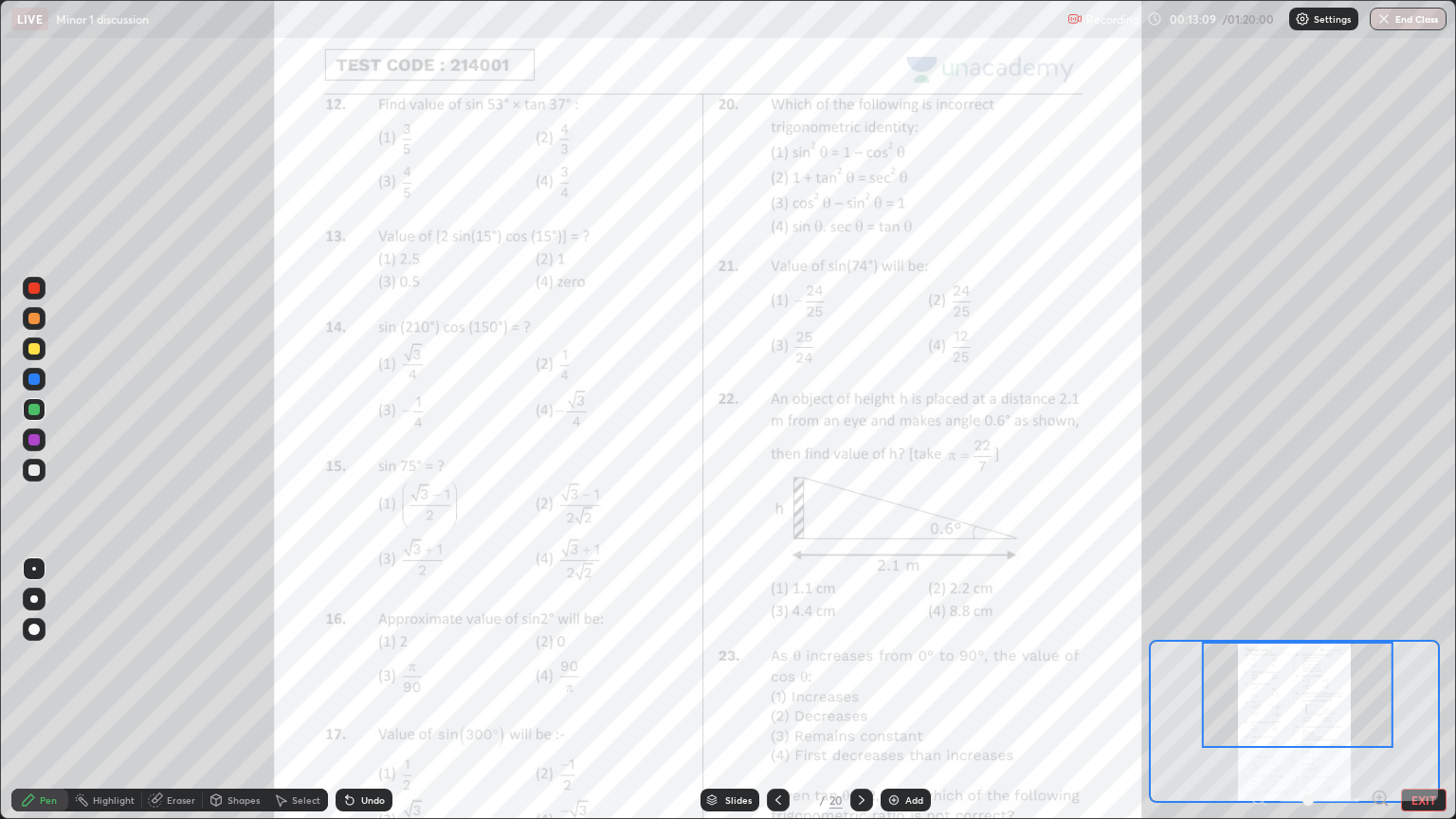 click on "Undo" at bounding box center (364, 800) 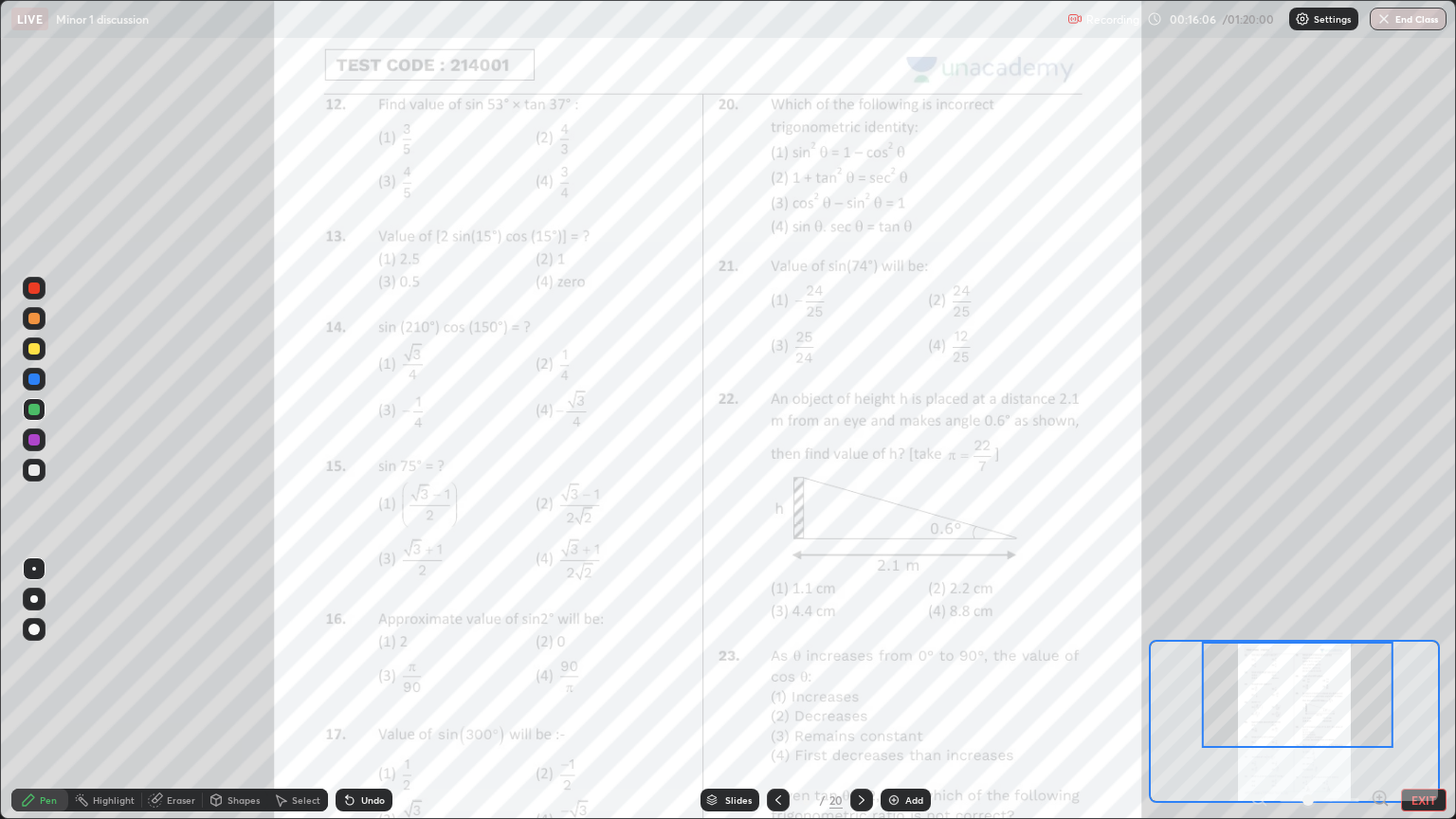 click on "Eraser" at bounding box center [181, 800] 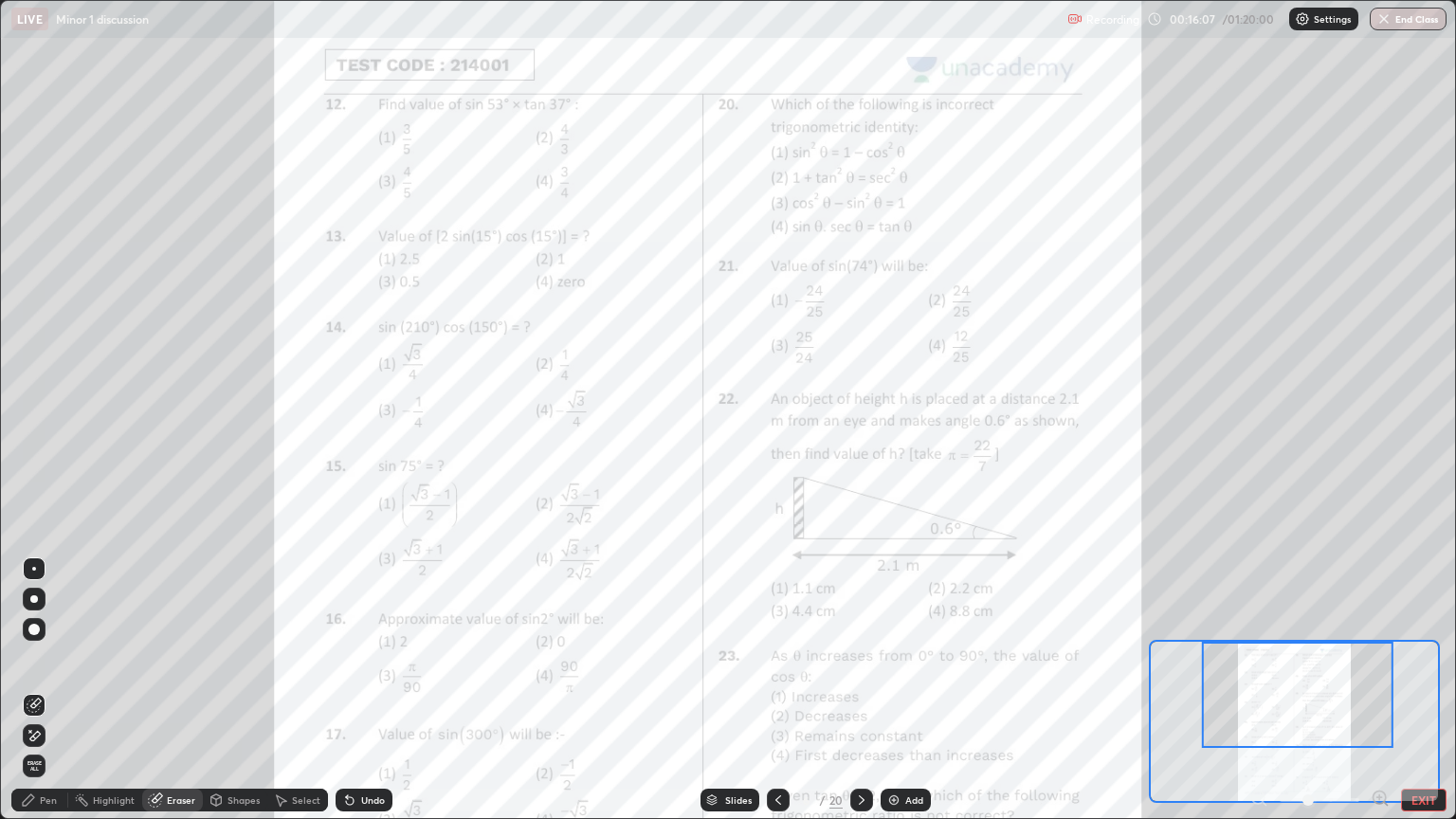 click on "Erase all" at bounding box center [34, 766] 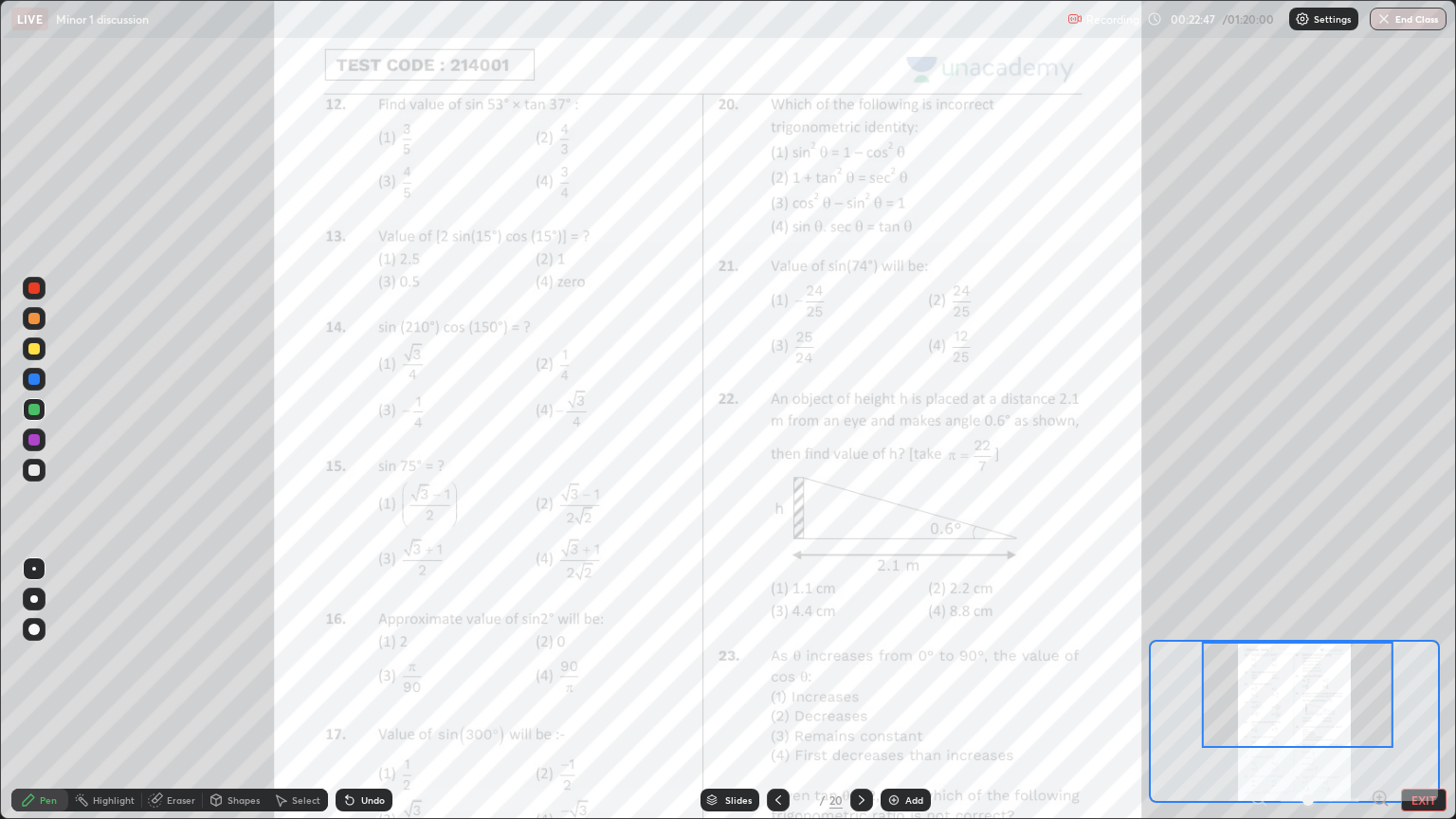 click on "Eraser" at bounding box center [181, 800] 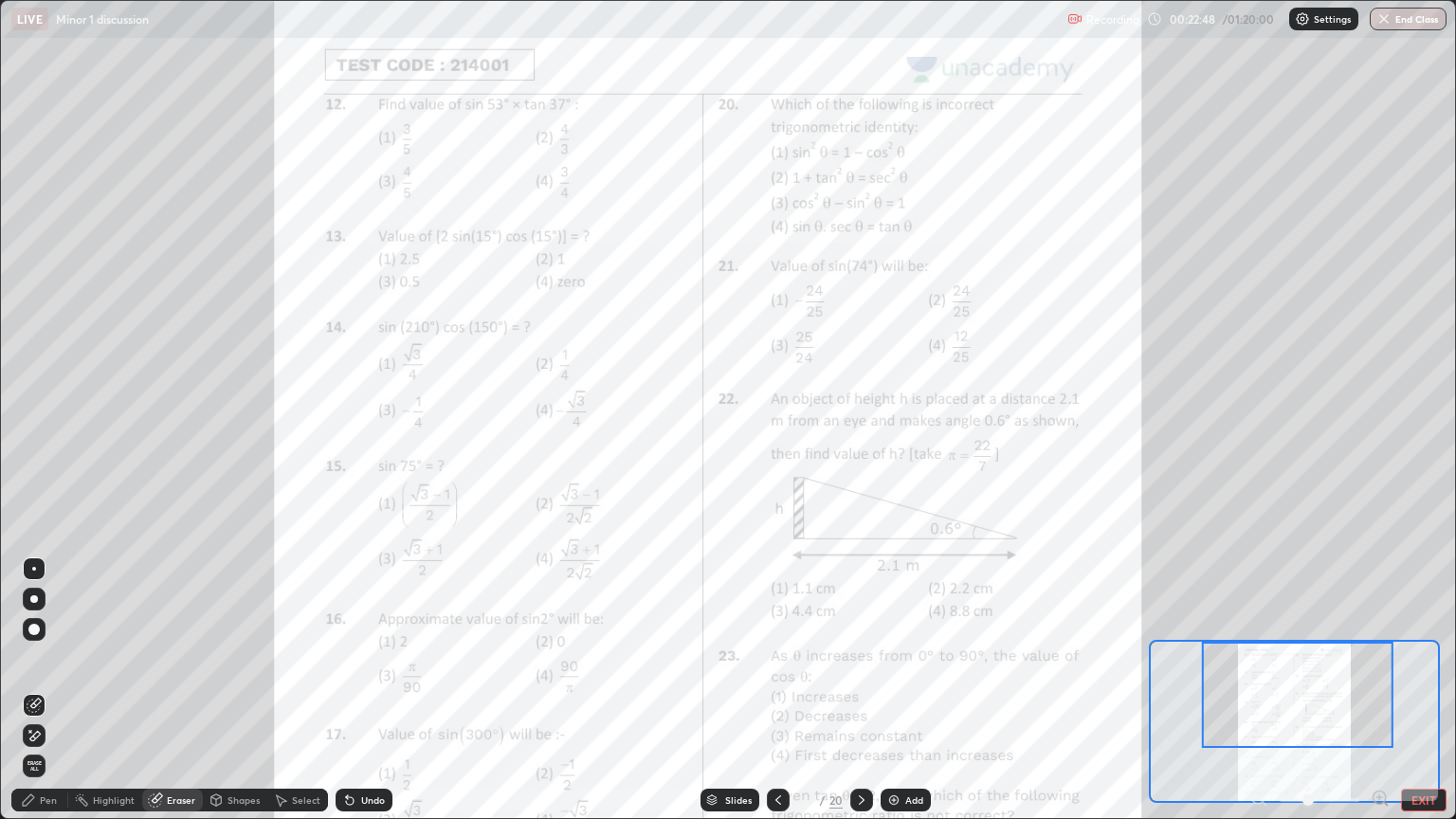 click on "Erase all" at bounding box center (34, 766) 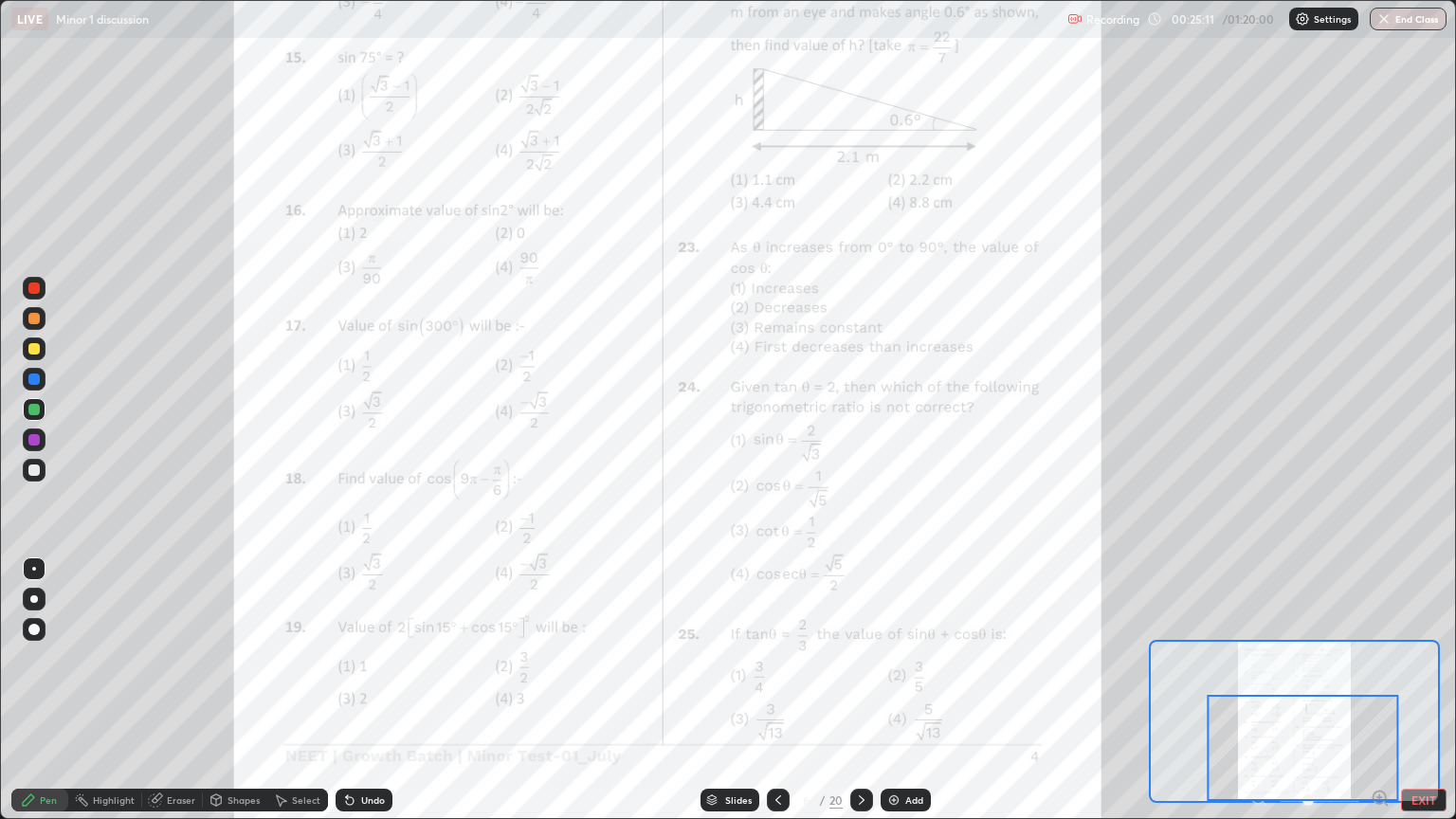 click on "Eraser" at bounding box center [173, 800] 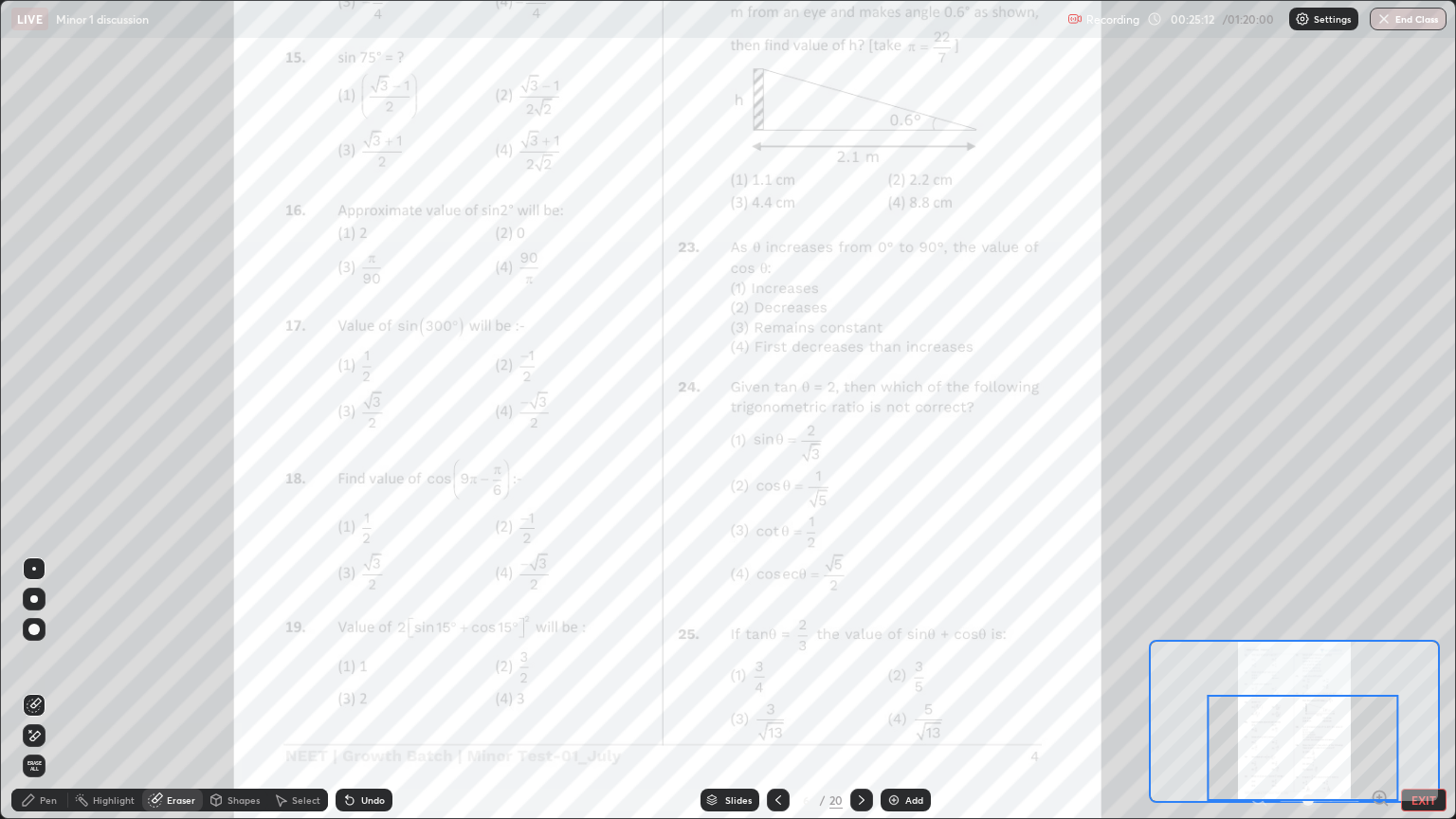 click on "Erase all" at bounding box center [34, 766] 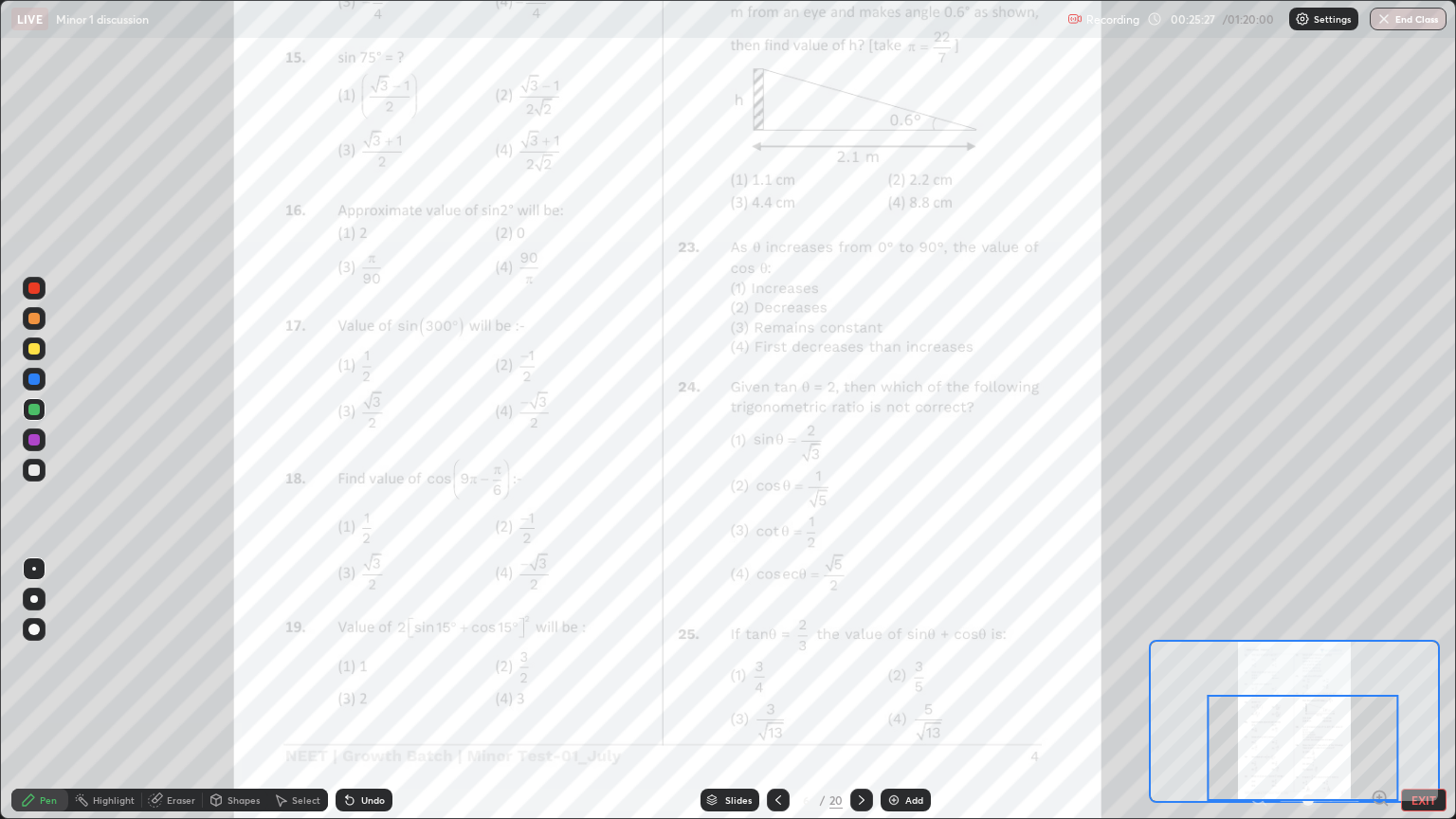 click 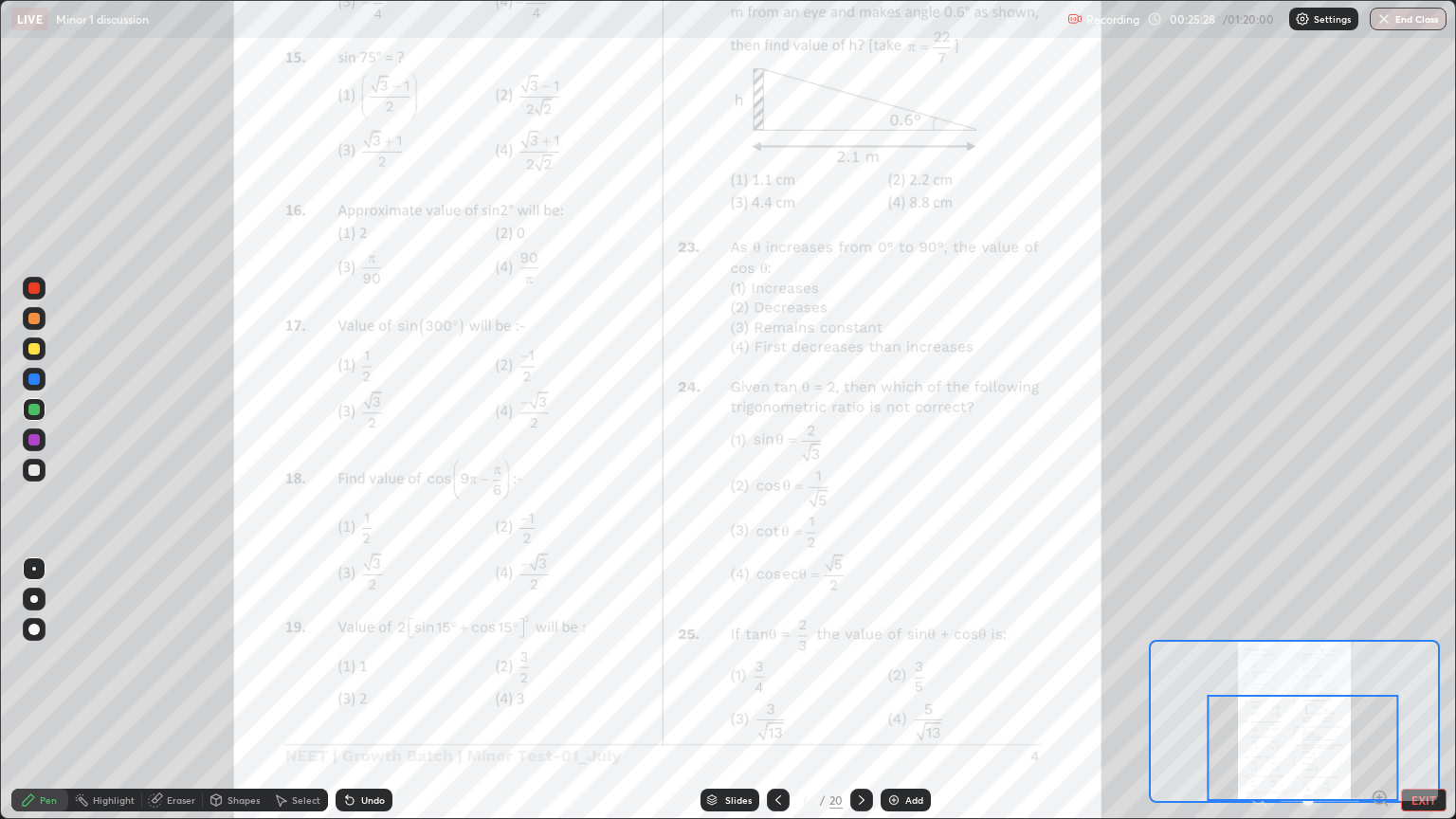 click on "Undo" at bounding box center (364, 800) 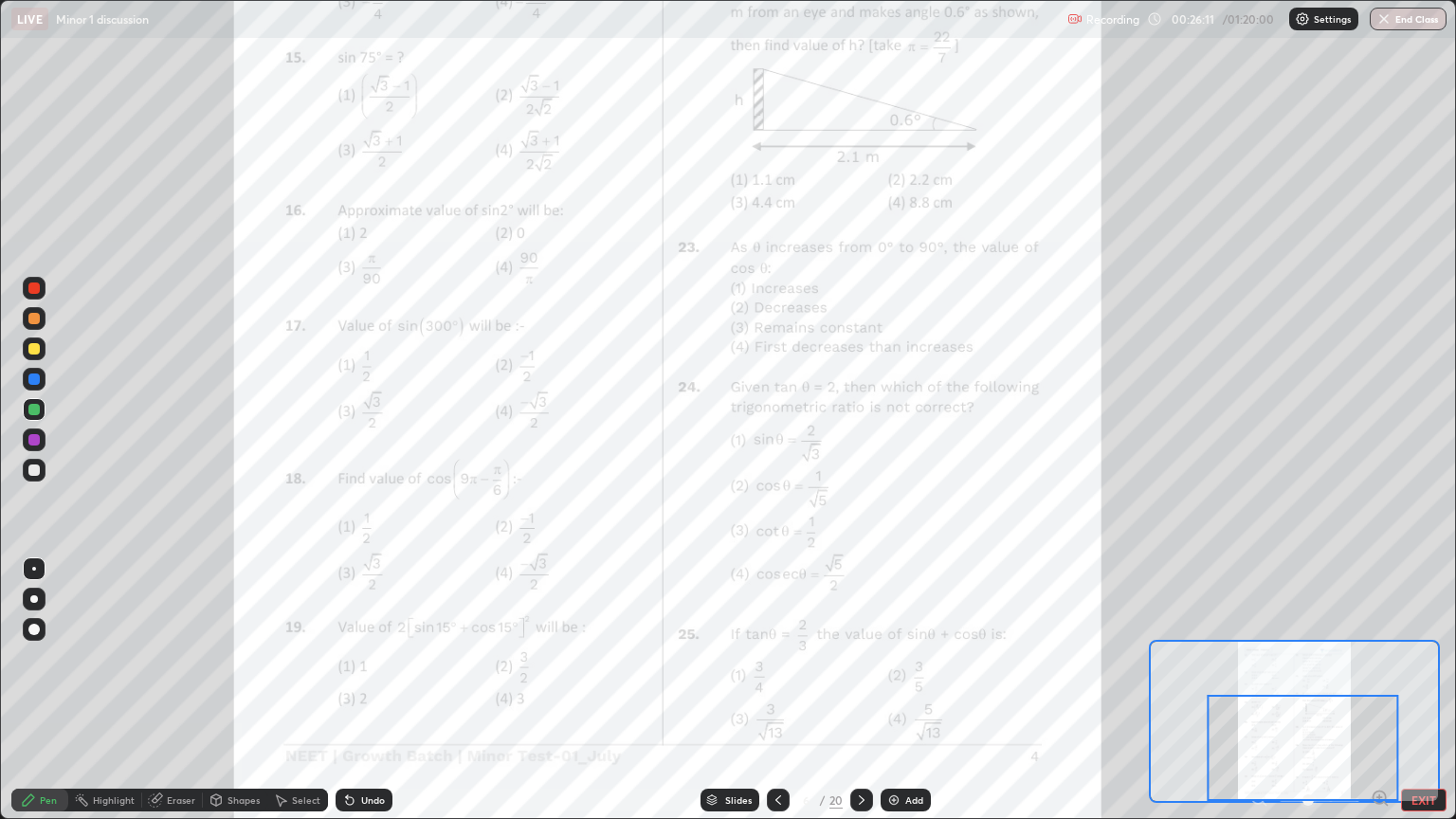 click on "Undo" at bounding box center (364, 800) 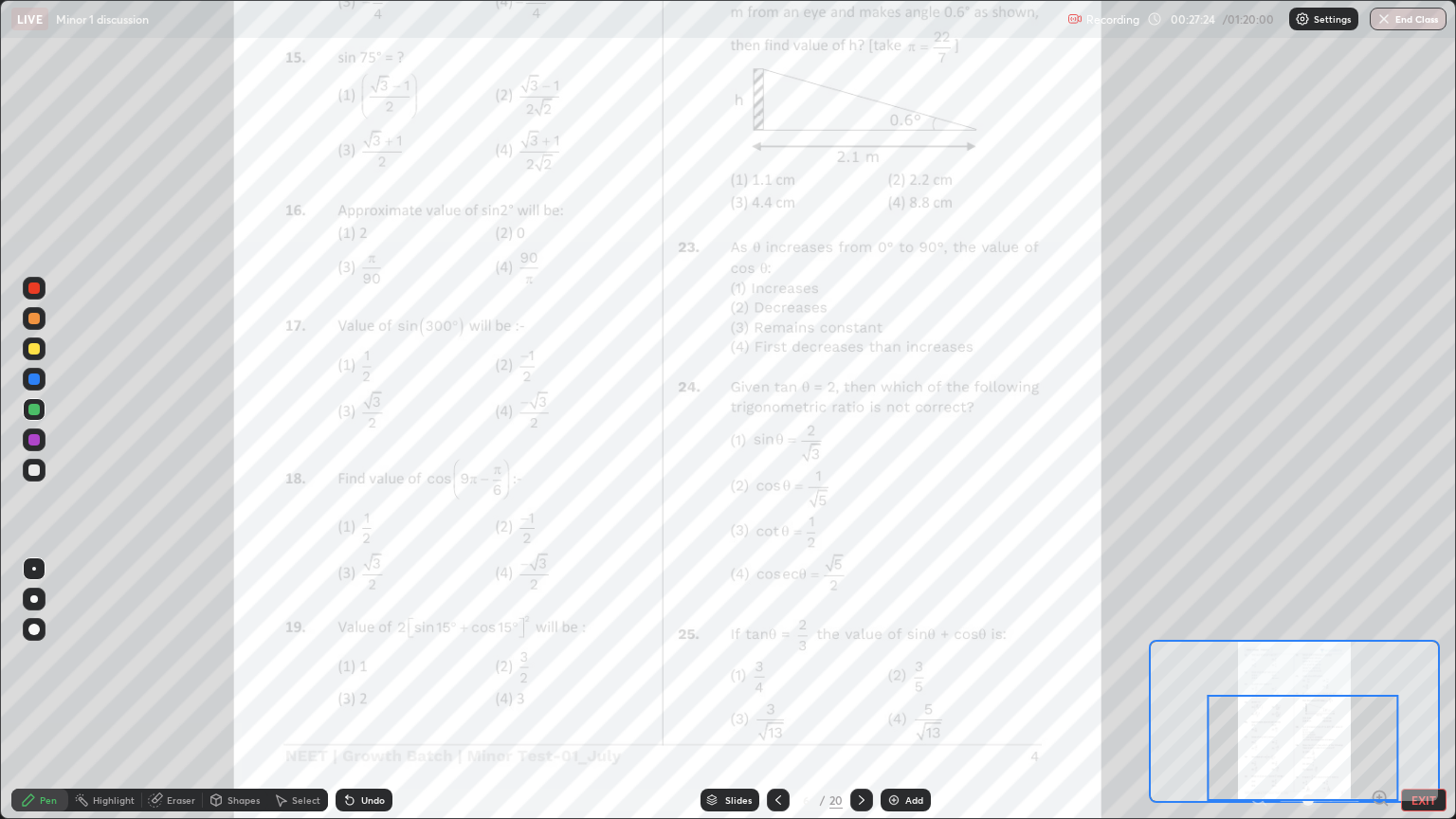 click on "Eraser" at bounding box center (181, 800) 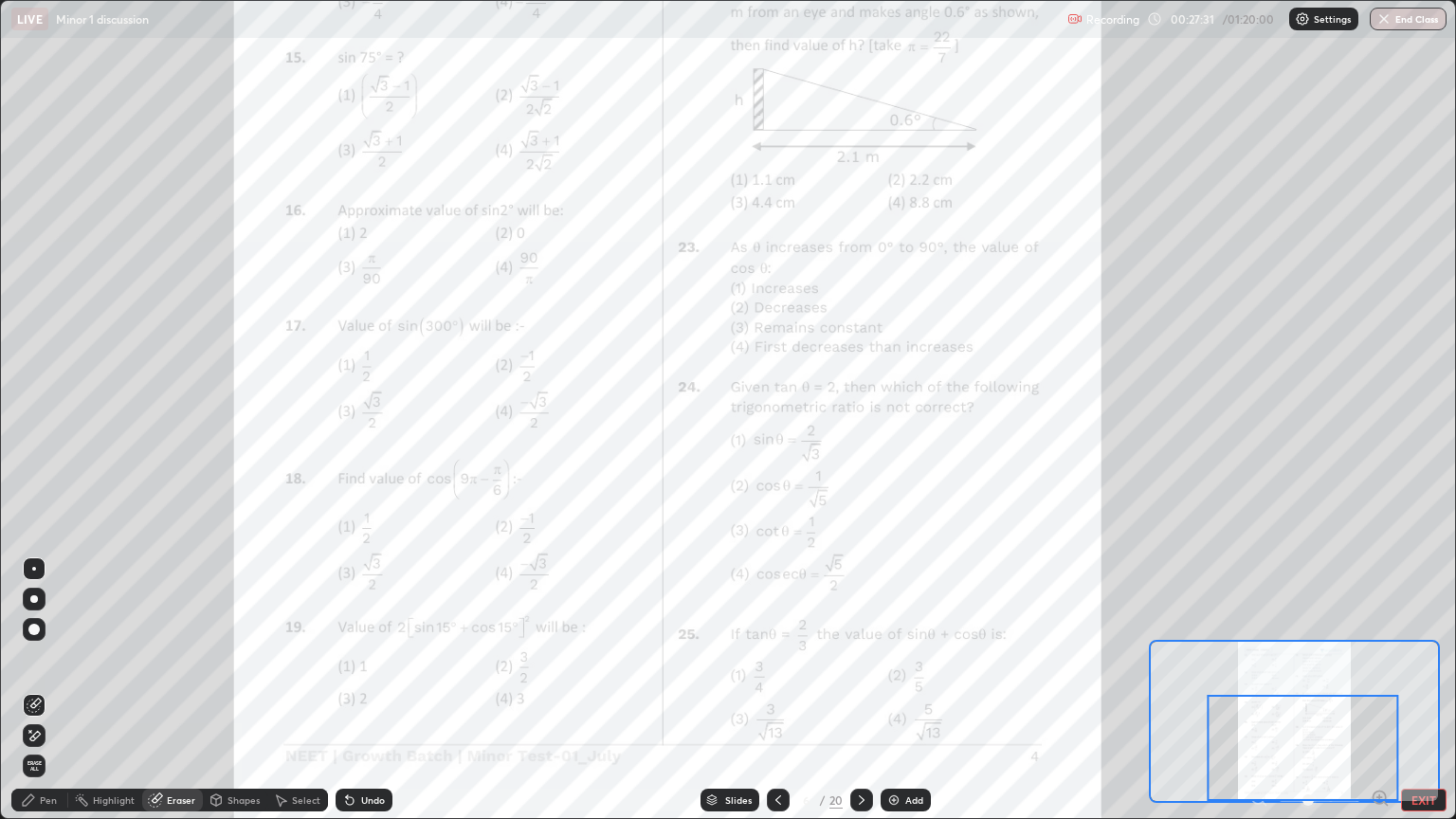 click on "Erase all" at bounding box center (34, 766) 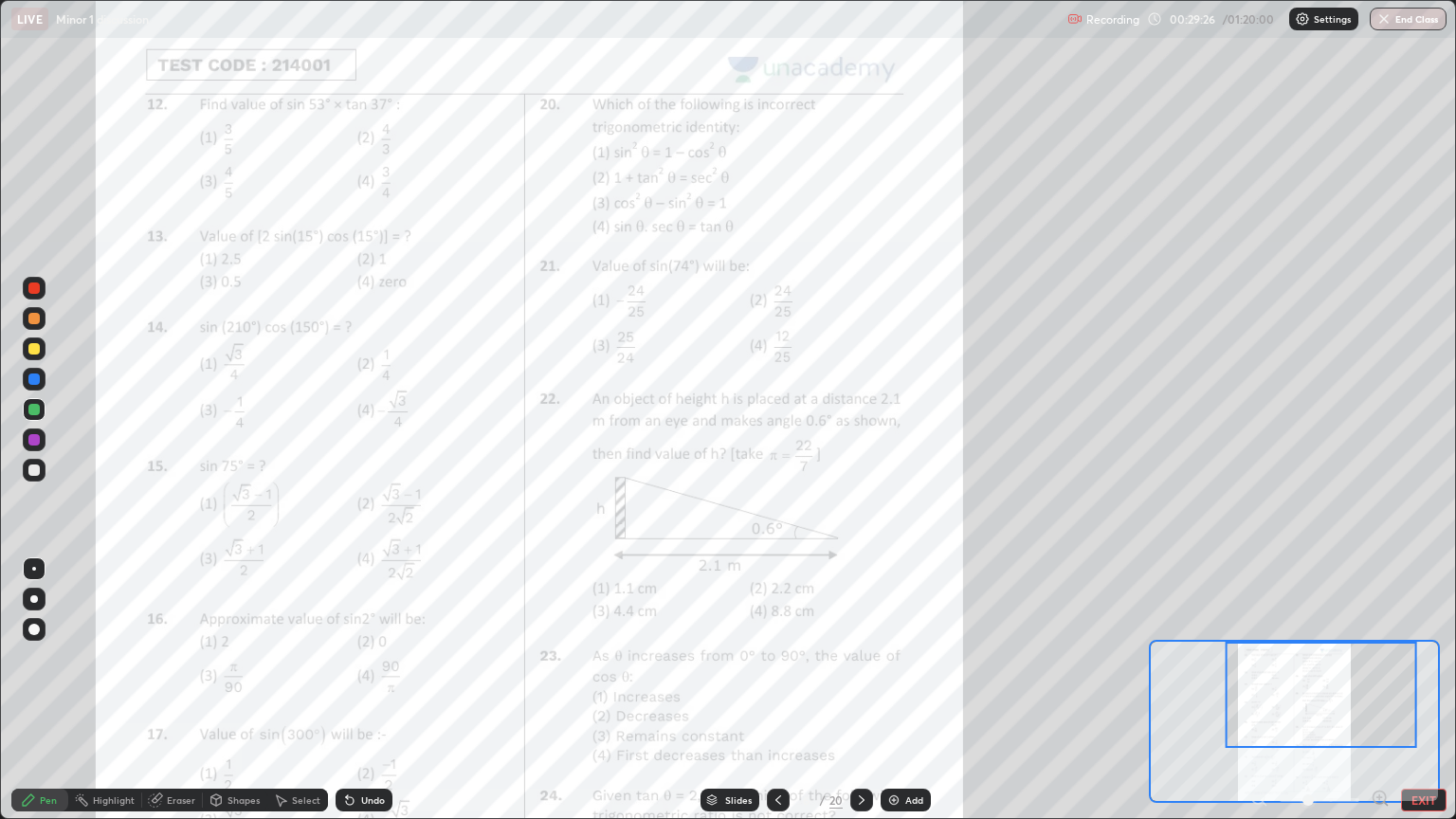 click on "Eraser" at bounding box center [173, 800] 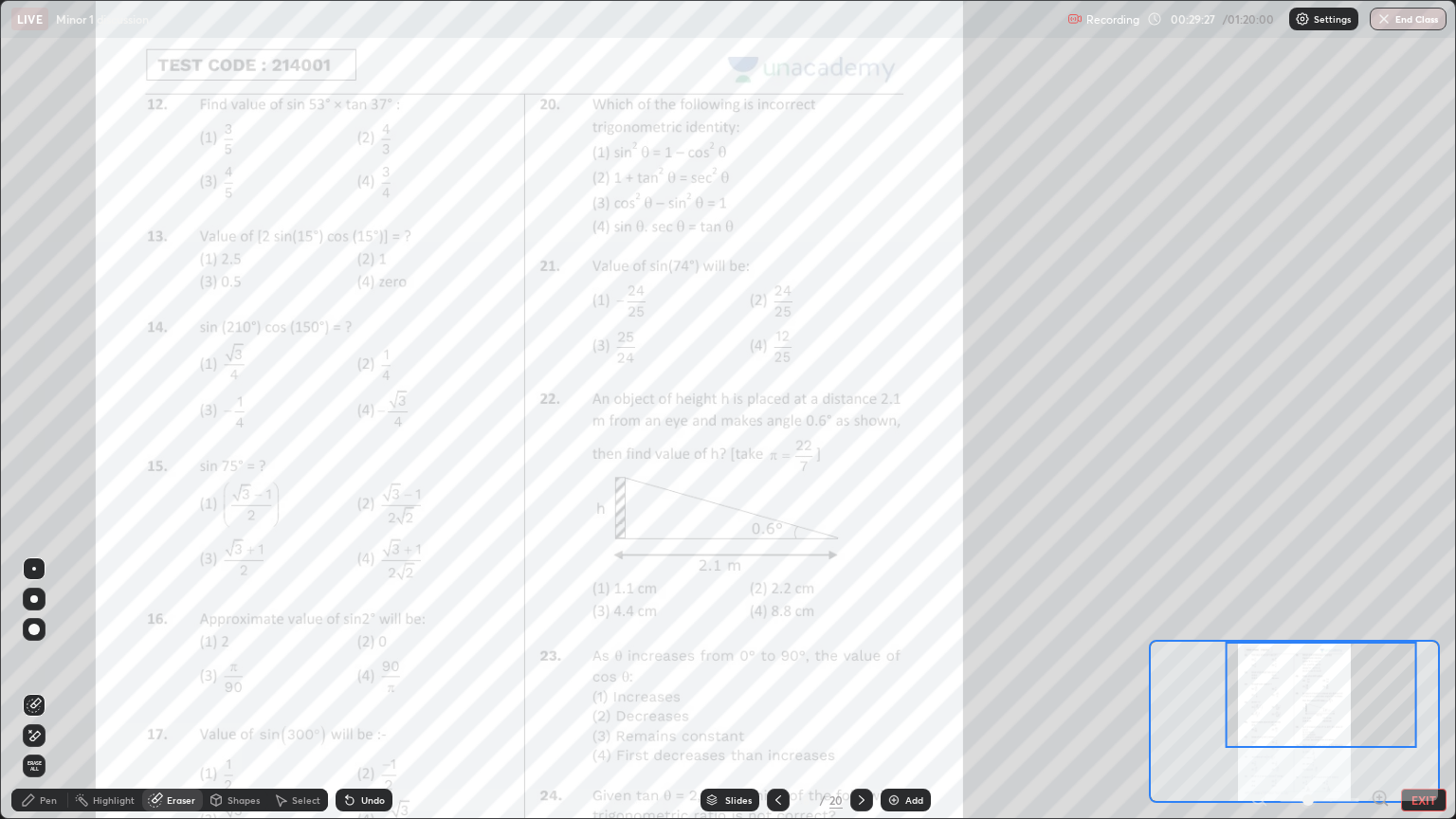 click on "Erase all" at bounding box center [34, 766] 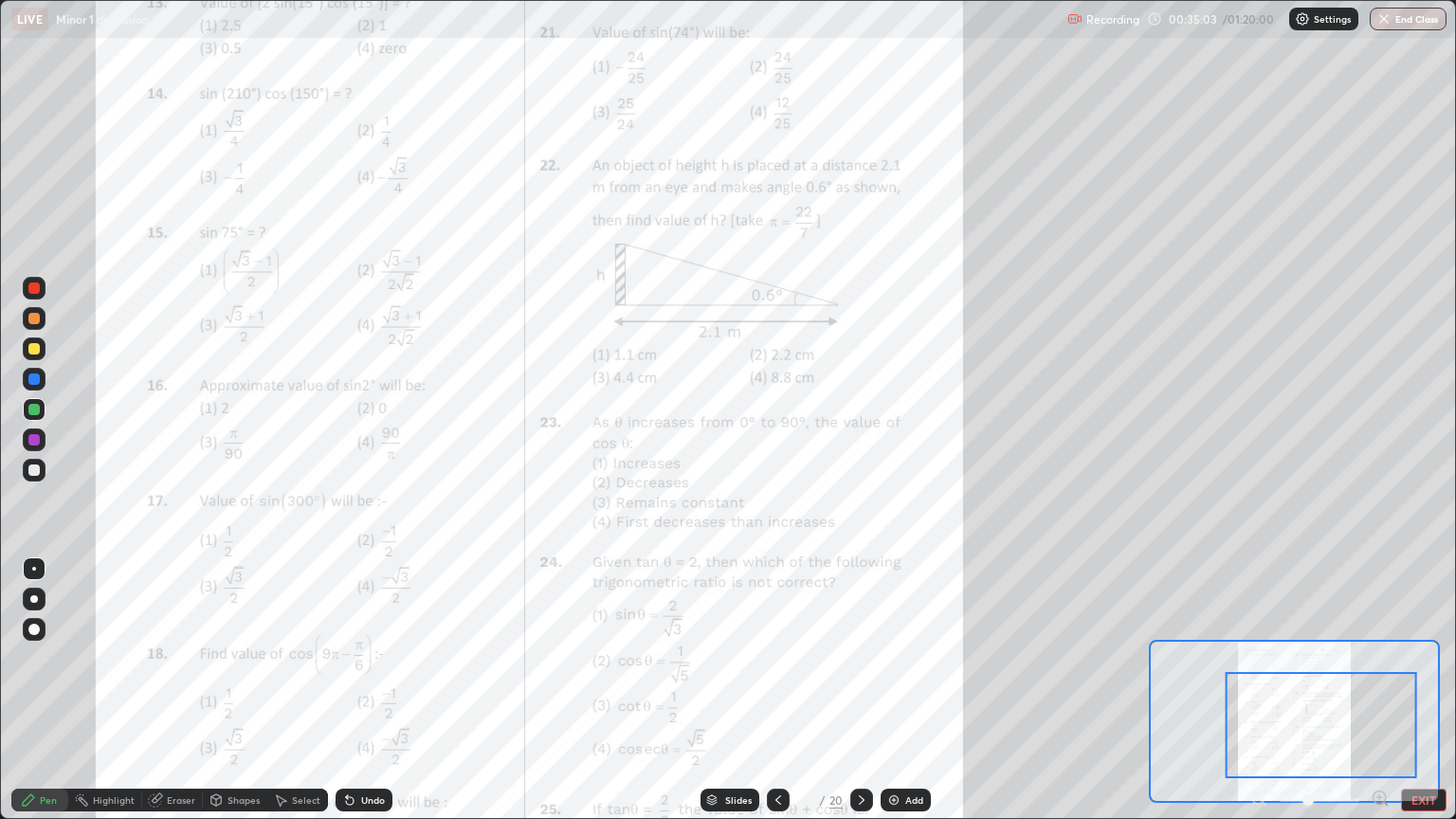 click on "Eraser" at bounding box center (173, 800) 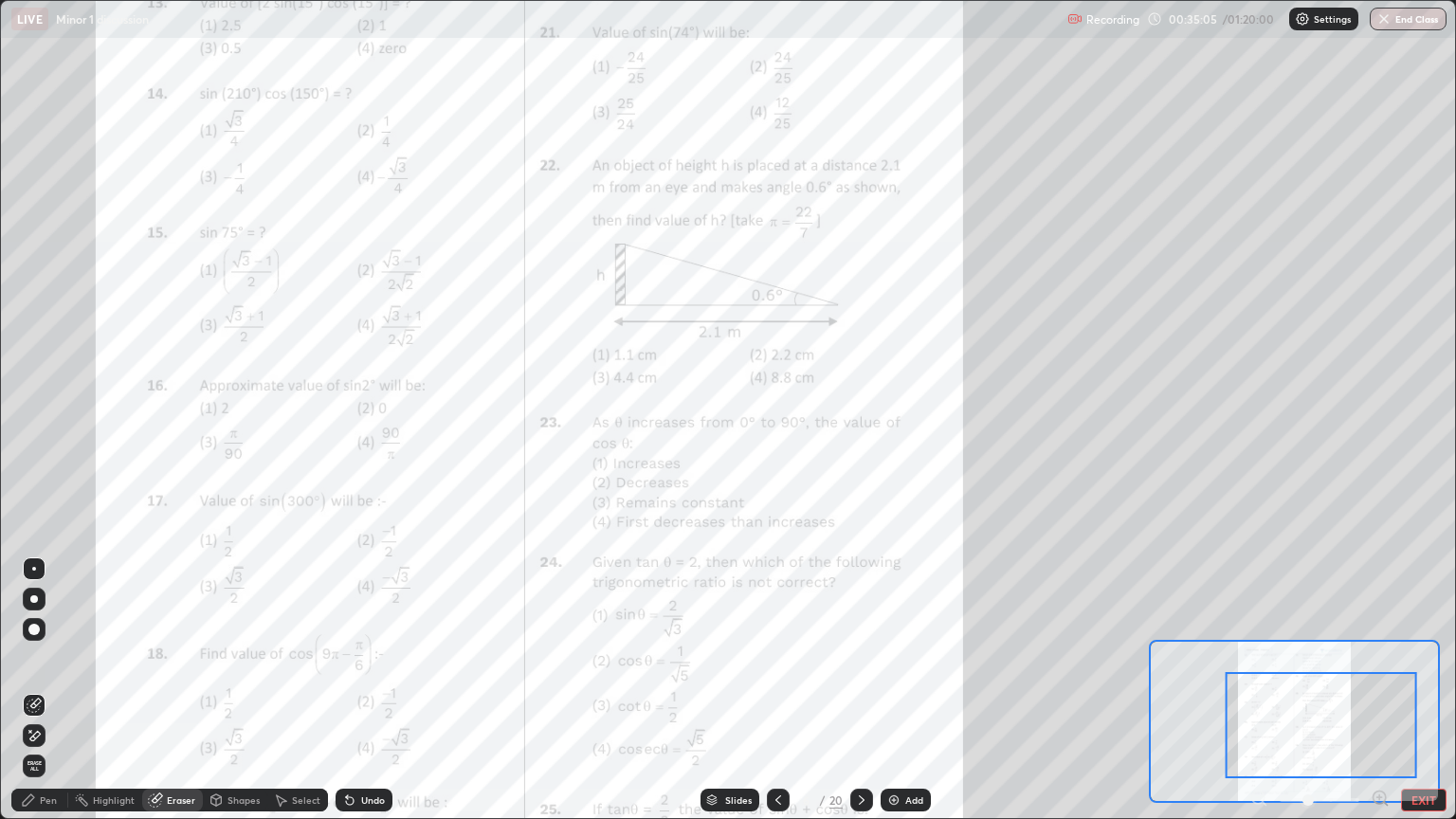 click on "Erase all" at bounding box center (34, 766) 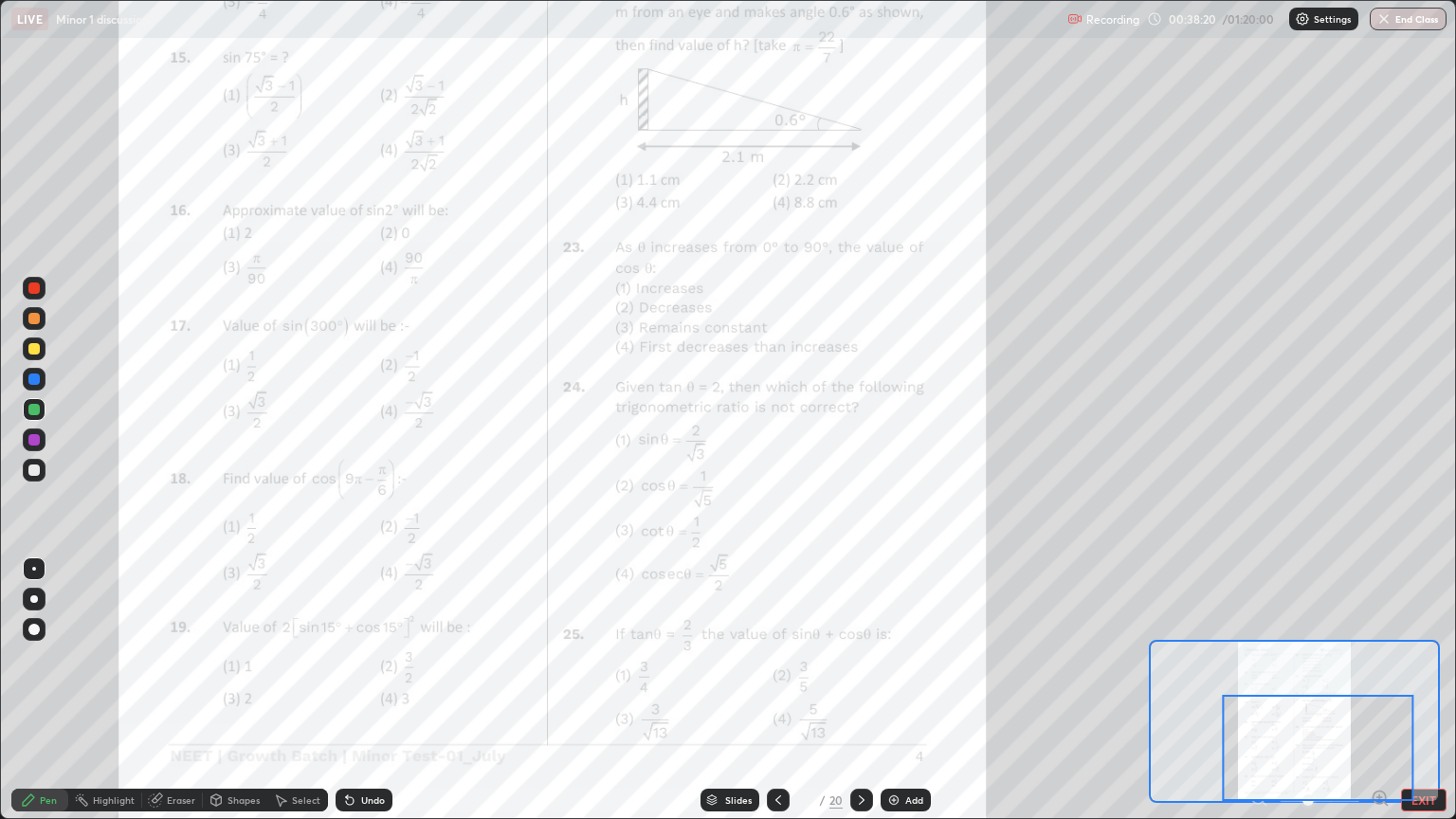 click on "Eraser" at bounding box center (181, 800) 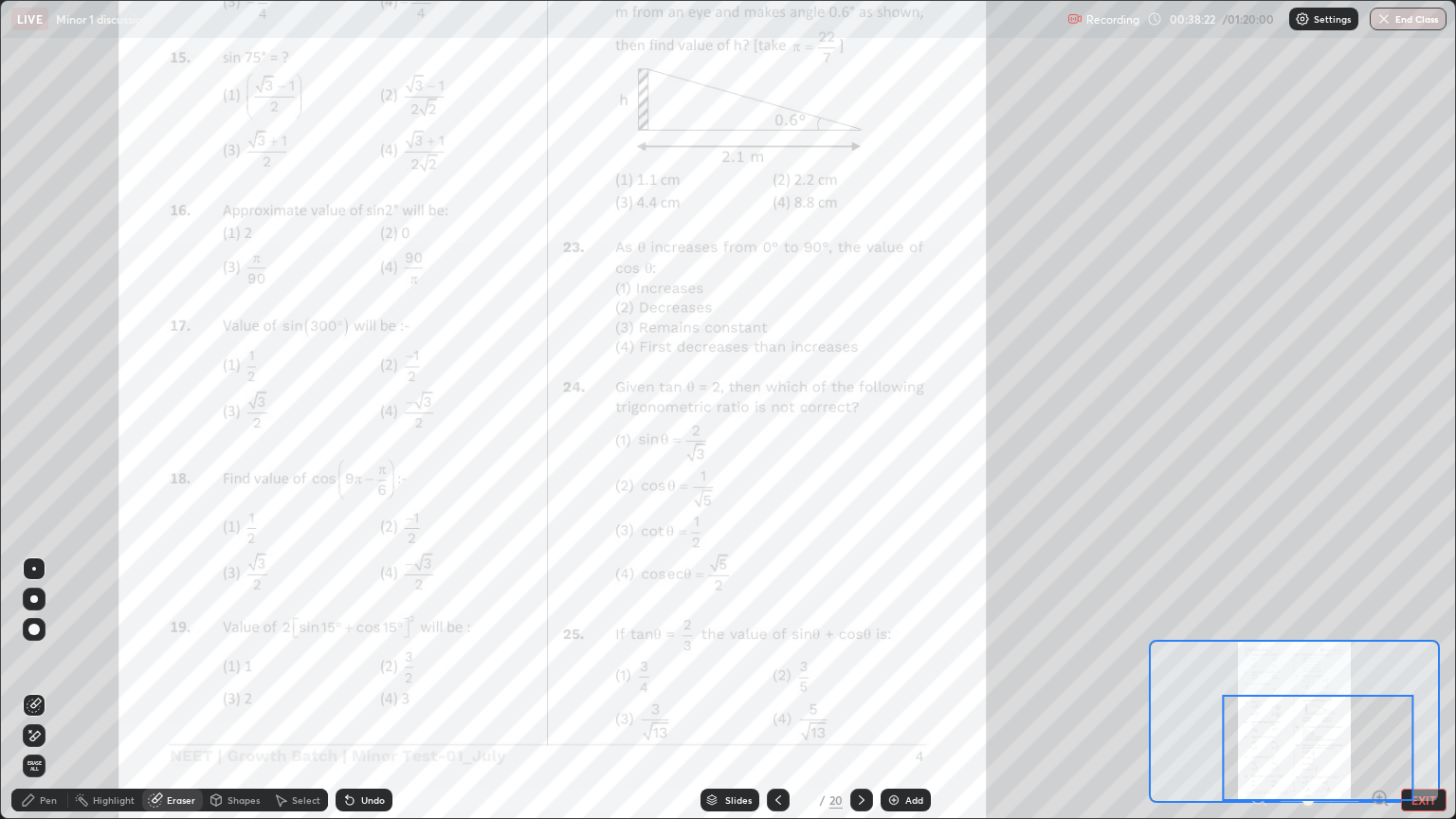 click on "Pen" at bounding box center [40, 800] 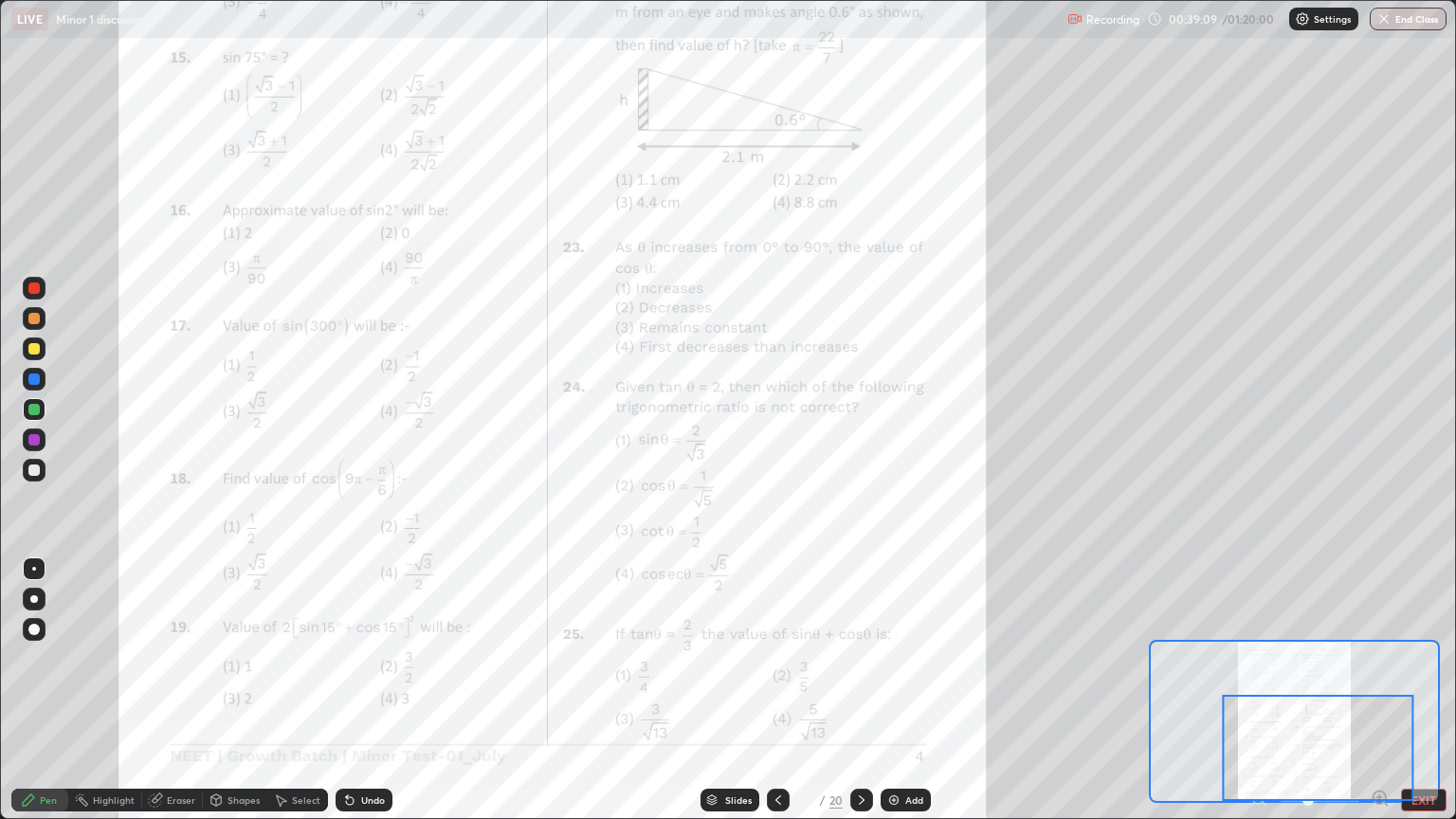 click on "Eraser" at bounding box center (173, 800) 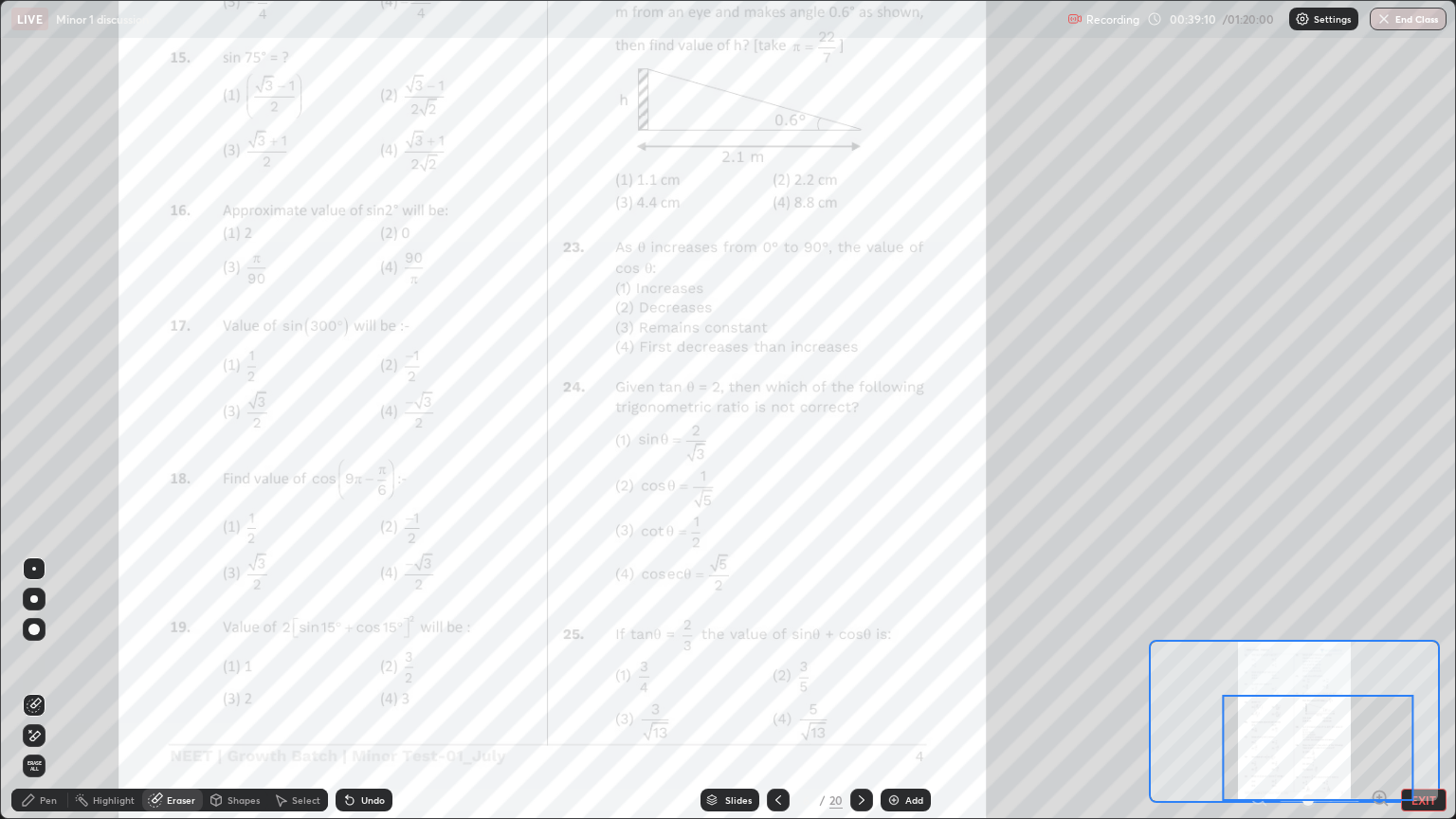 click on "Erase all" at bounding box center (34, 766) 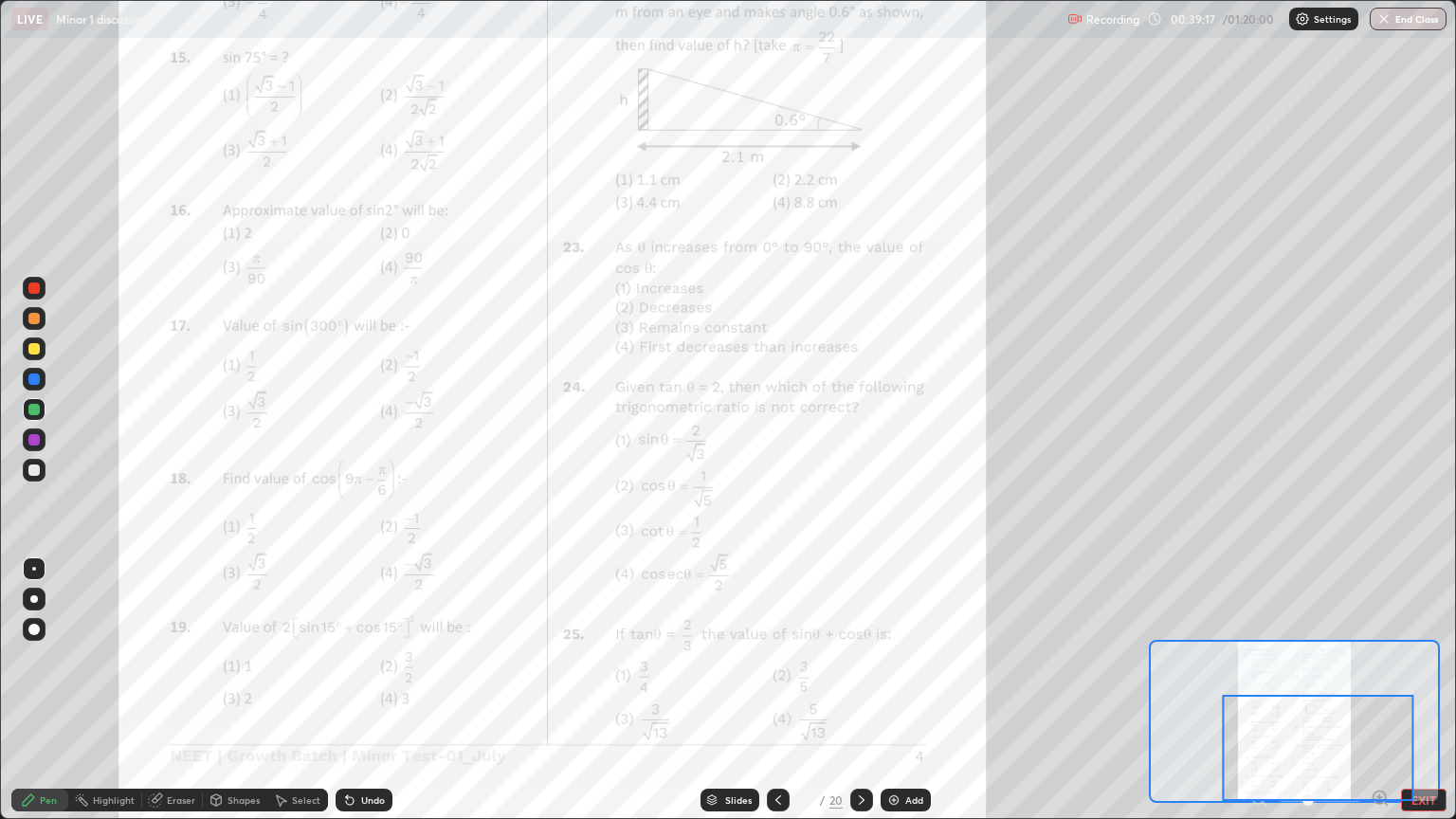 click 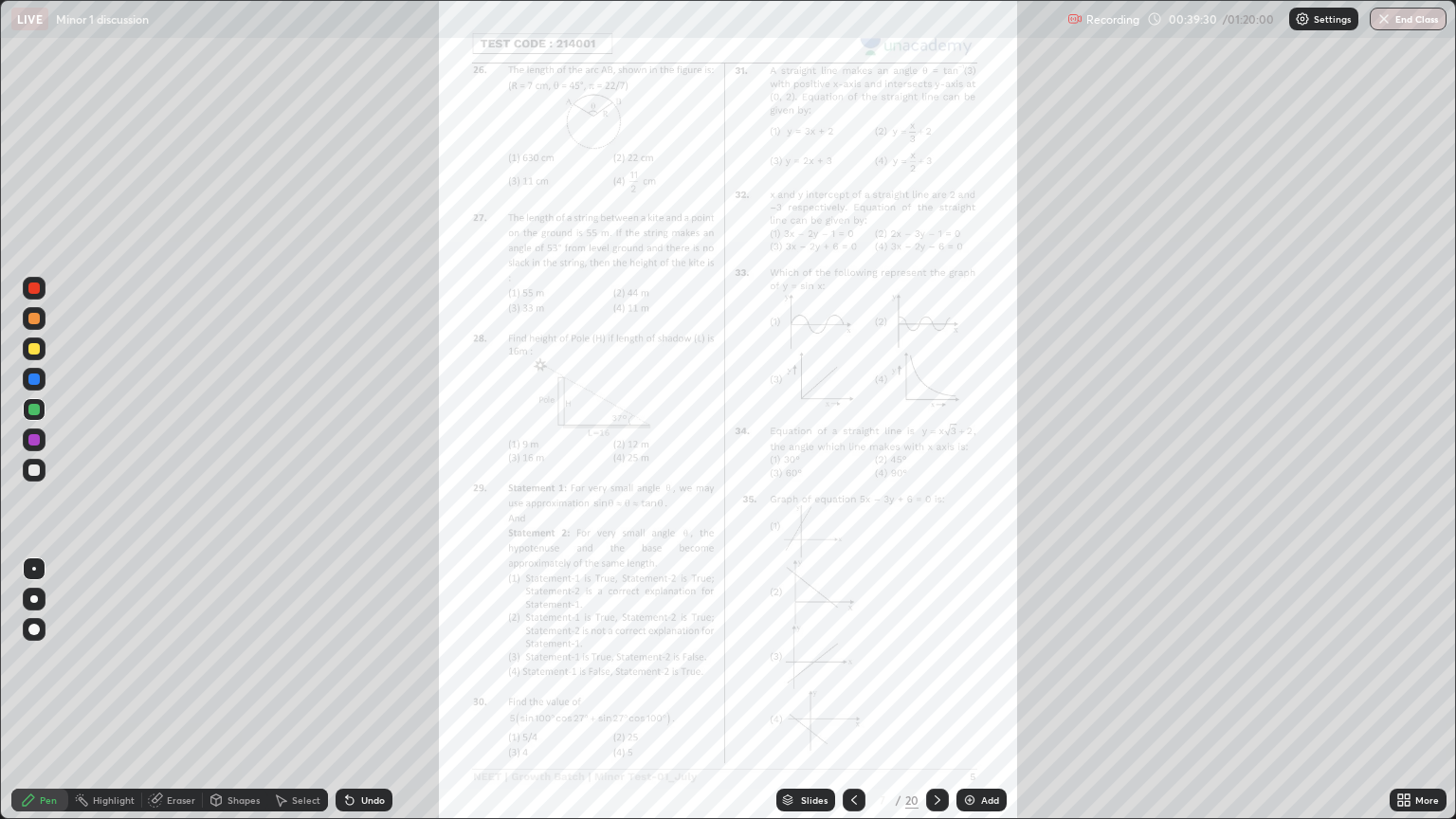 click 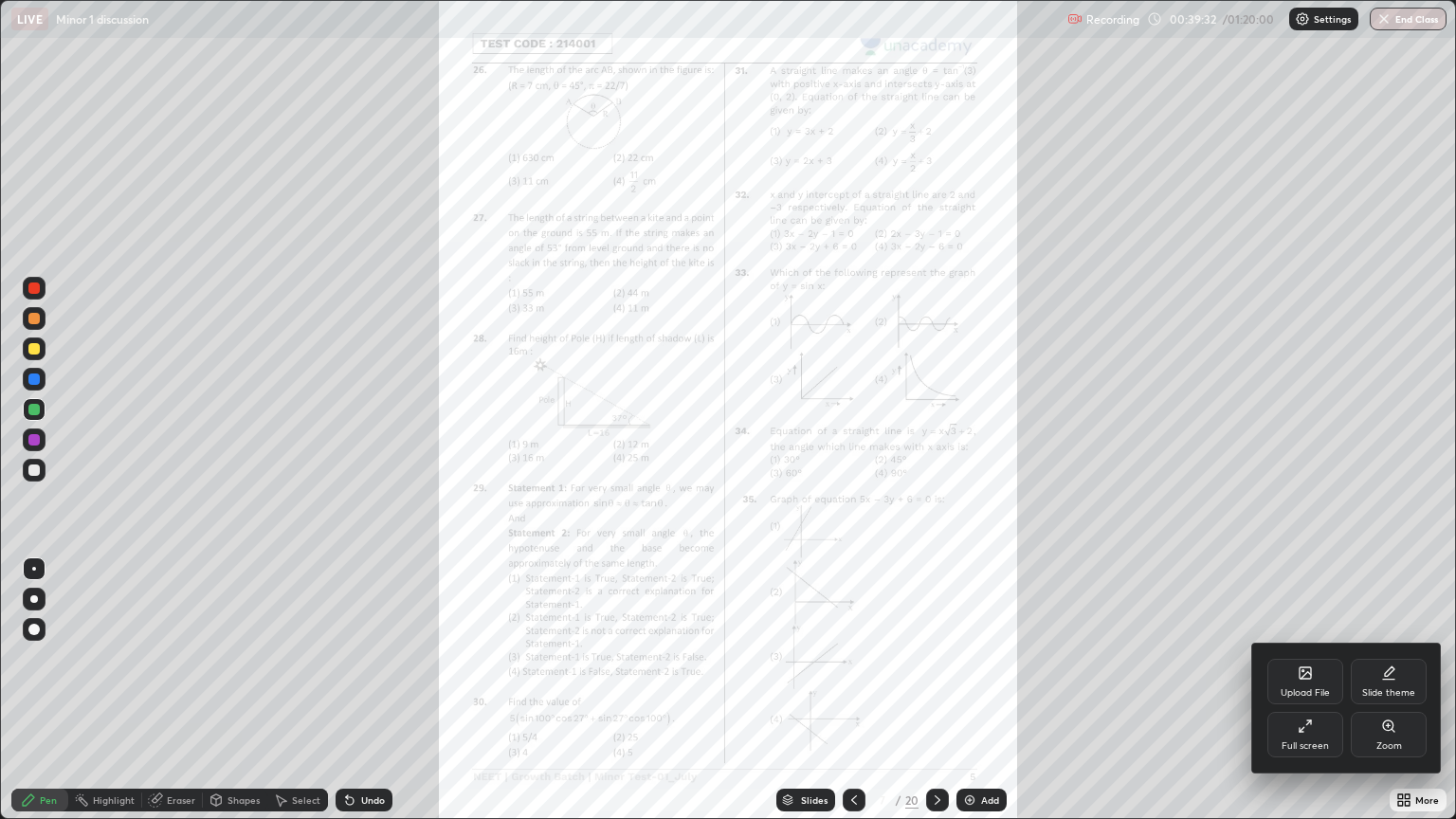 click on "Zoom" at bounding box center [1389, 735] 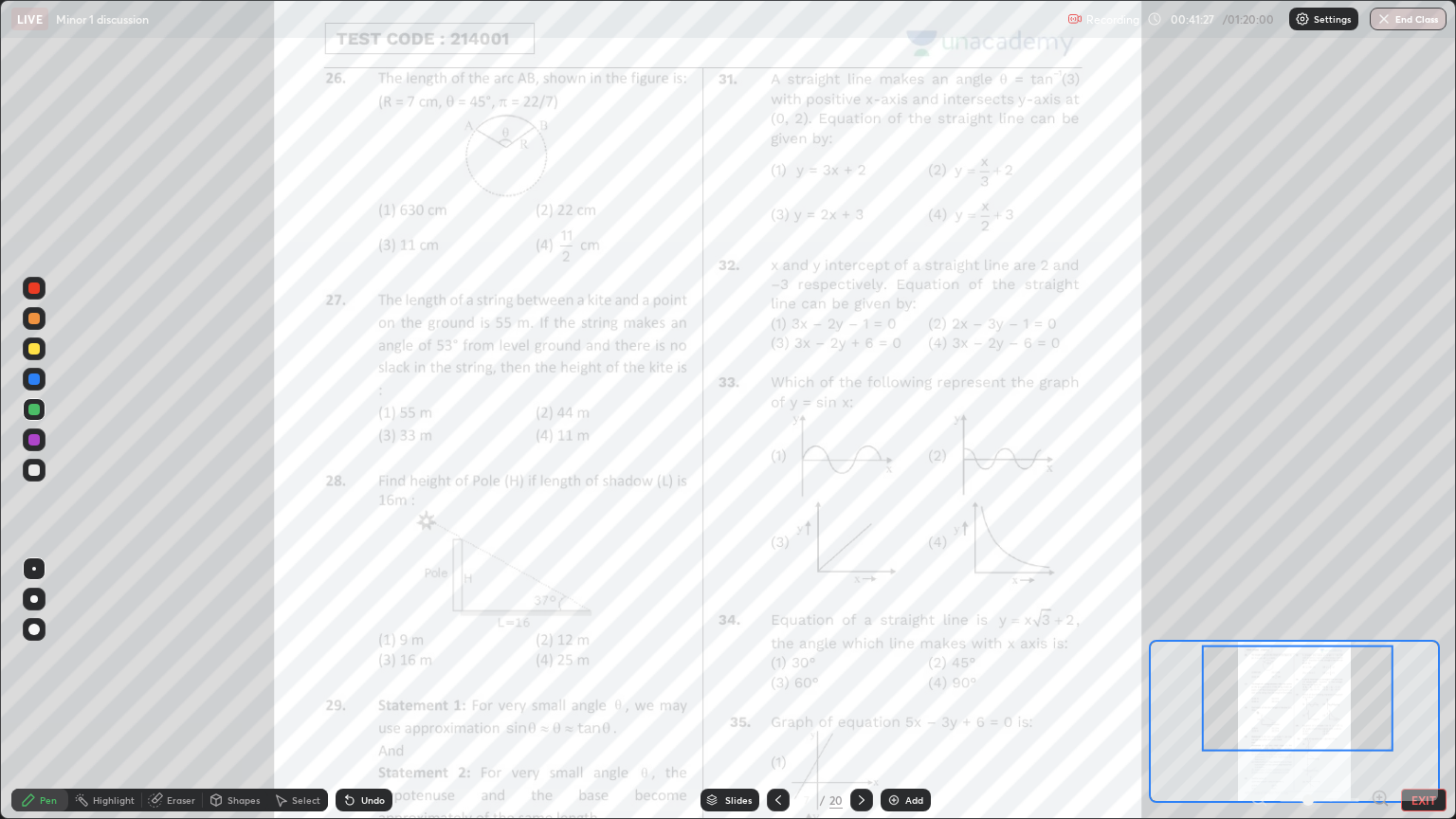click on "Eraser" at bounding box center [173, 800] 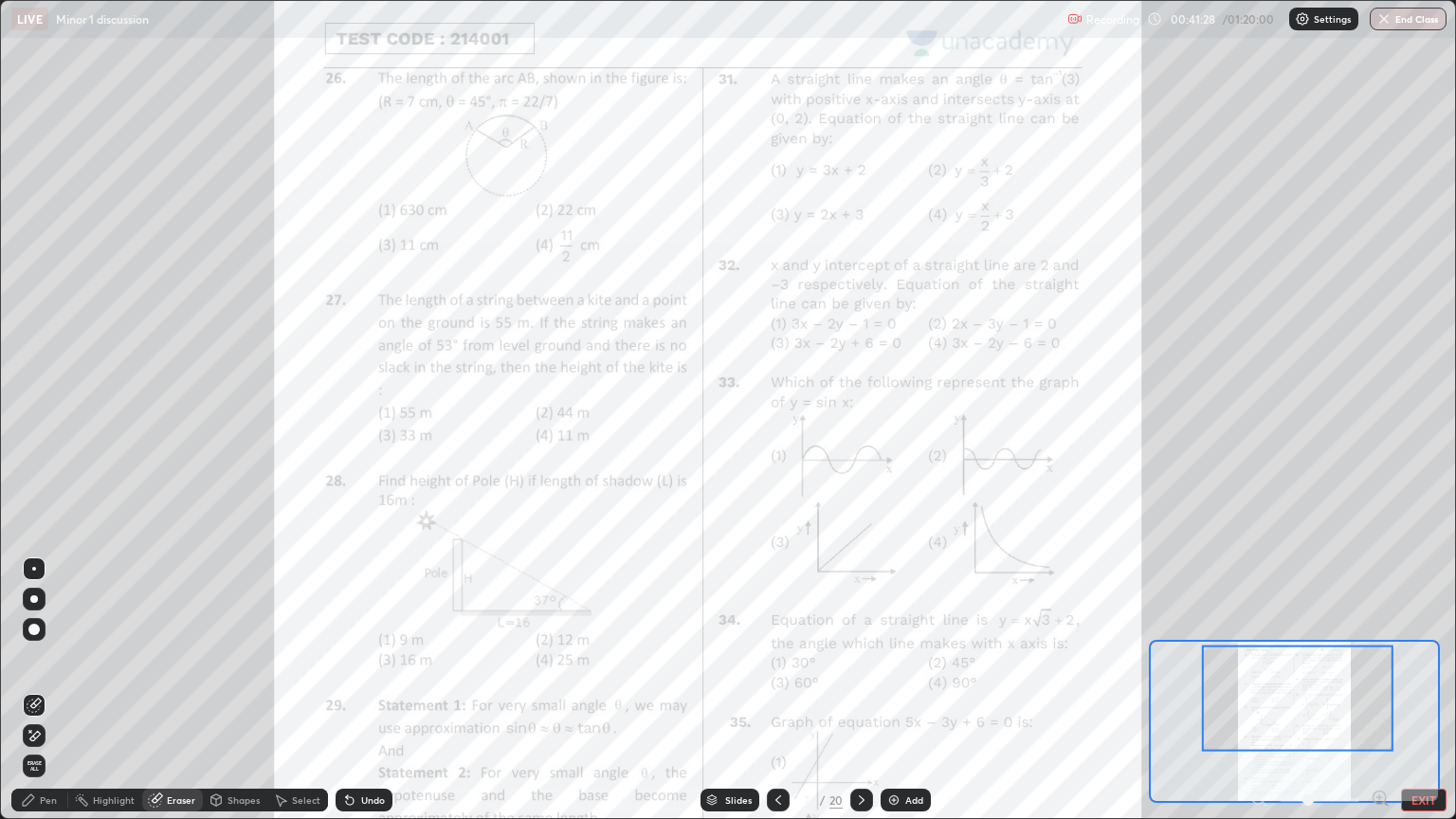 click on "Erase all" at bounding box center (34, 766) 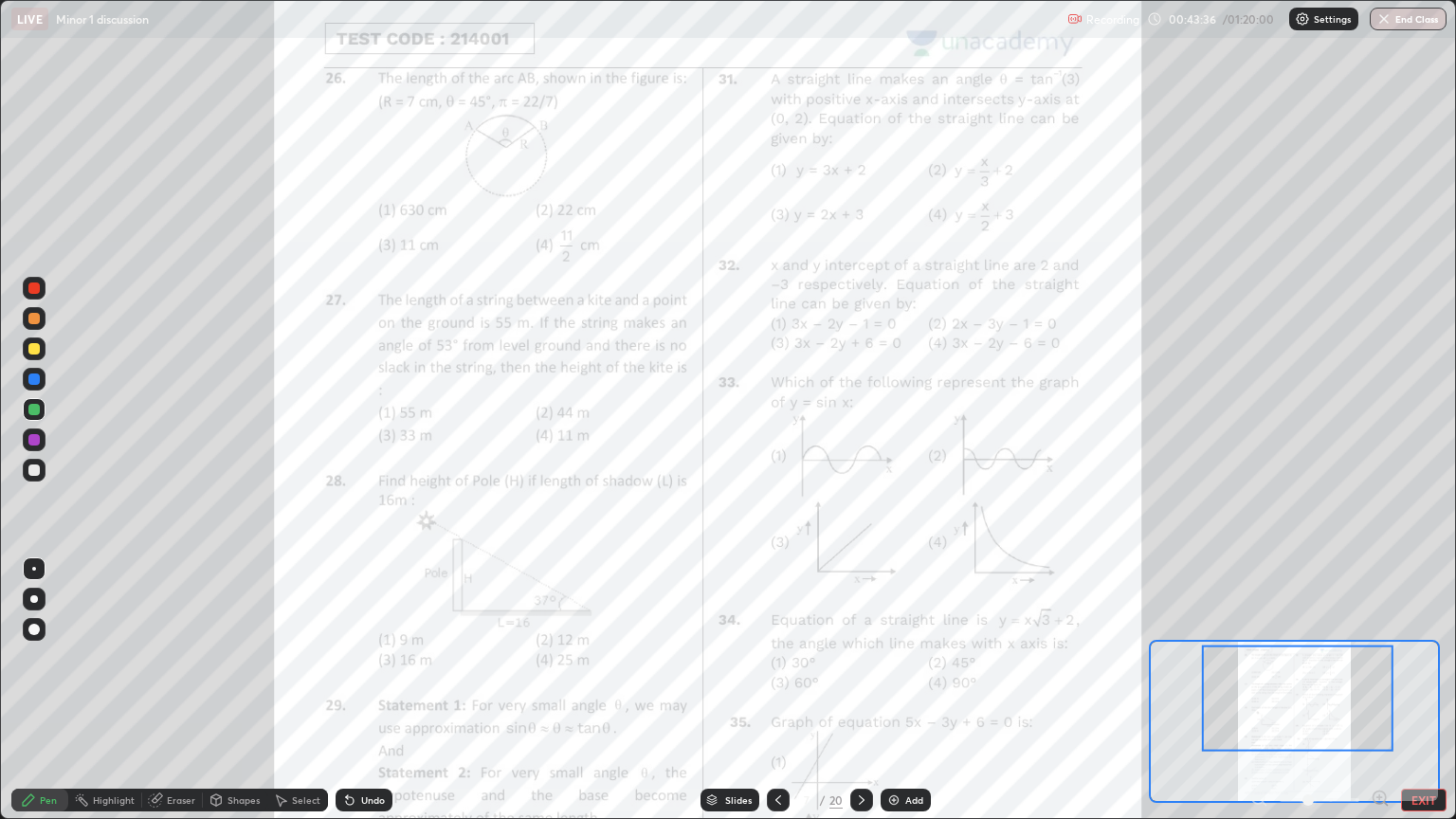 click on "Eraser" at bounding box center [181, 800] 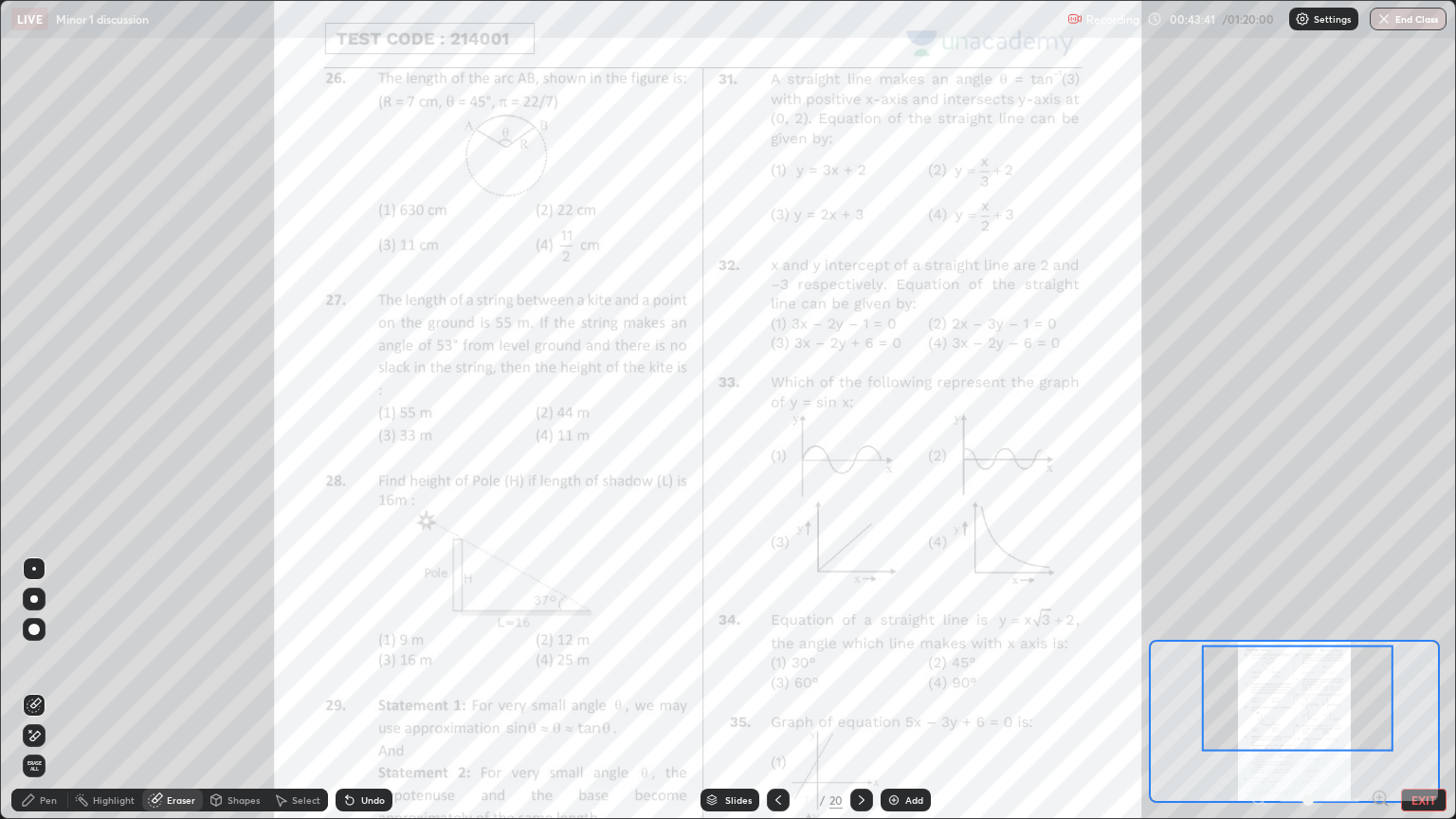 click on "Pen" at bounding box center [48, 800] 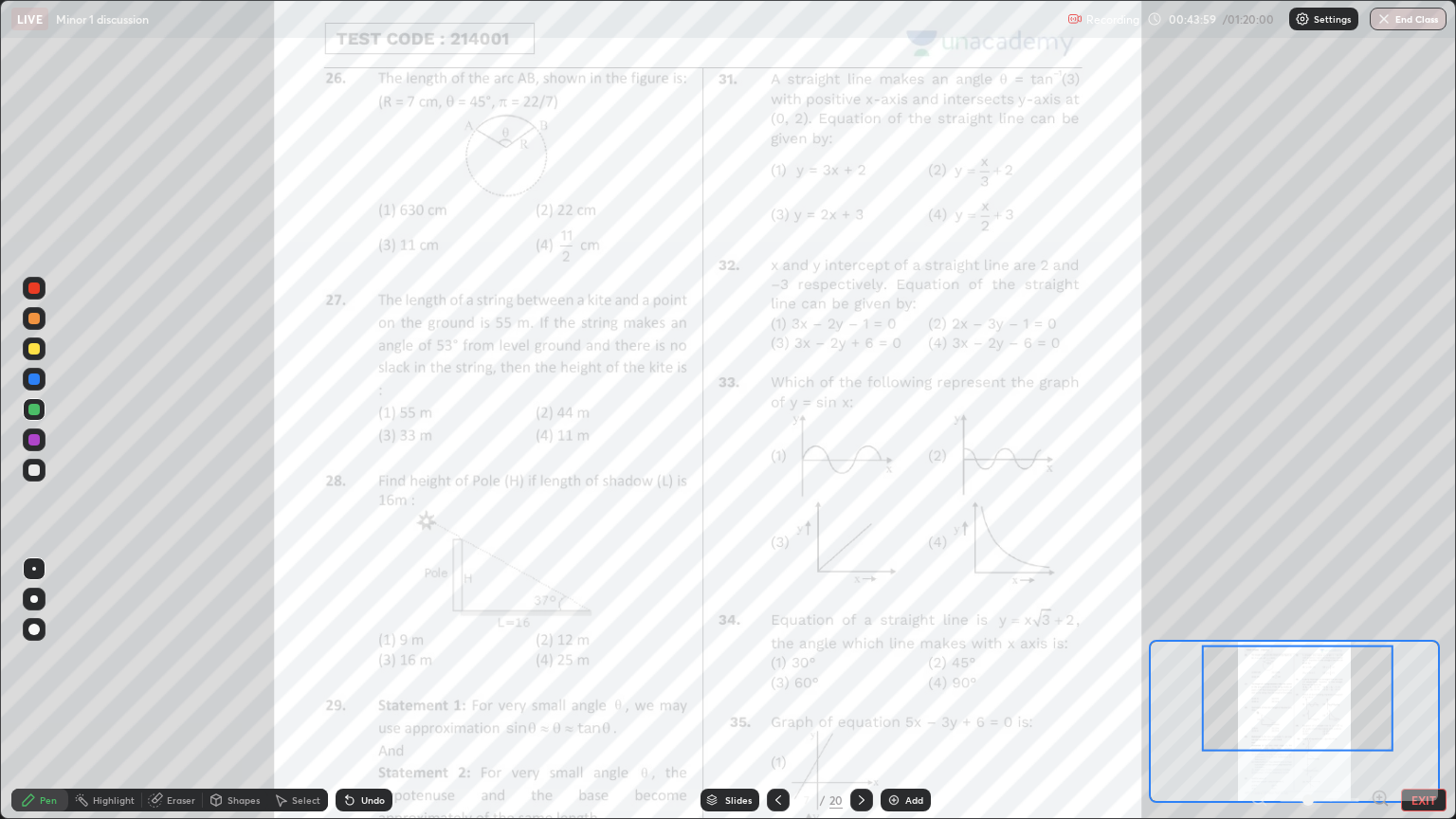 click on "Eraser" at bounding box center (181, 800) 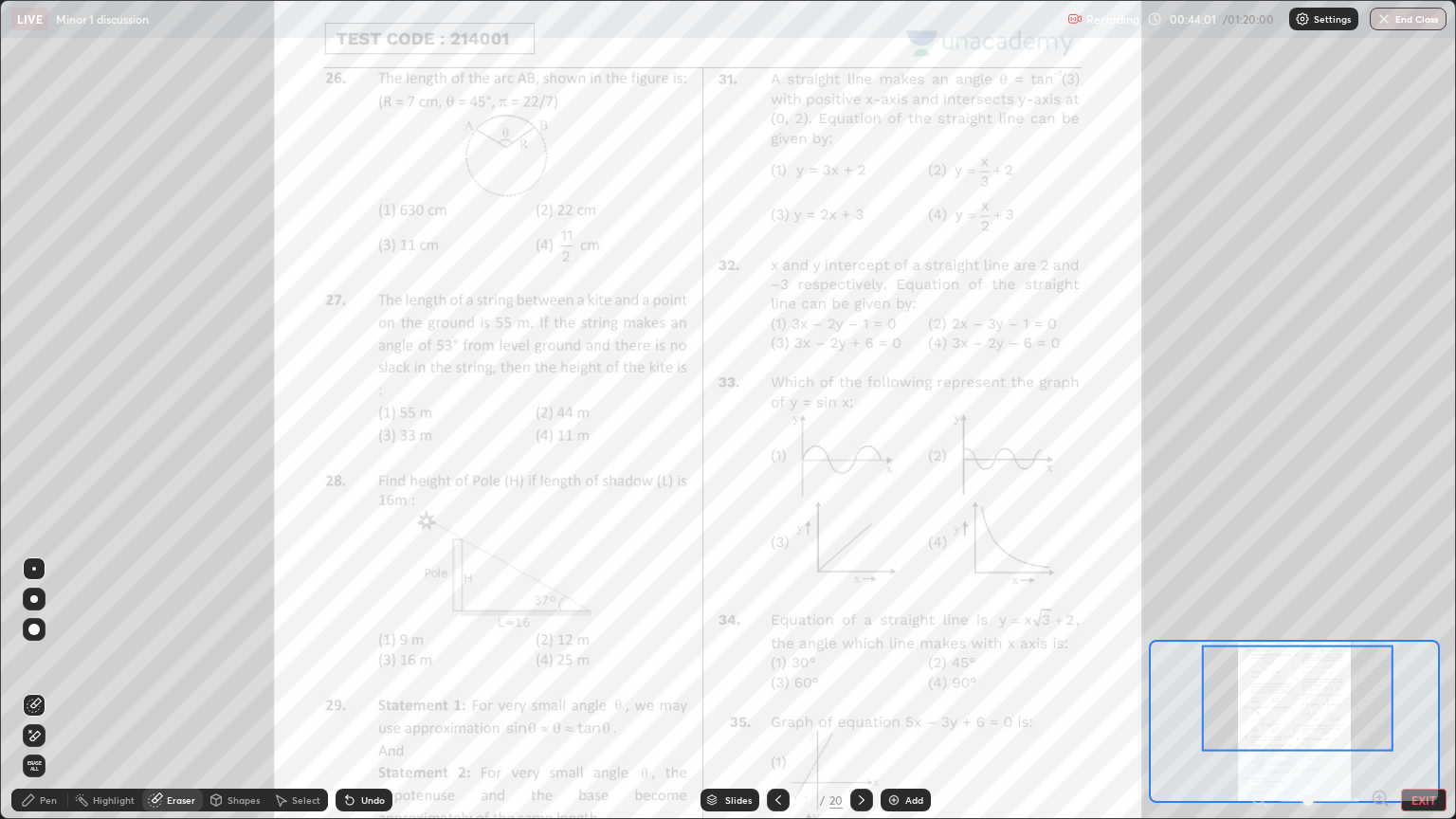 click on "Pen" at bounding box center (48, 800) 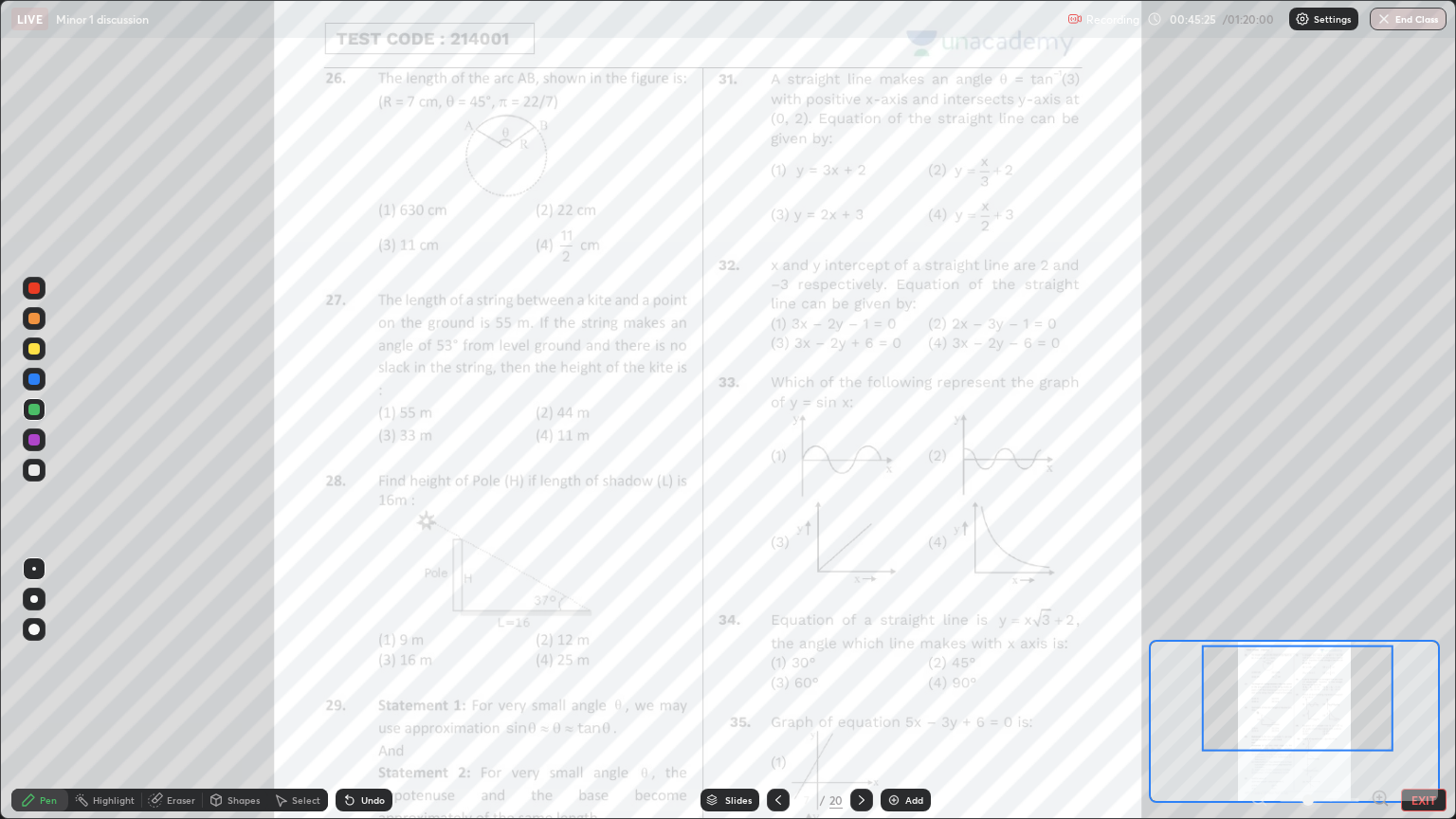 click on "Eraser" at bounding box center [181, 800] 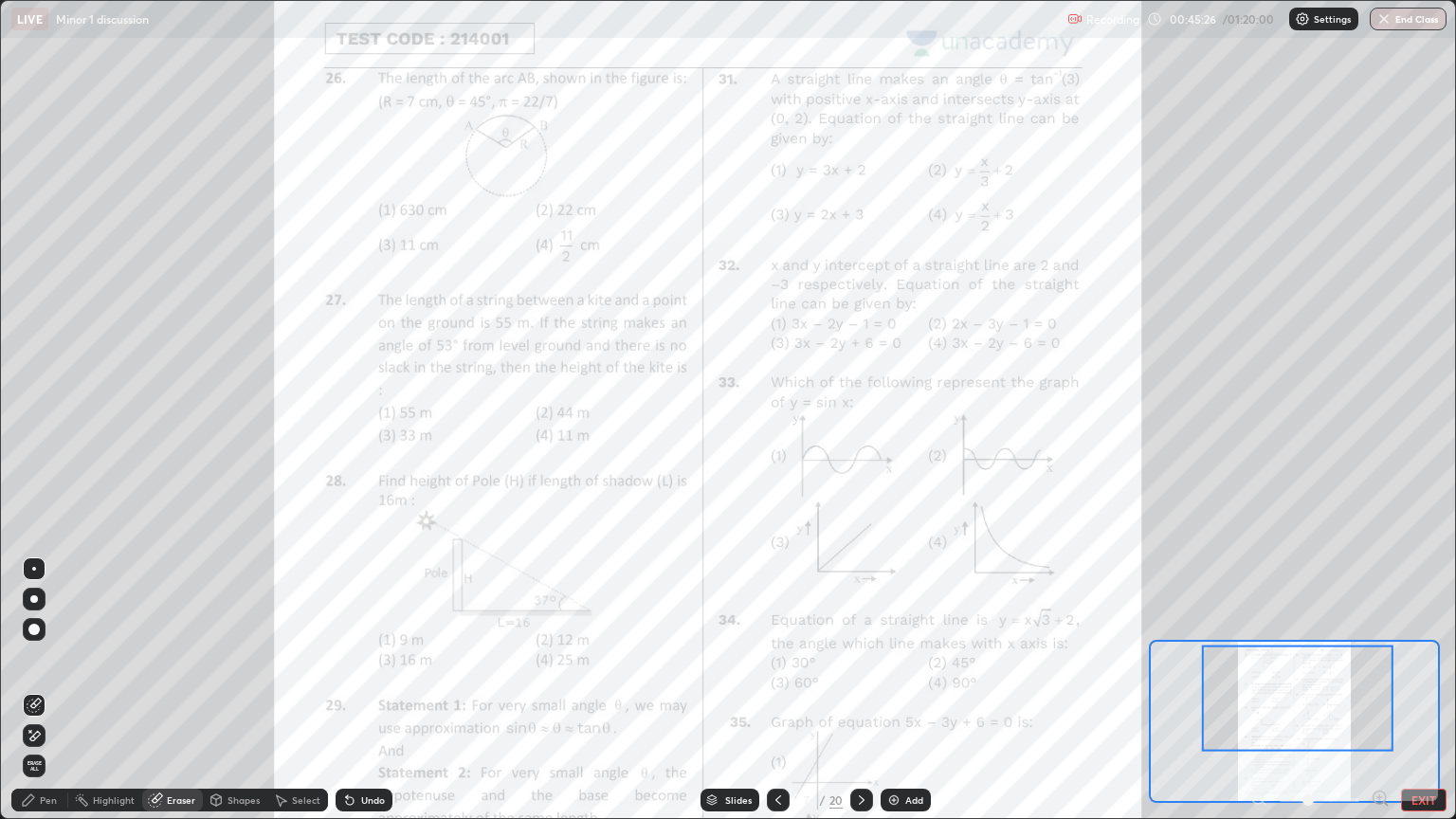 click on "Erase all" at bounding box center (34, 766) 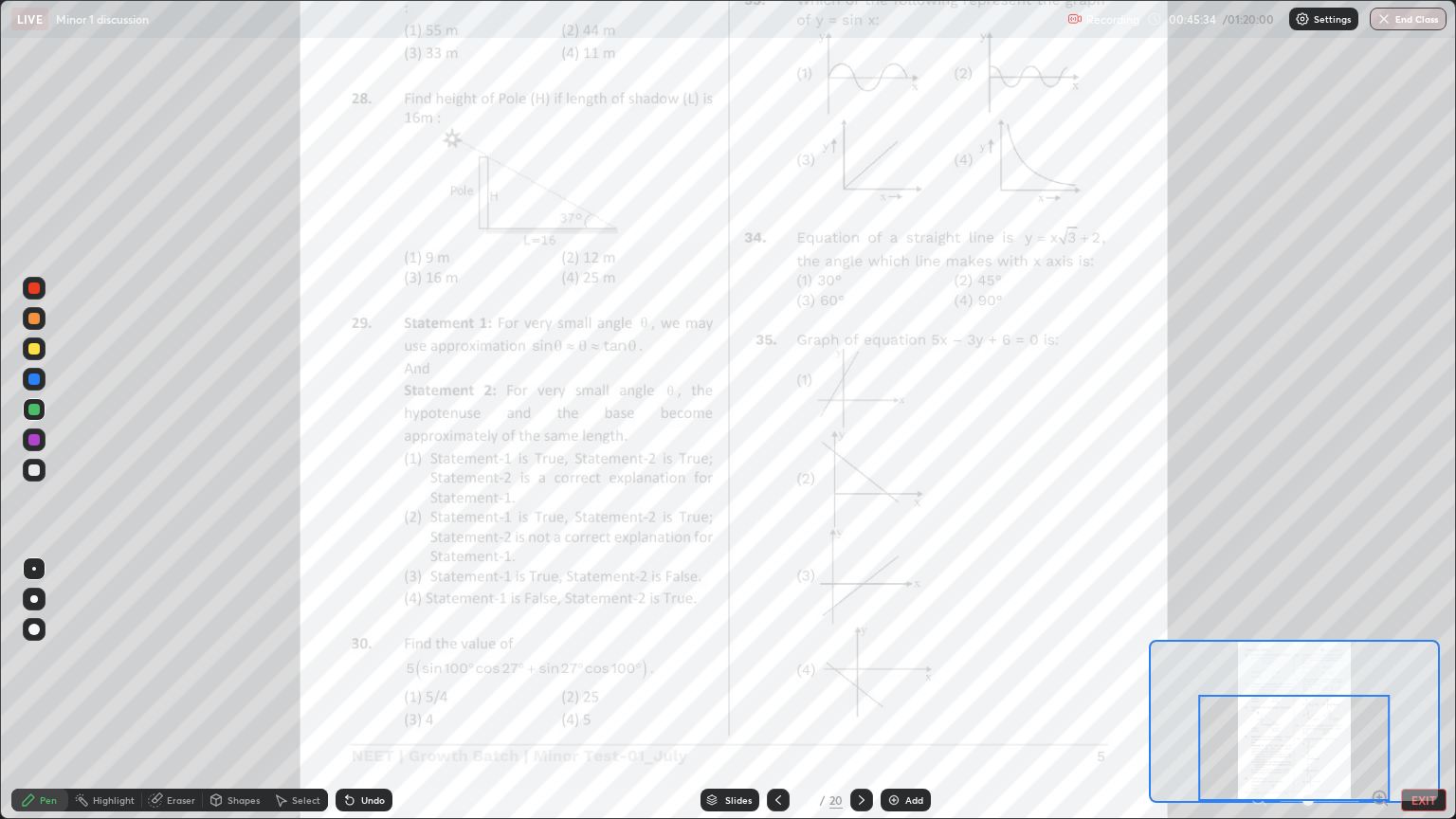 click at bounding box center (34, 349) 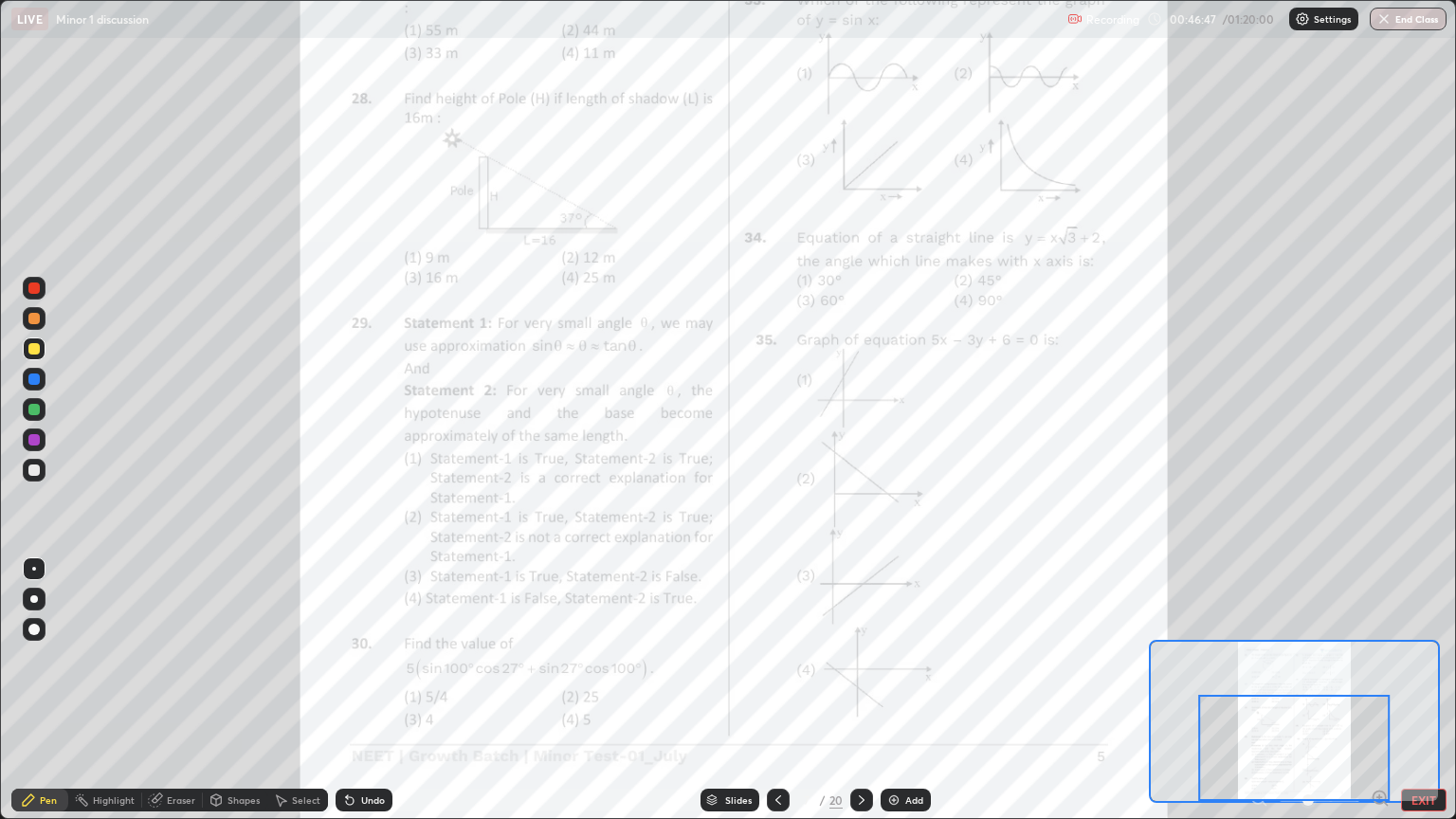 click on "Eraser" at bounding box center (173, 800) 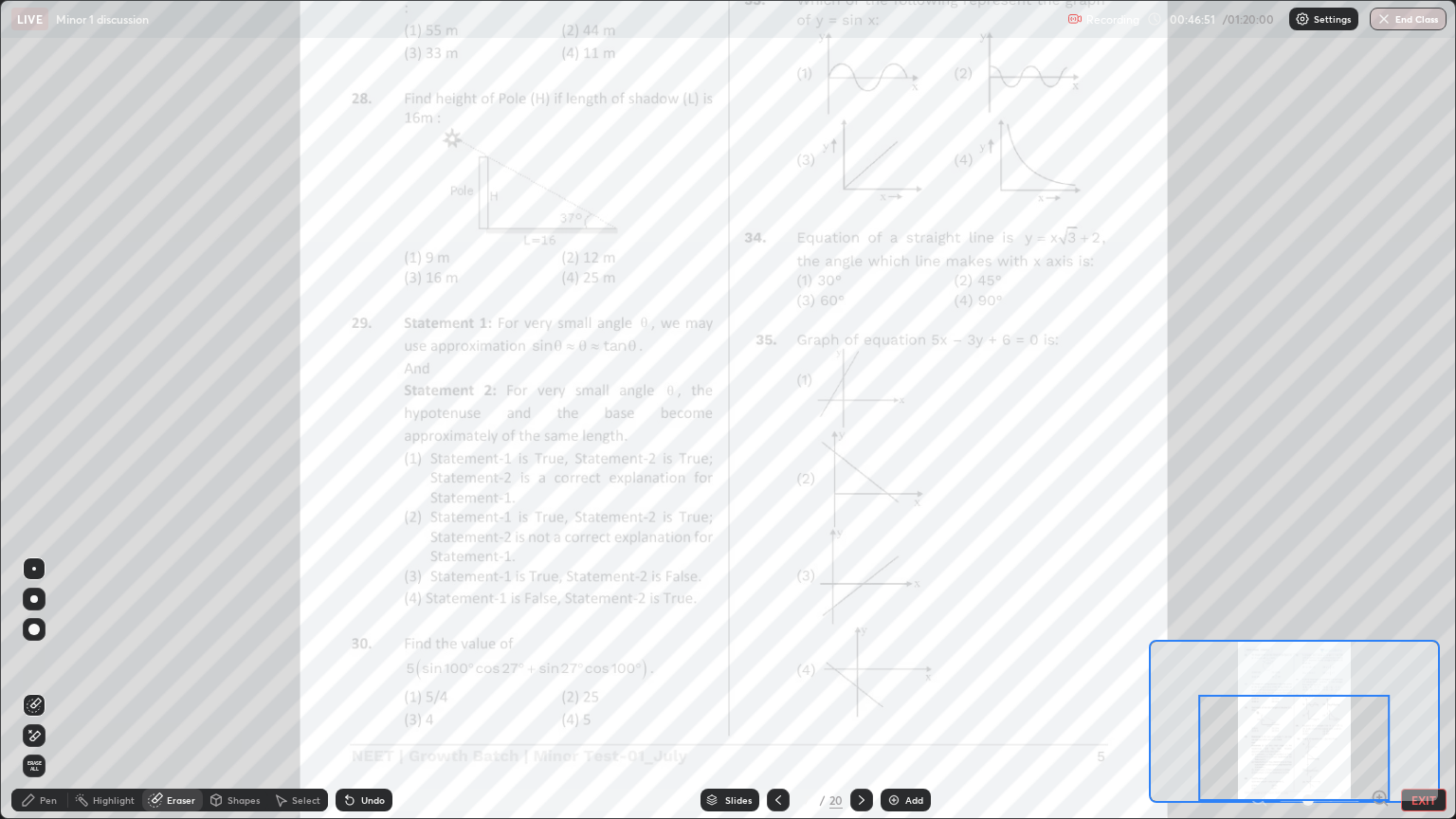 click on "Erase all" at bounding box center [34, 766] 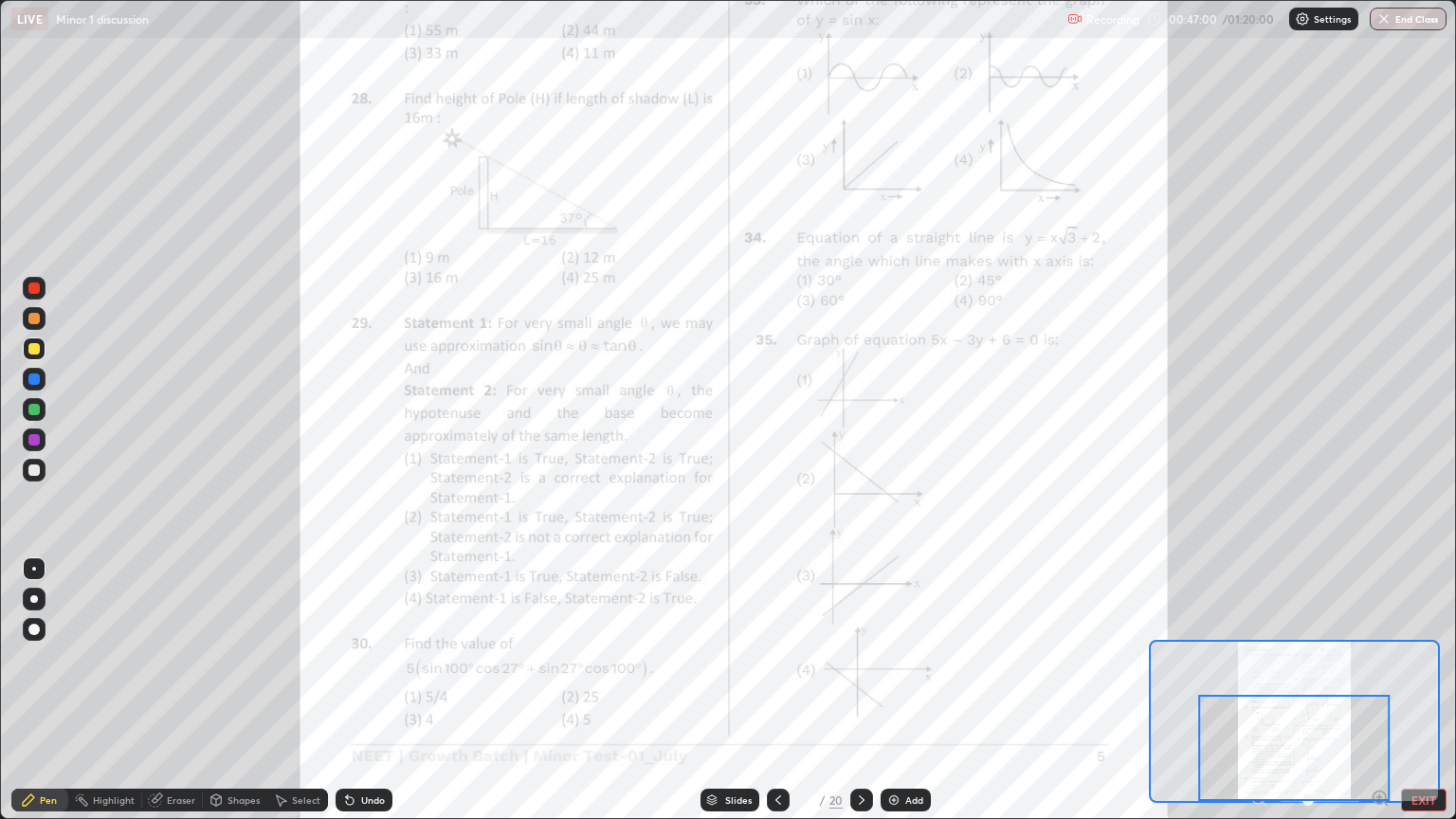 click 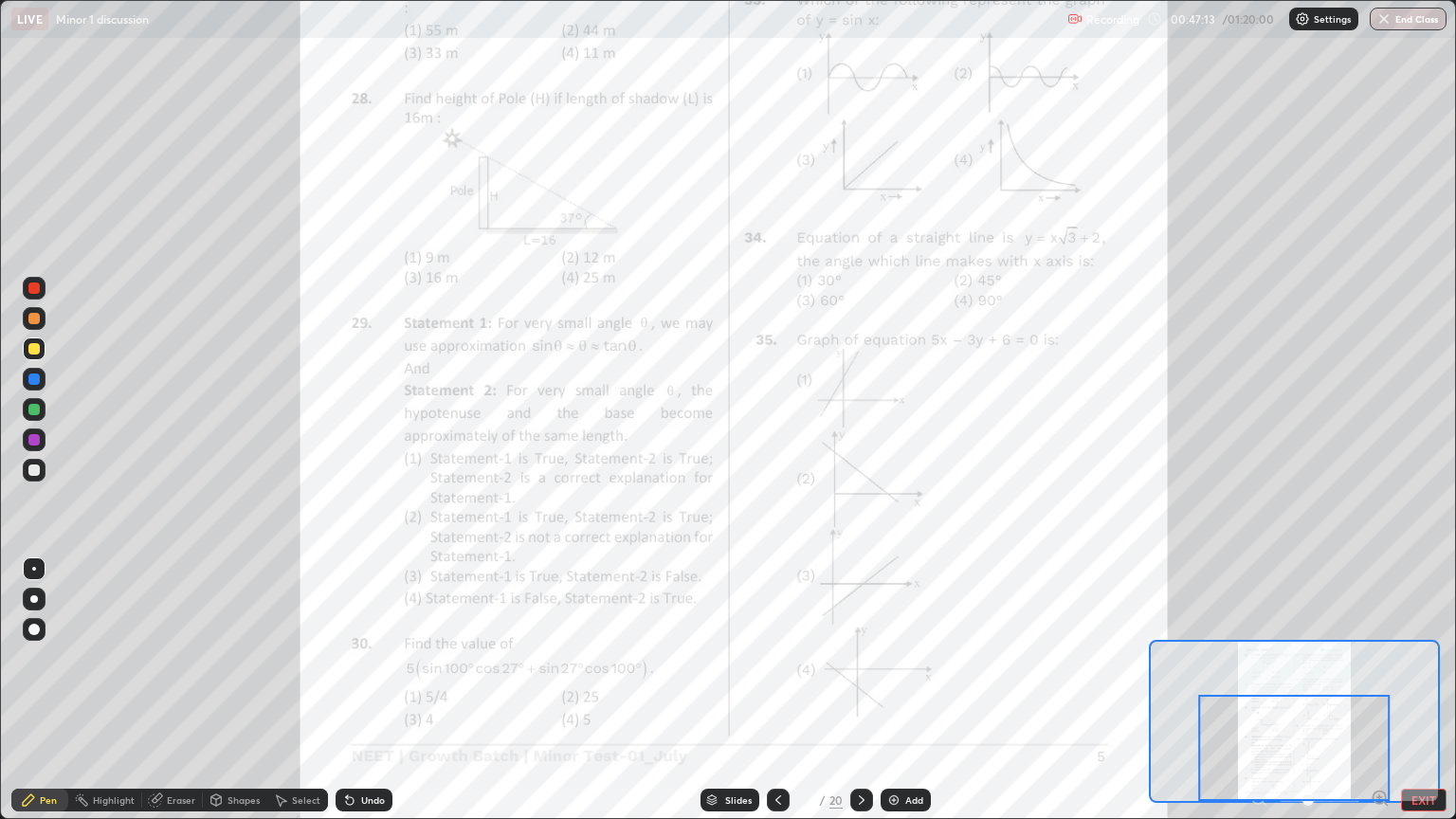 click on "Undo" at bounding box center [364, 800] 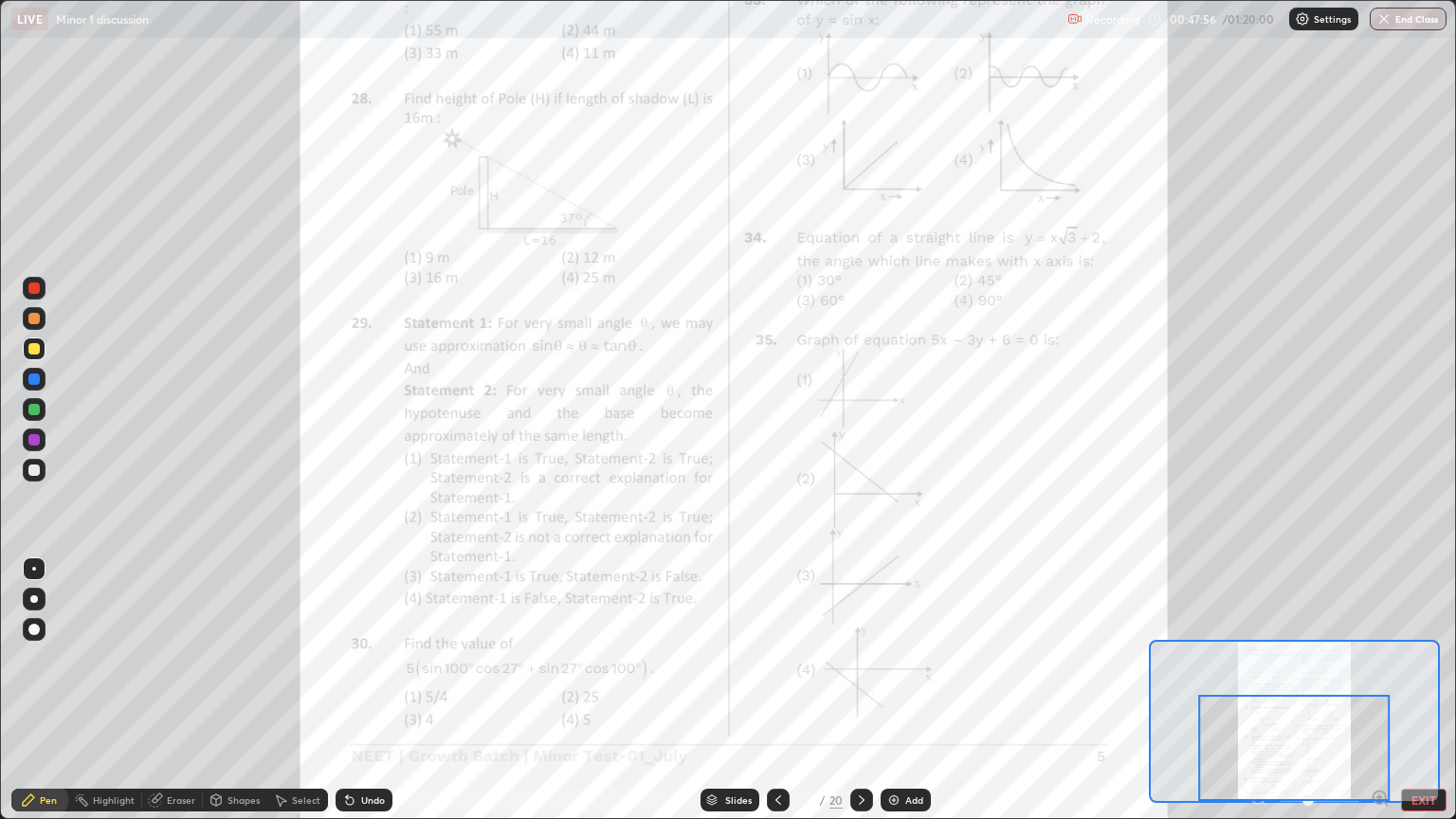 click on "Eraser" at bounding box center [181, 800] 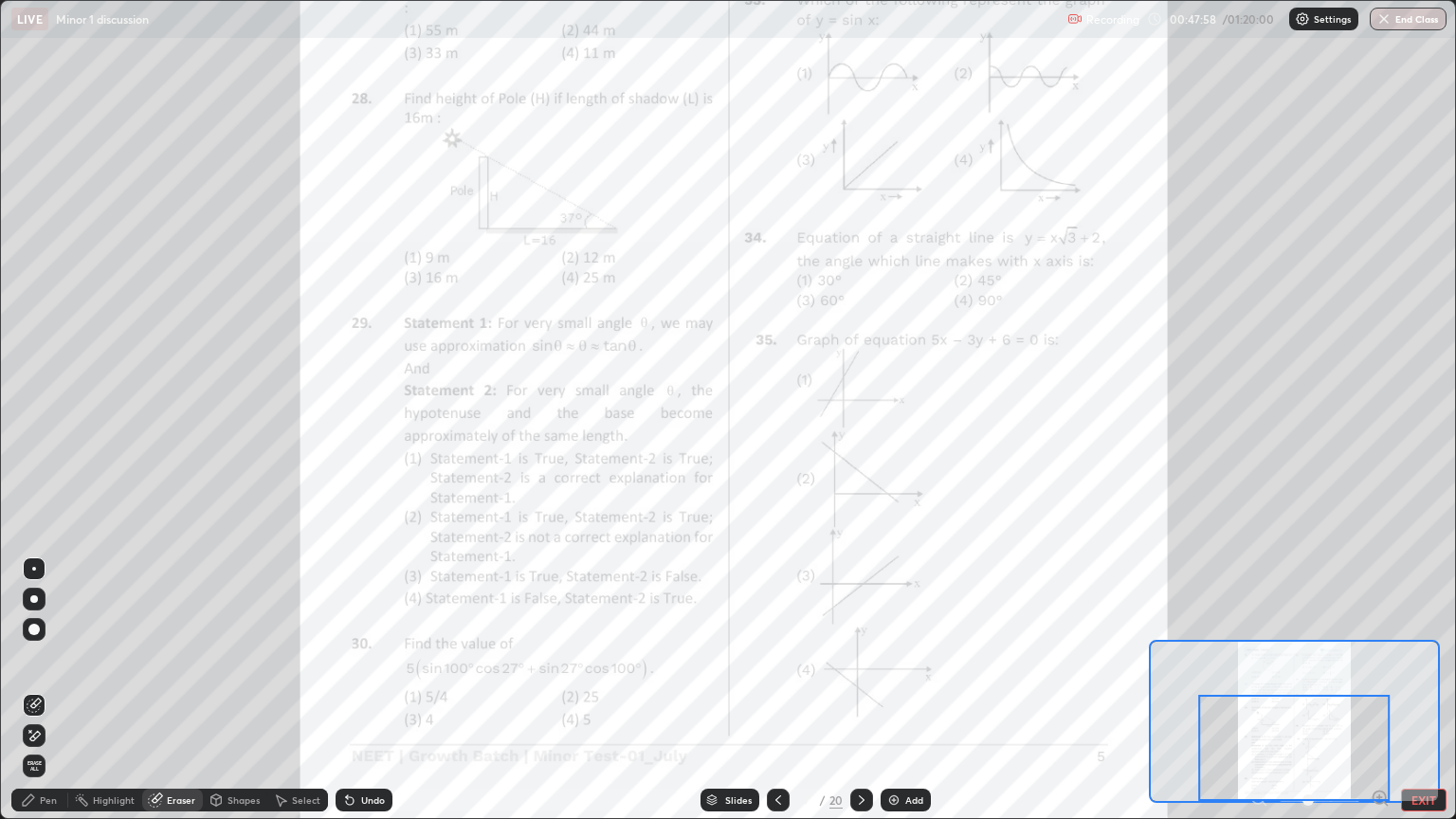 click on "Pen" at bounding box center [40, 800] 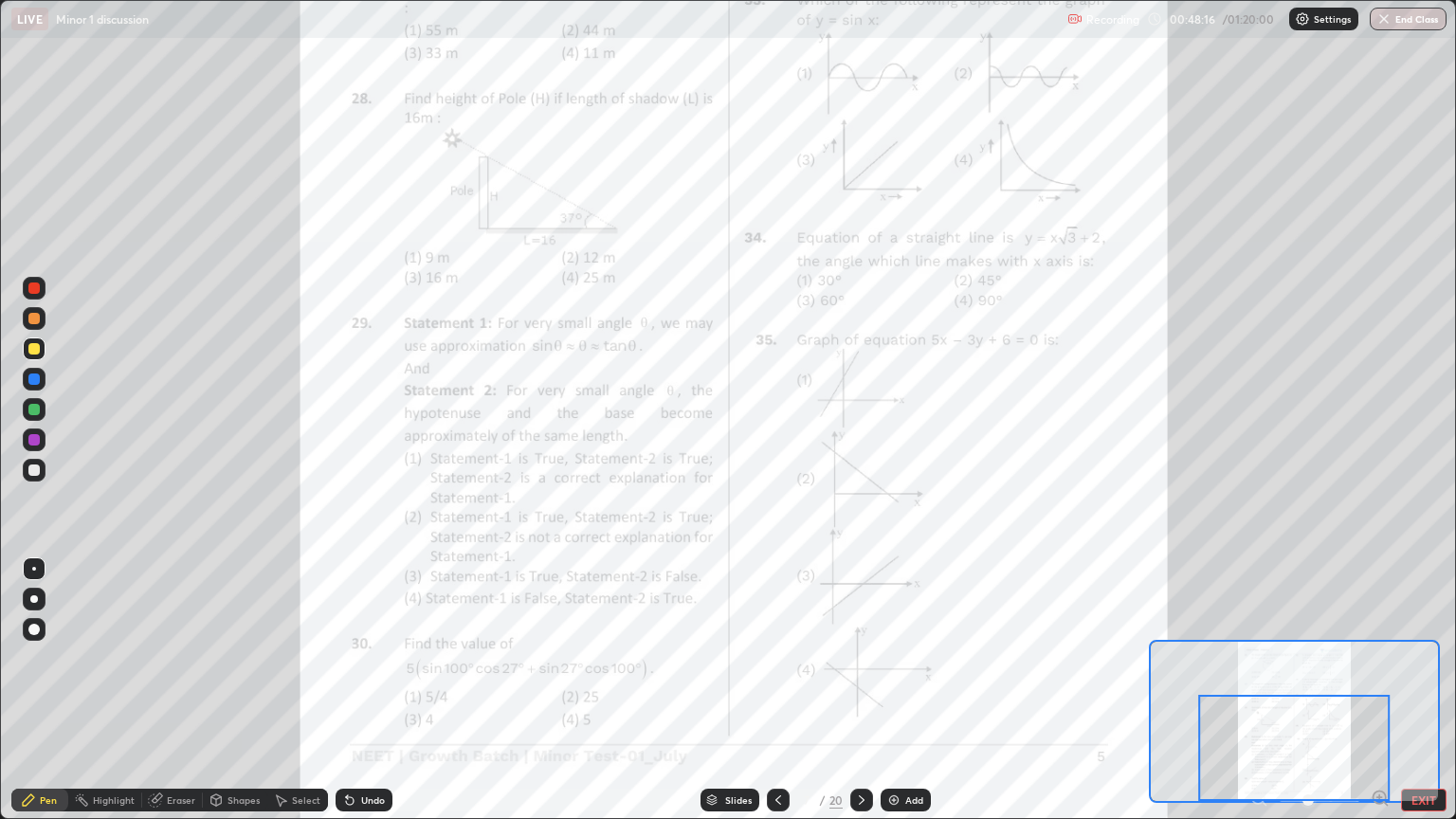 click 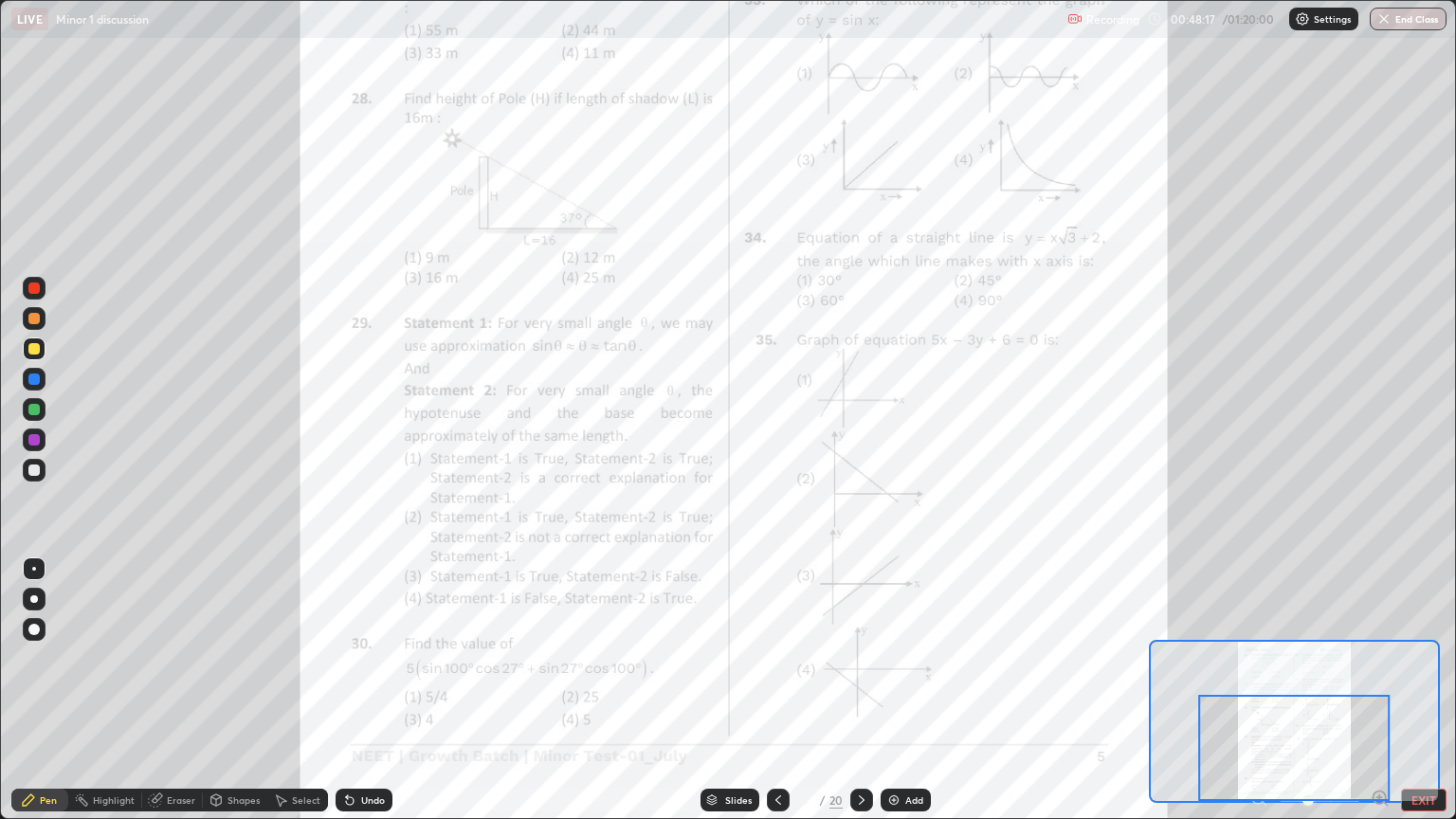 click on "Undo" at bounding box center [364, 800] 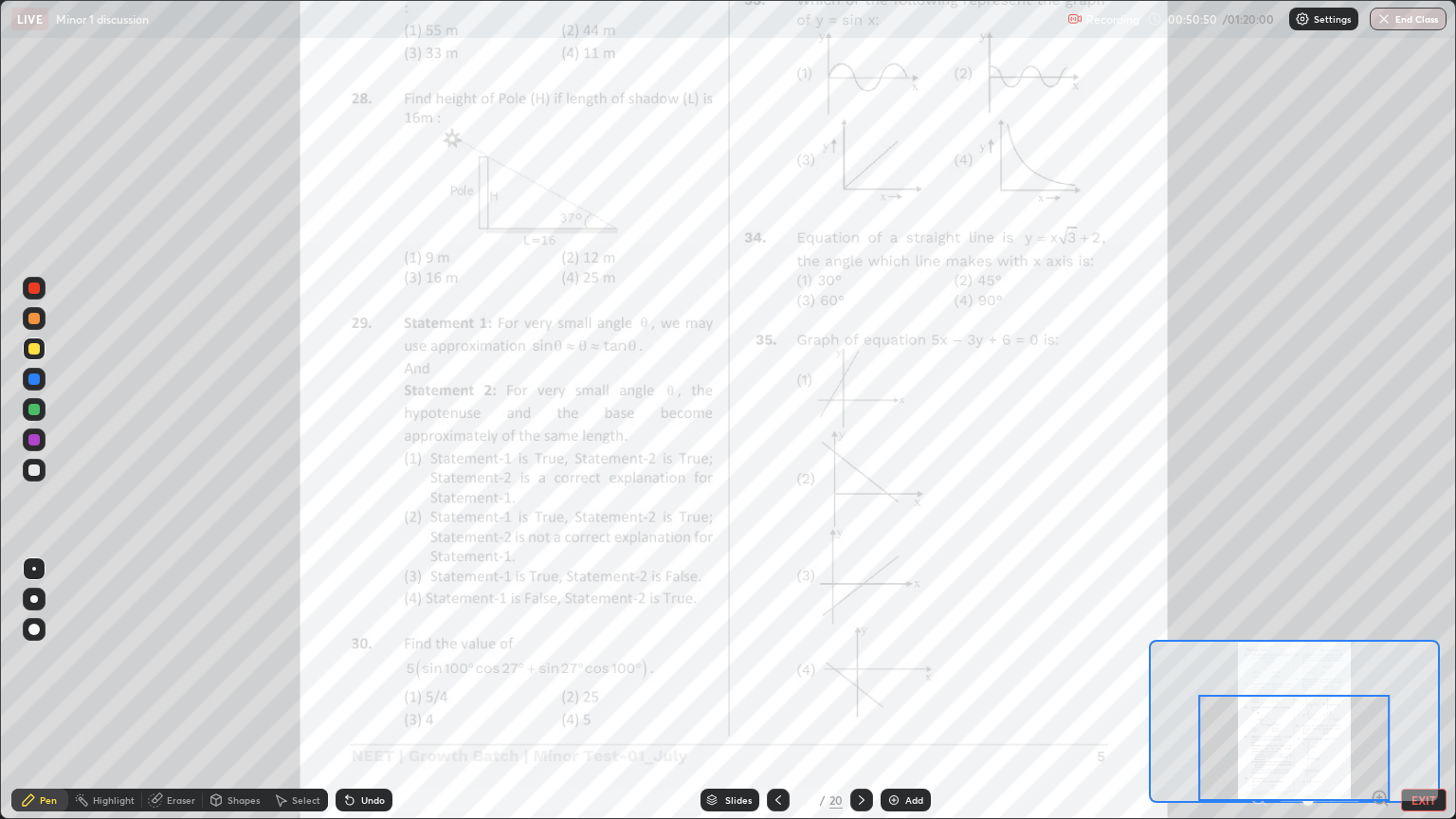 click at bounding box center [34, 410] 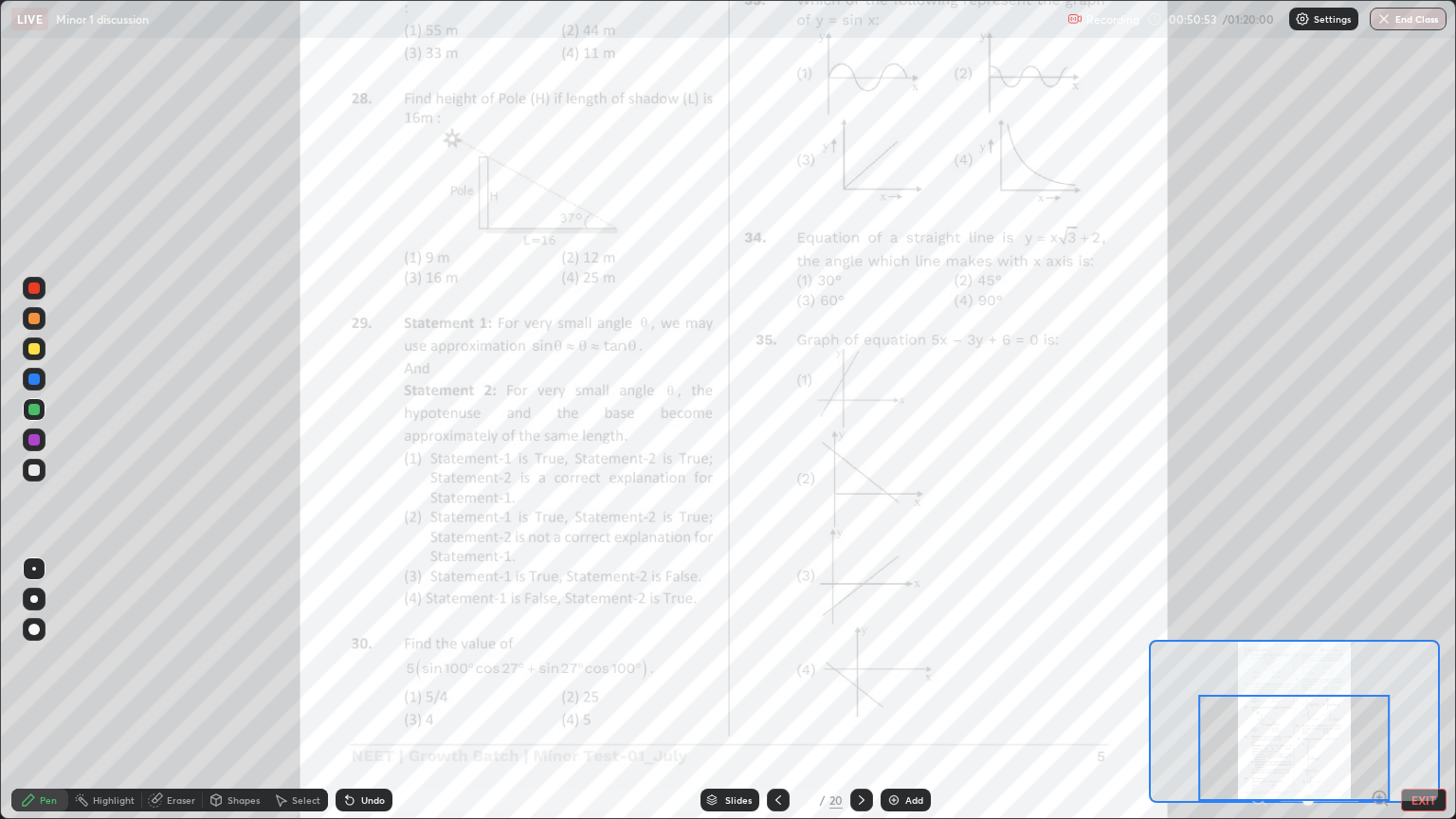 click on "Eraser" at bounding box center (181, 800) 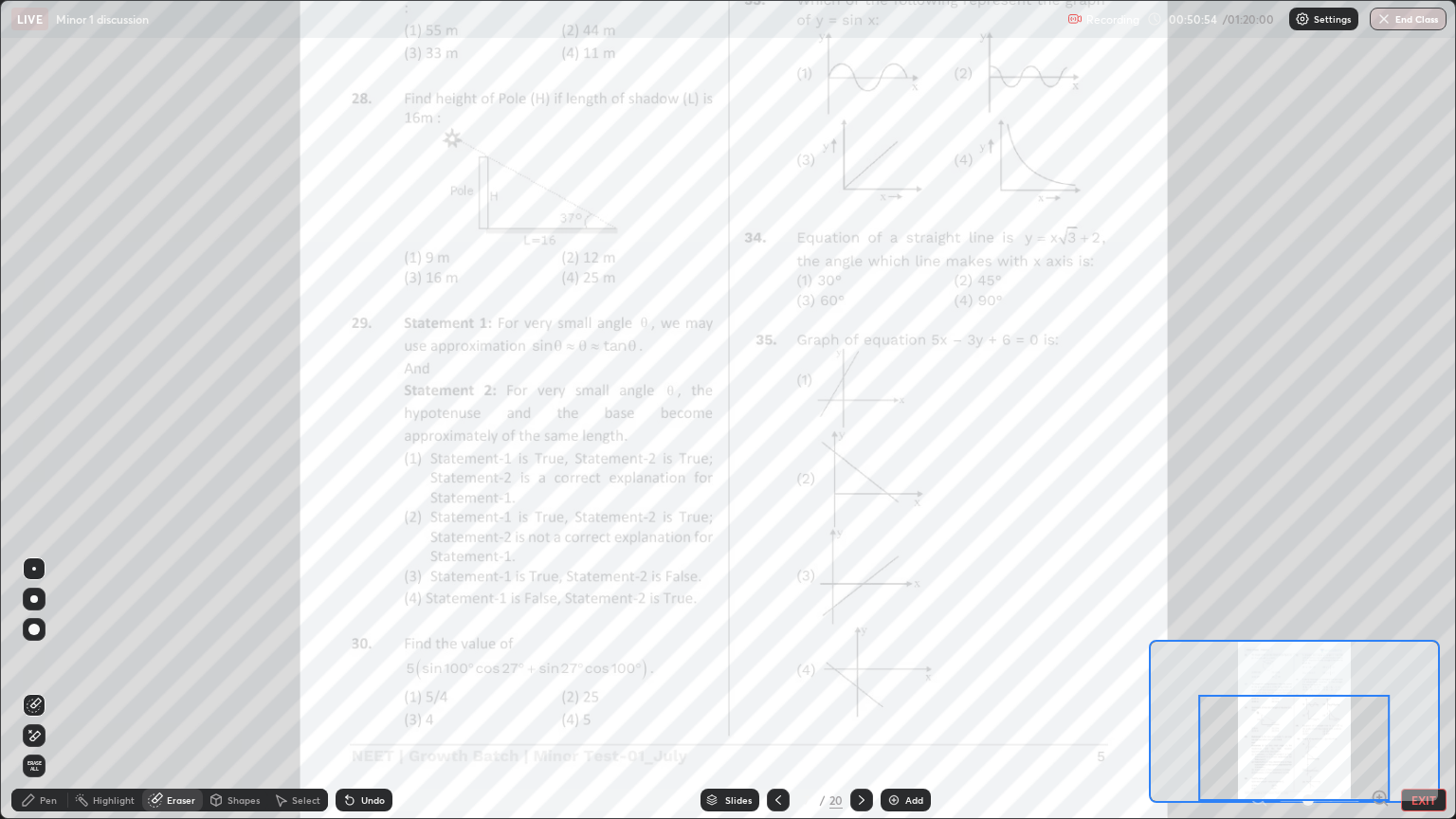 click on "Erase all" at bounding box center [34, 766] 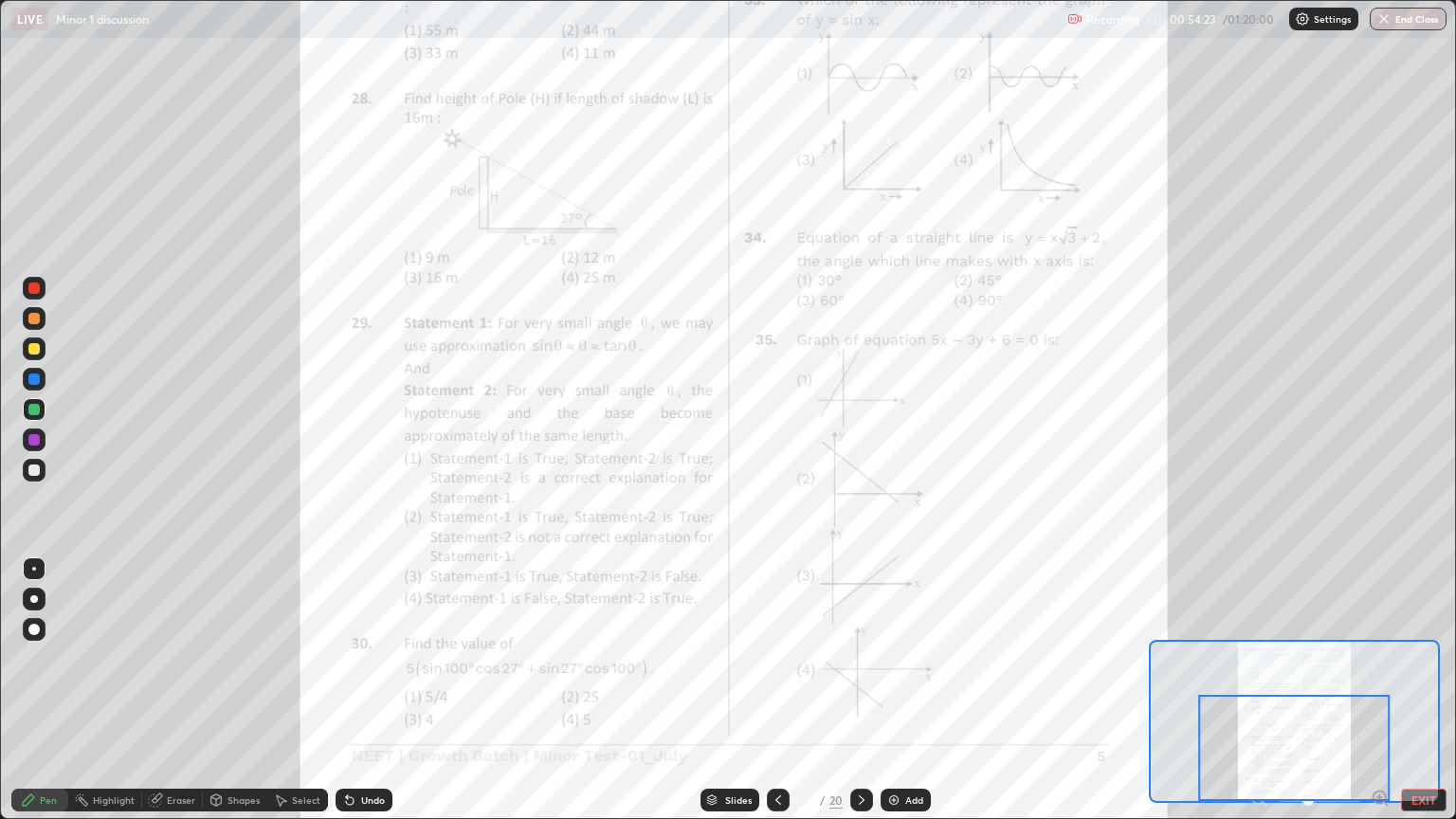 click 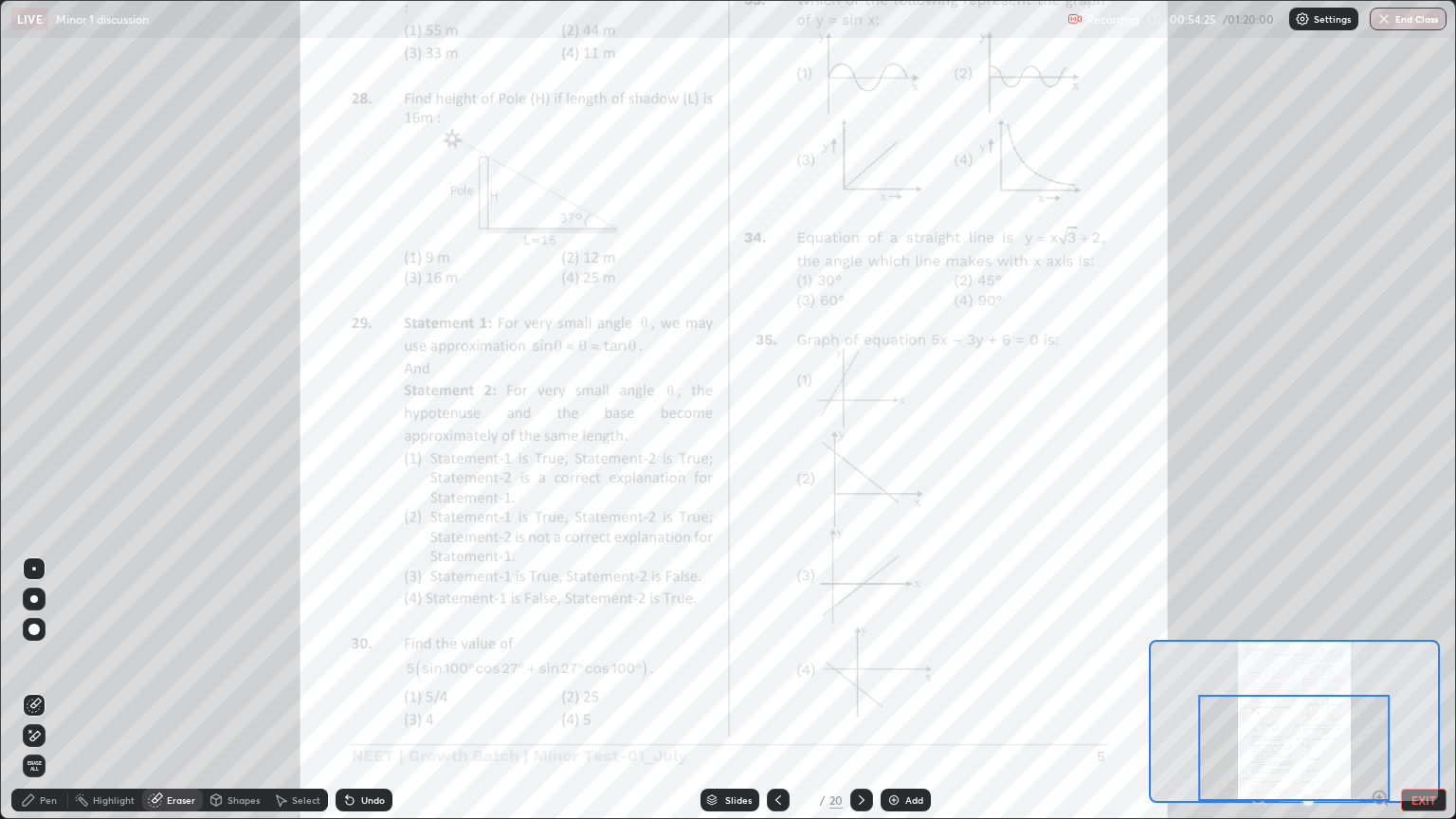 click on "Erase all" at bounding box center (34, 766) 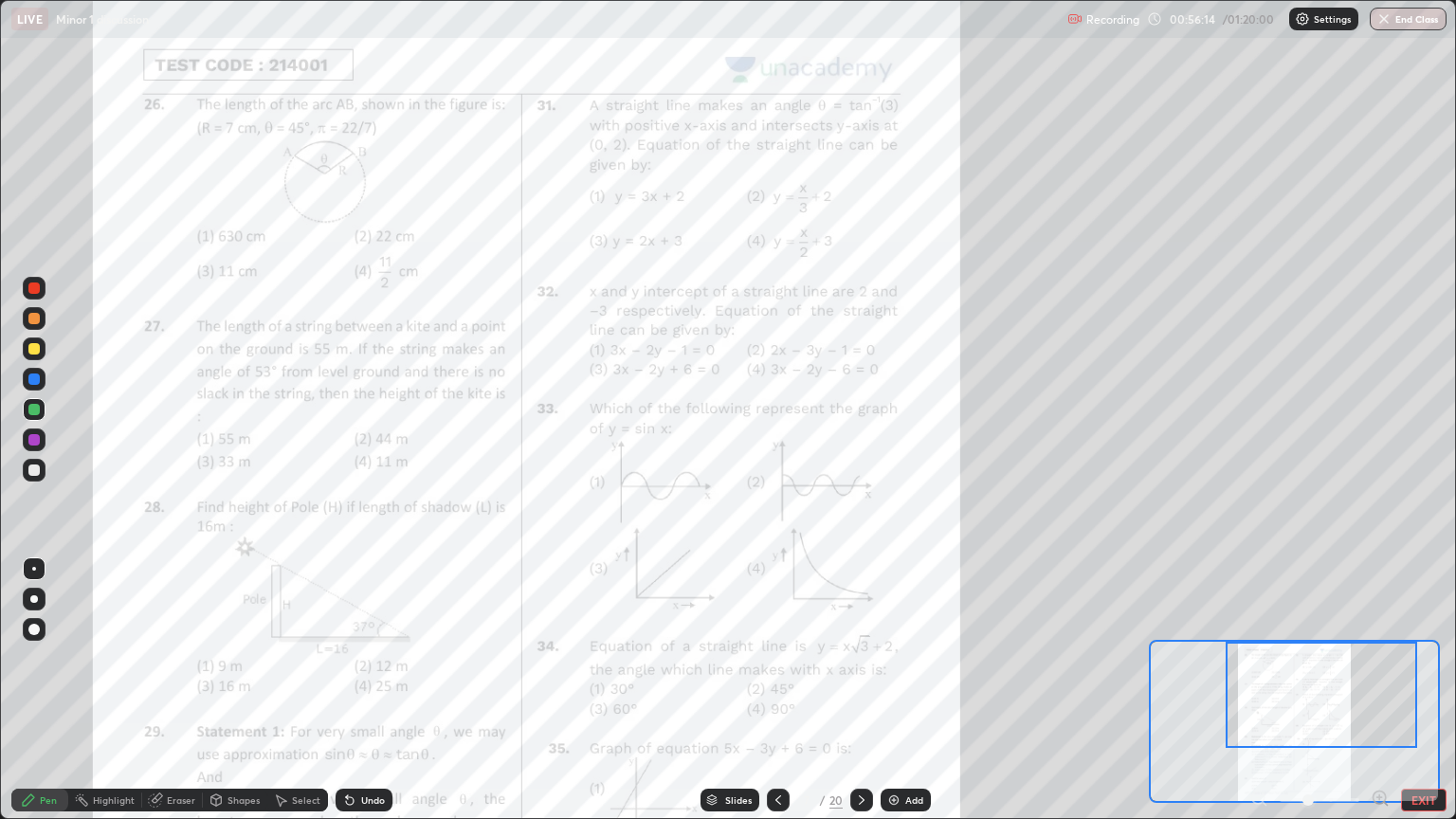 click 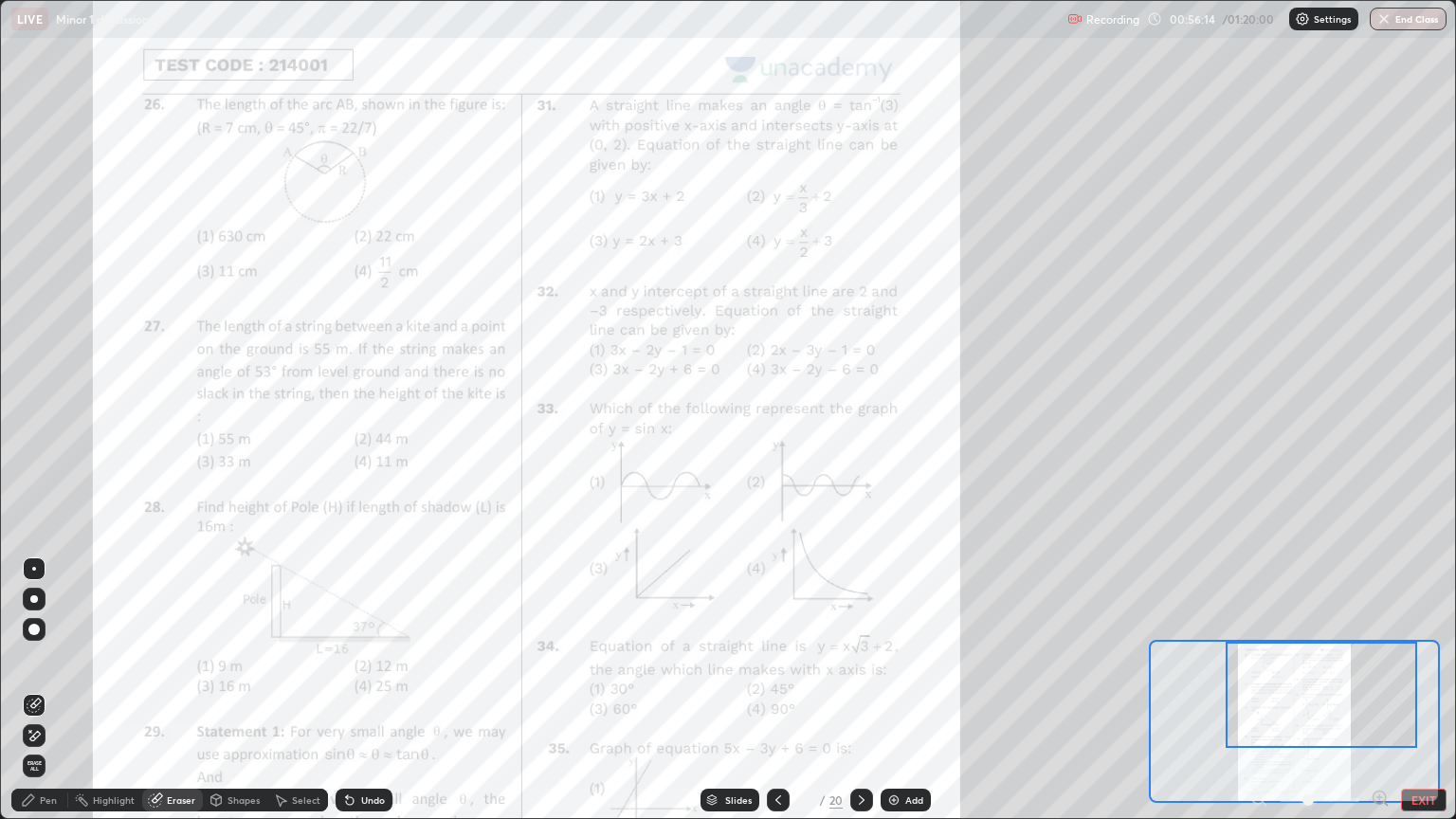 click on "Erase all" at bounding box center [34, 766] 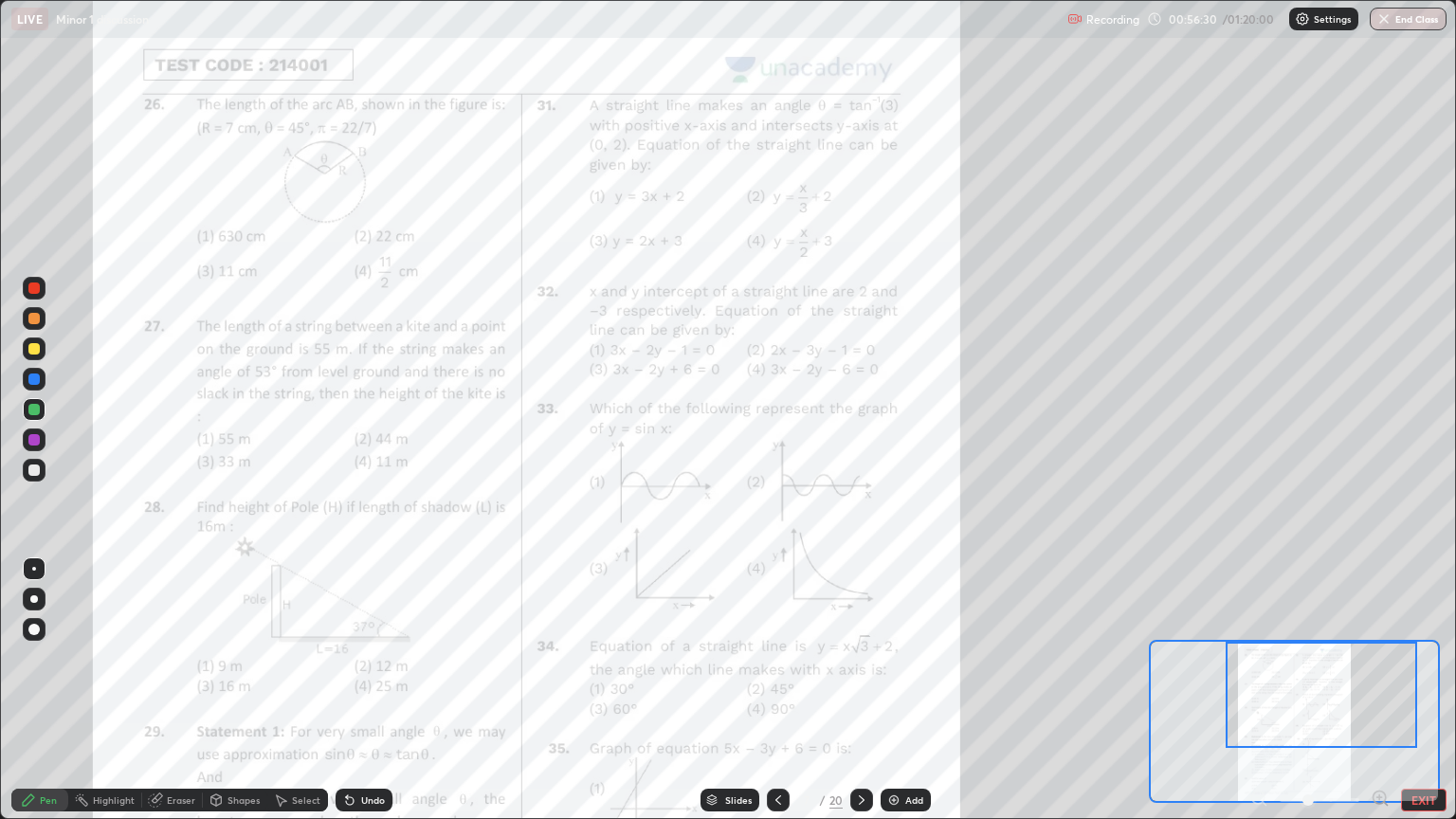 click on "Undo" at bounding box center (373, 800) 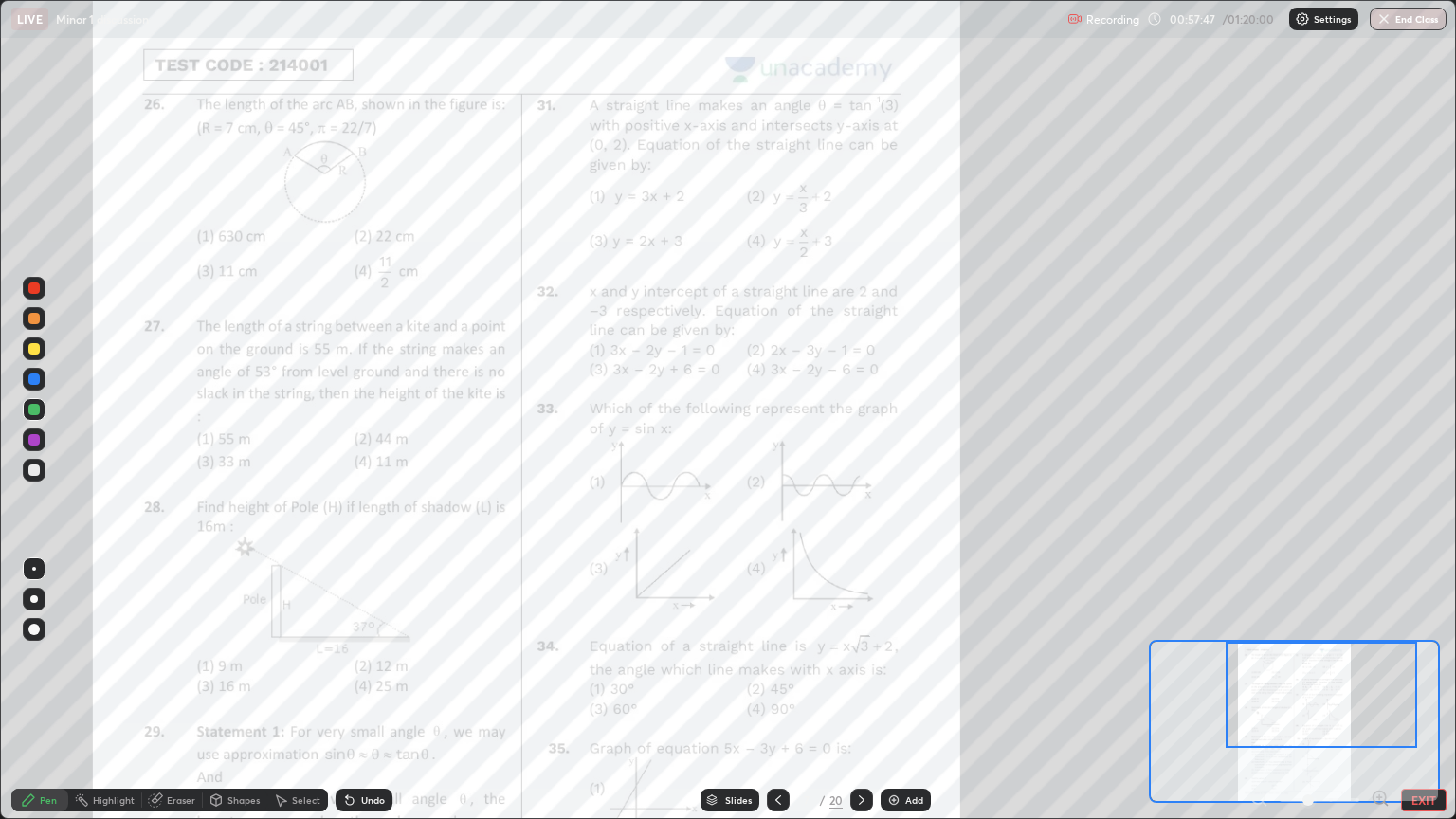 click on "Undo" at bounding box center [364, 800] 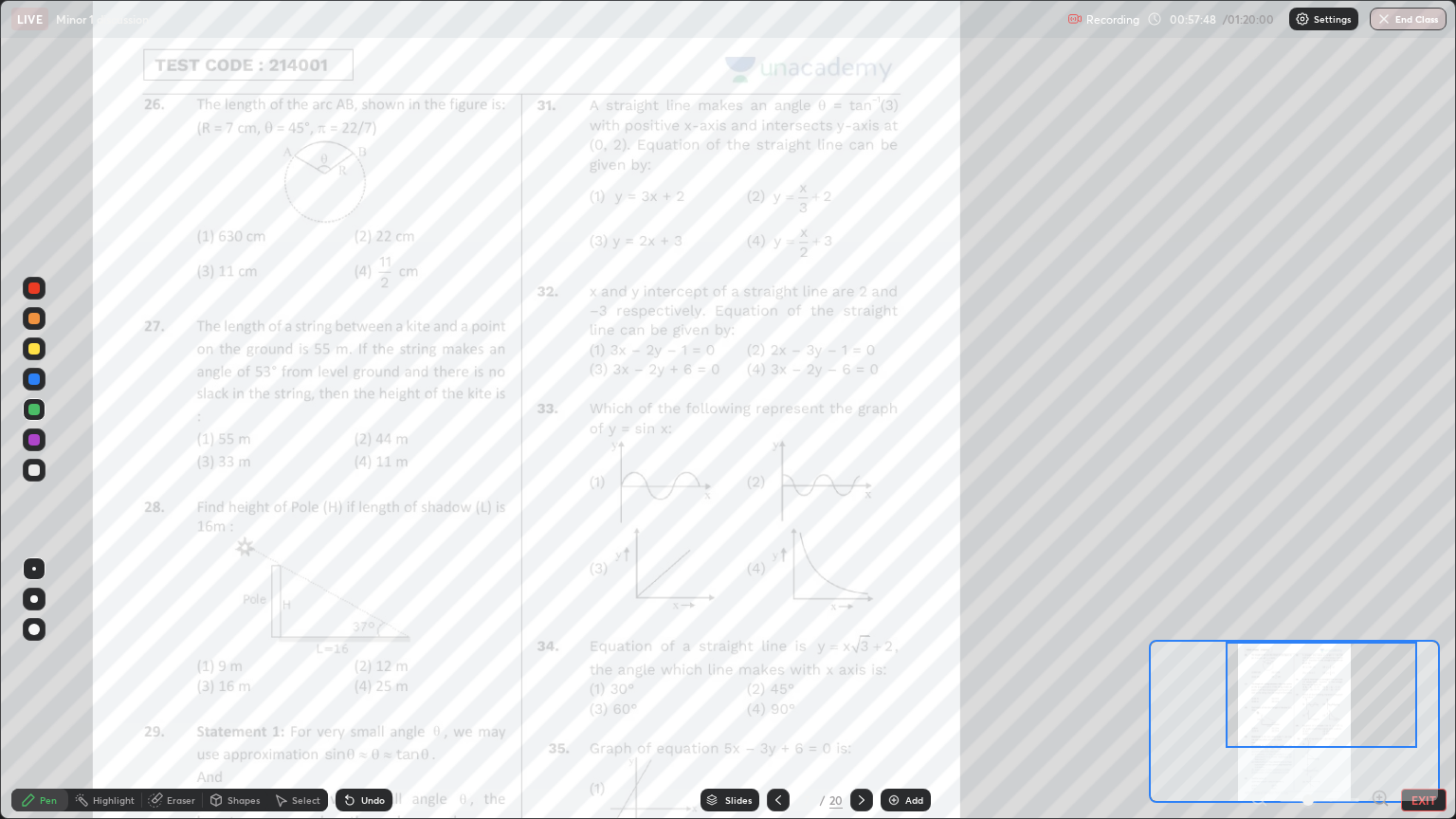click on "Undo" at bounding box center [364, 800] 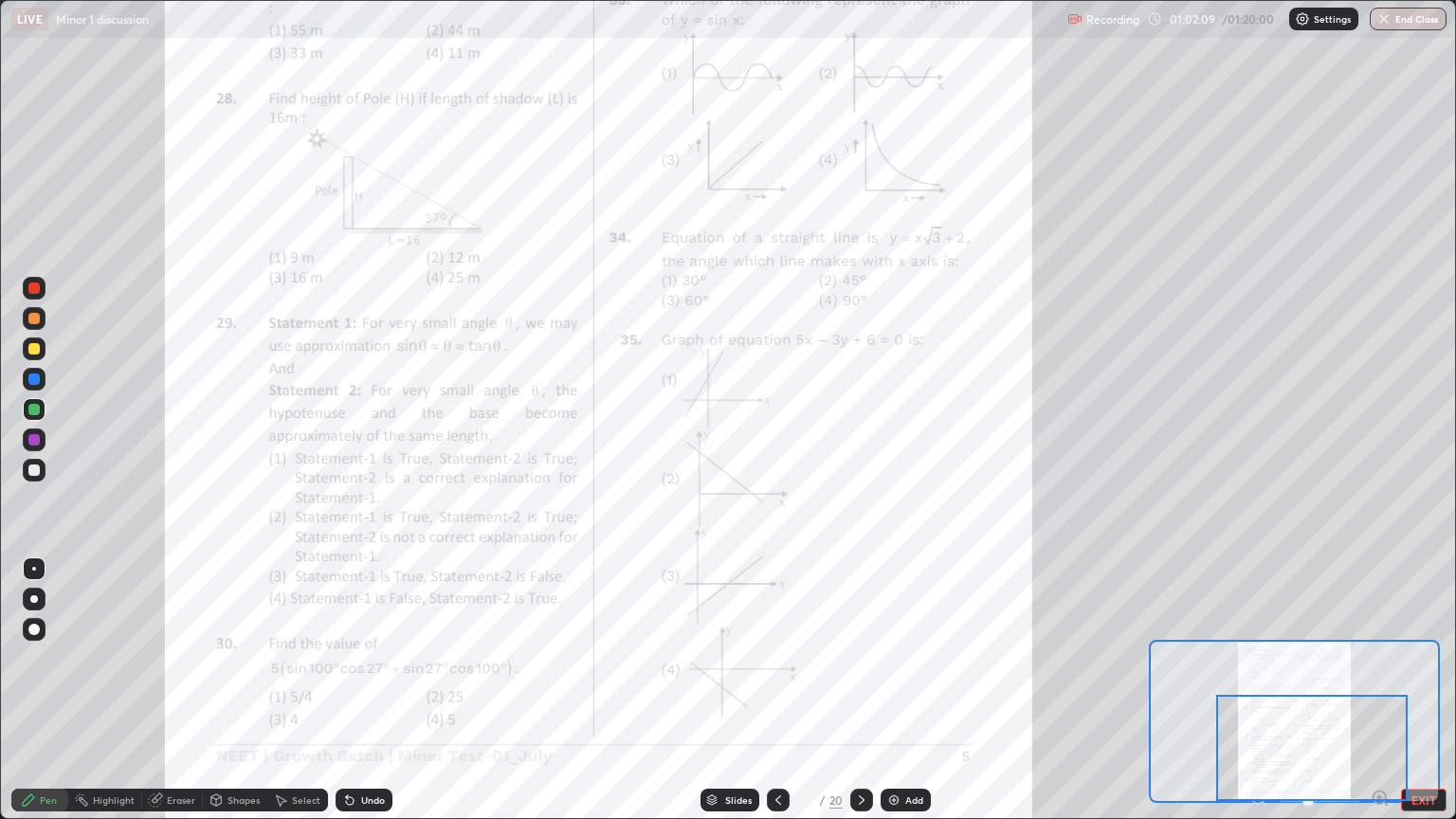 click on "Eraser" at bounding box center [181, 800] 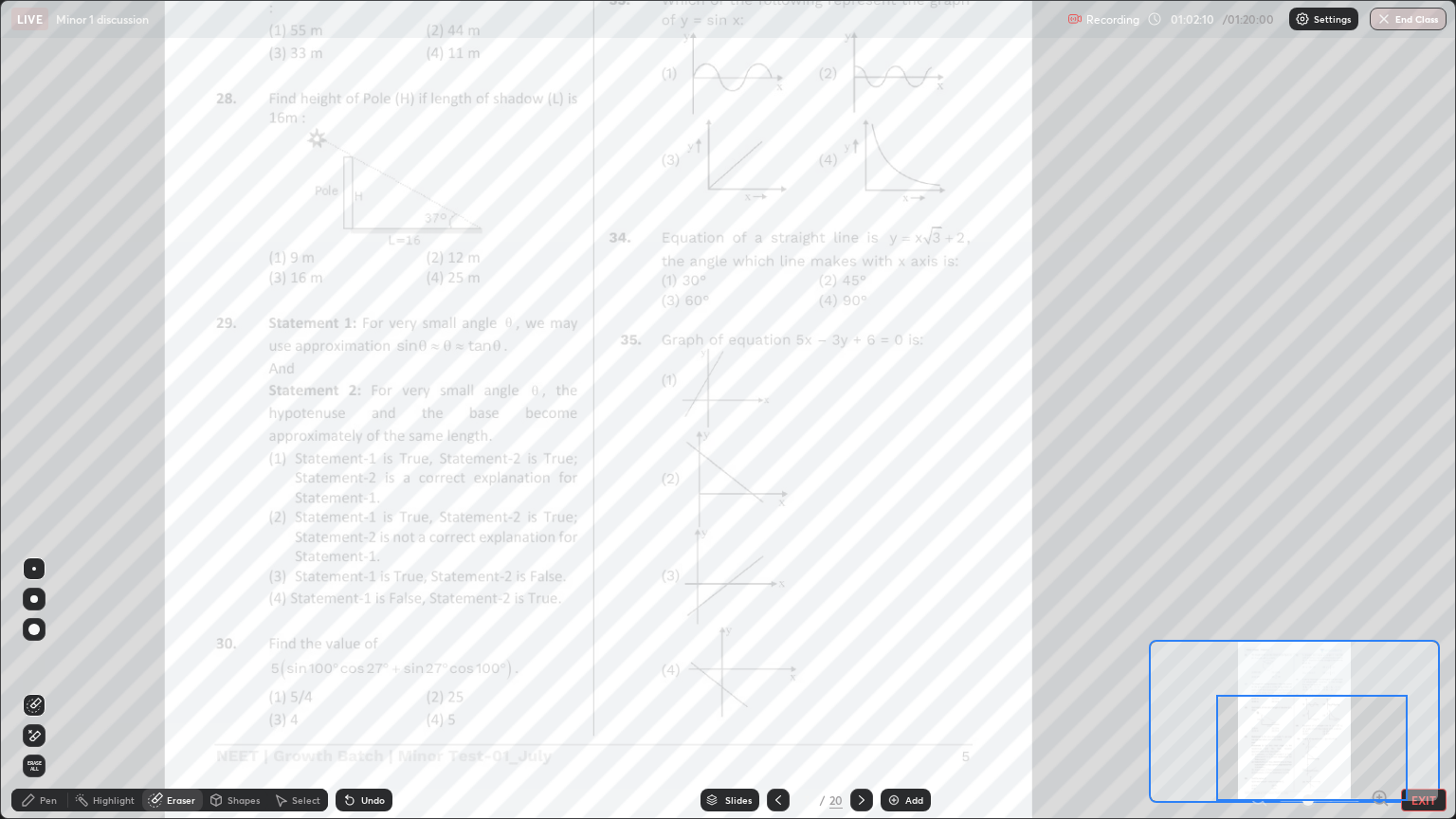 click on "Erase all" at bounding box center (34, 766) 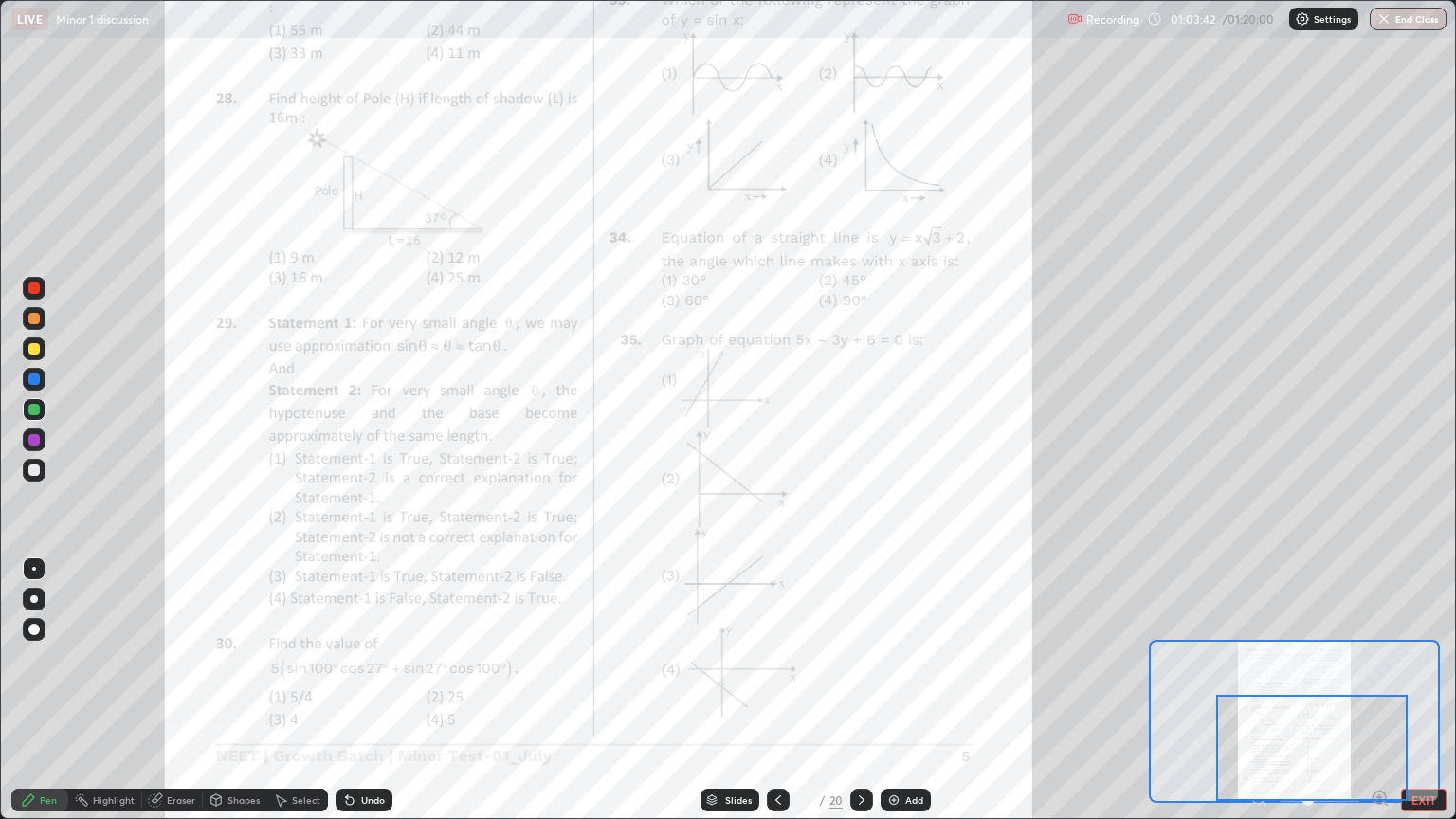 click 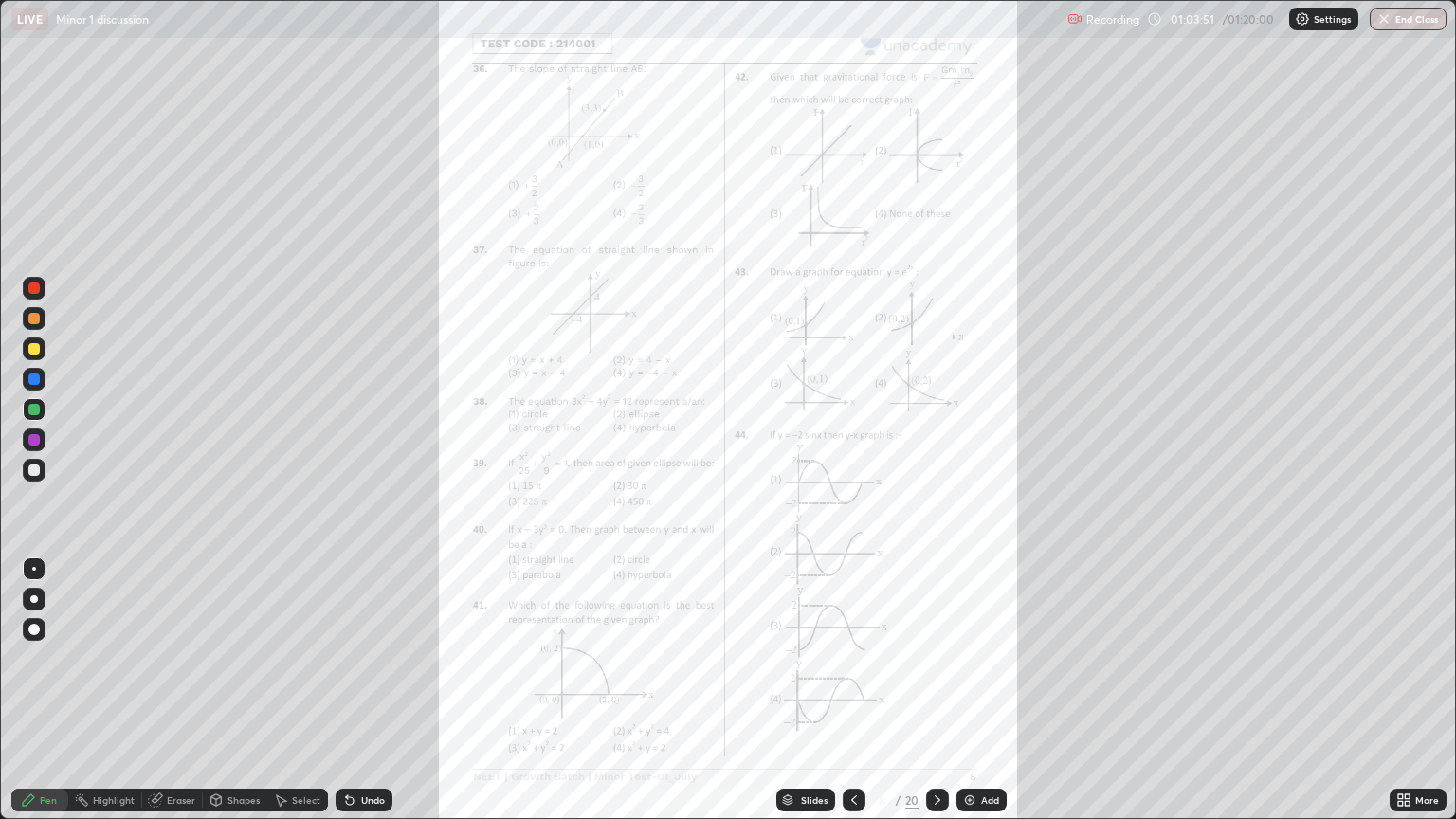 click 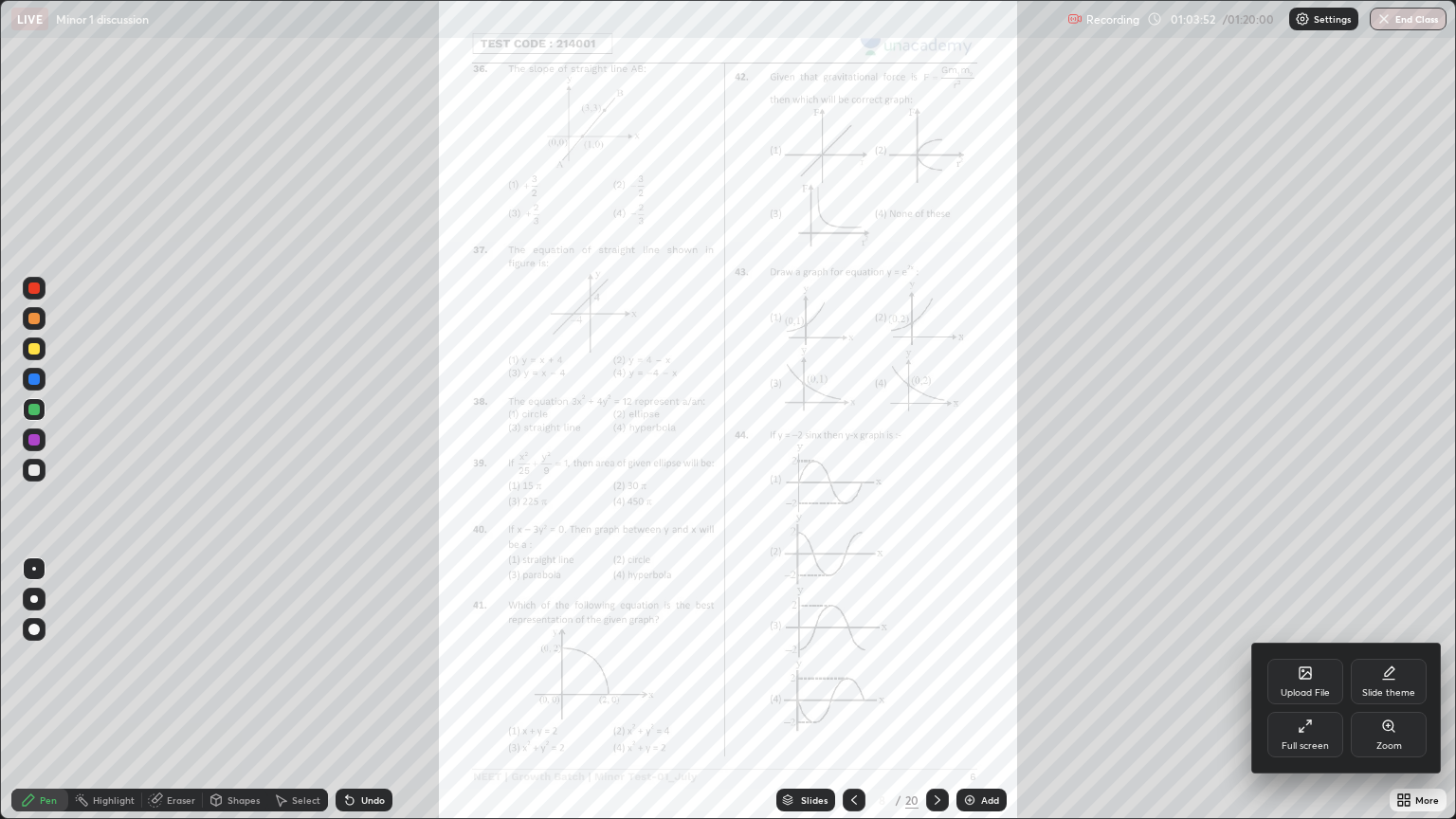 click on "Full screen" at bounding box center (1305, 735) 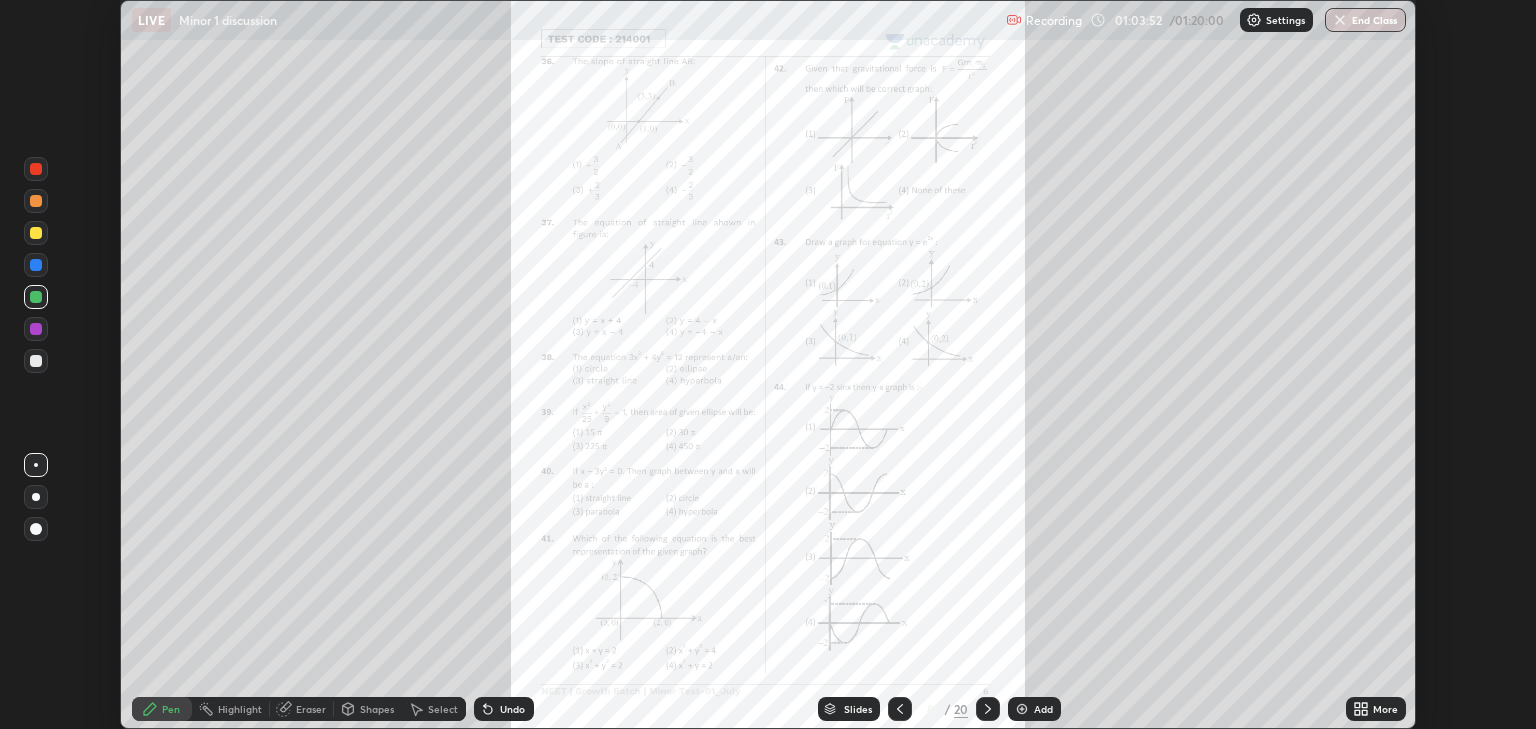 scroll, scrollTop: 729, scrollLeft: 1536, axis: both 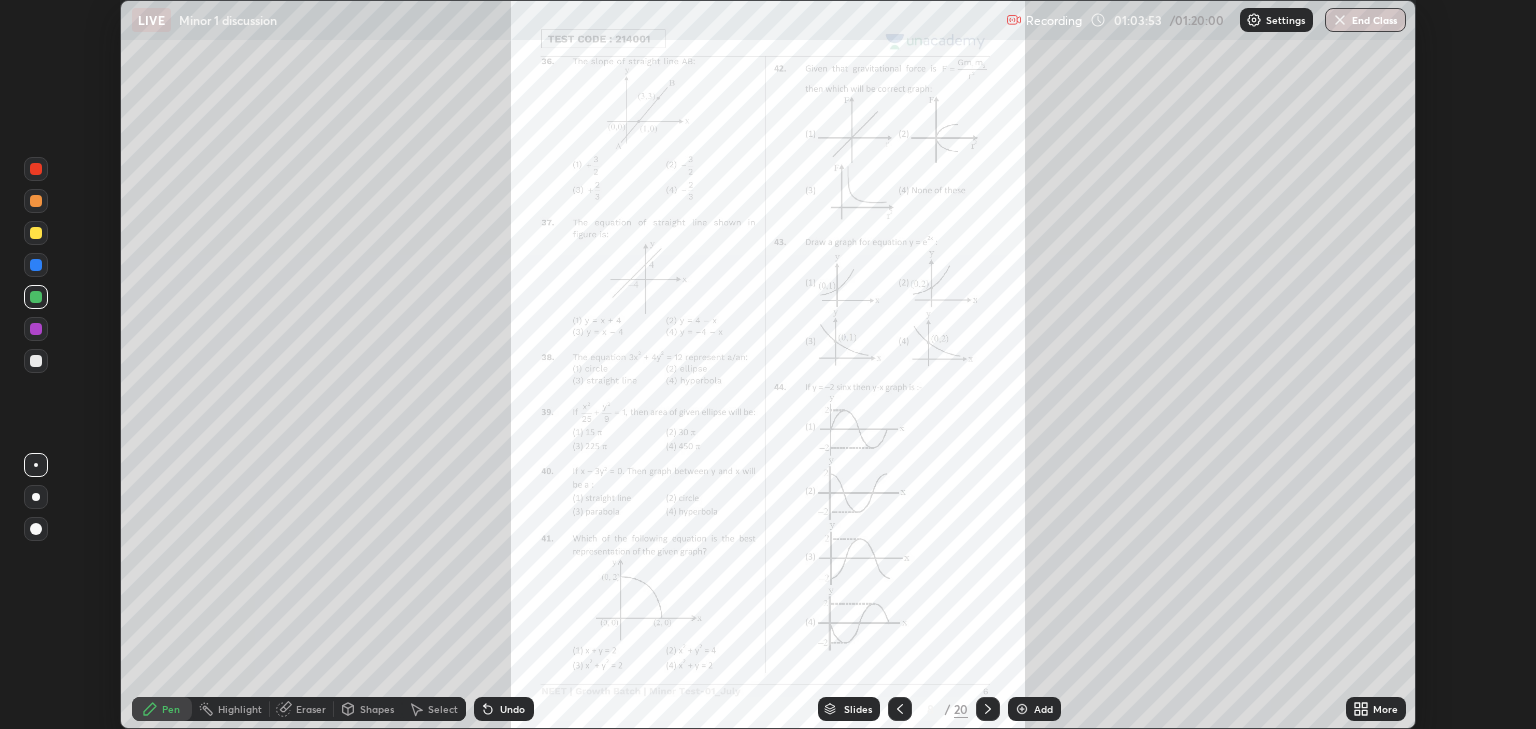 click on "More" at bounding box center (1385, 709) 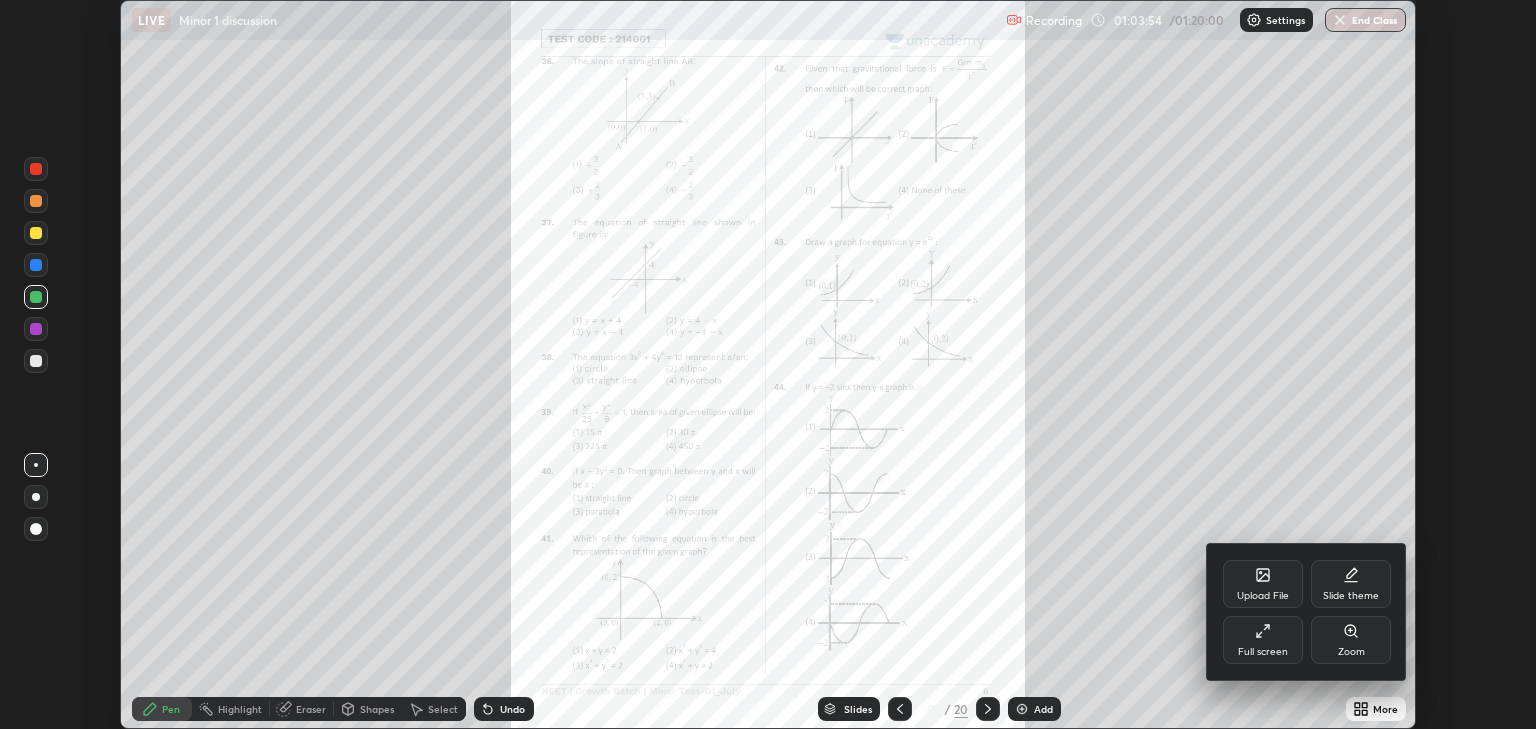 click on "Full screen" at bounding box center (1263, 640) 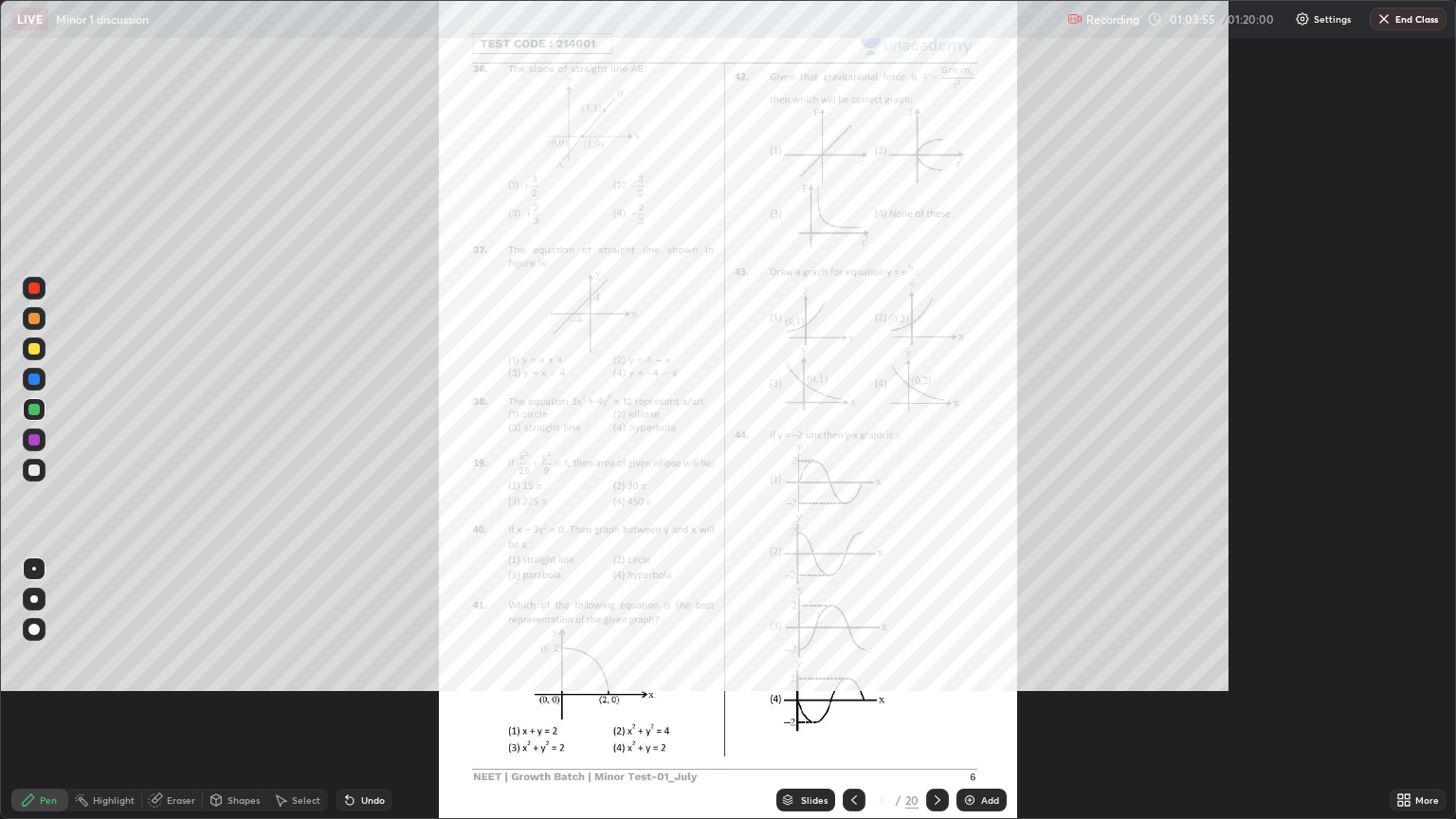 scroll, scrollTop: 93973, scrollLeft: 93336, axis: both 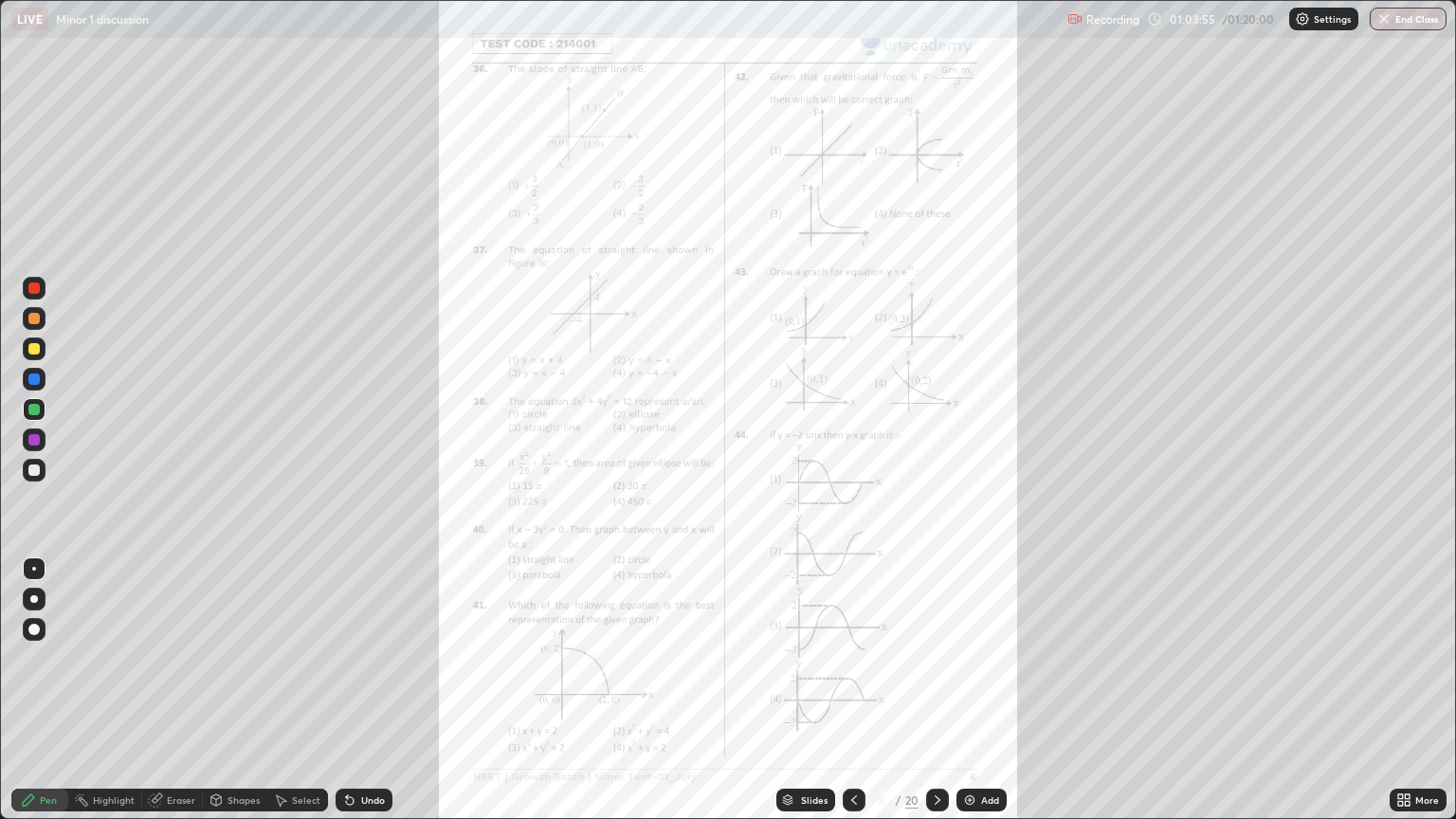 click on "More" at bounding box center (1418, 800) 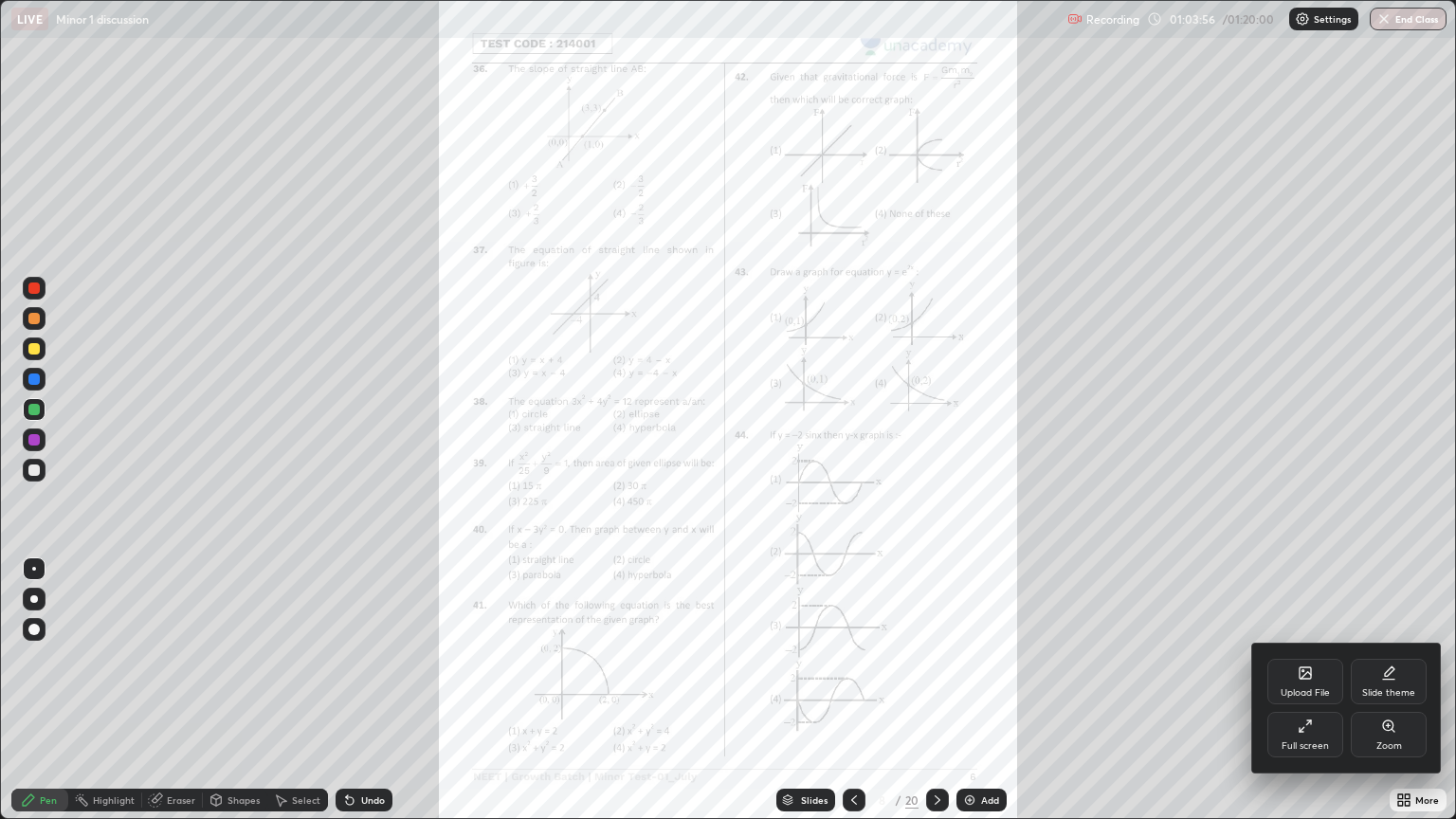 click on "Zoom" at bounding box center (1389, 735) 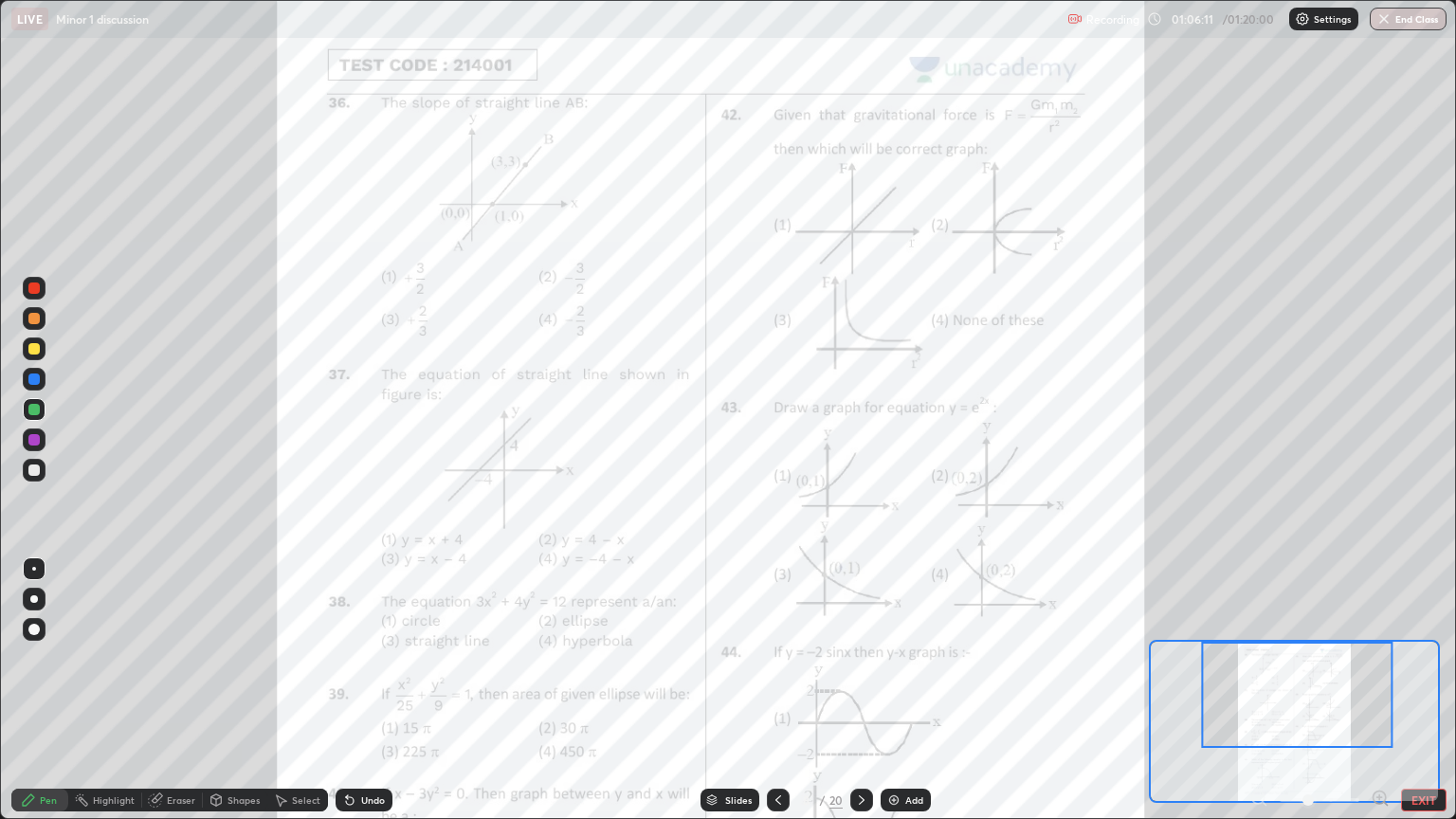 click on "Undo" at bounding box center [373, 800] 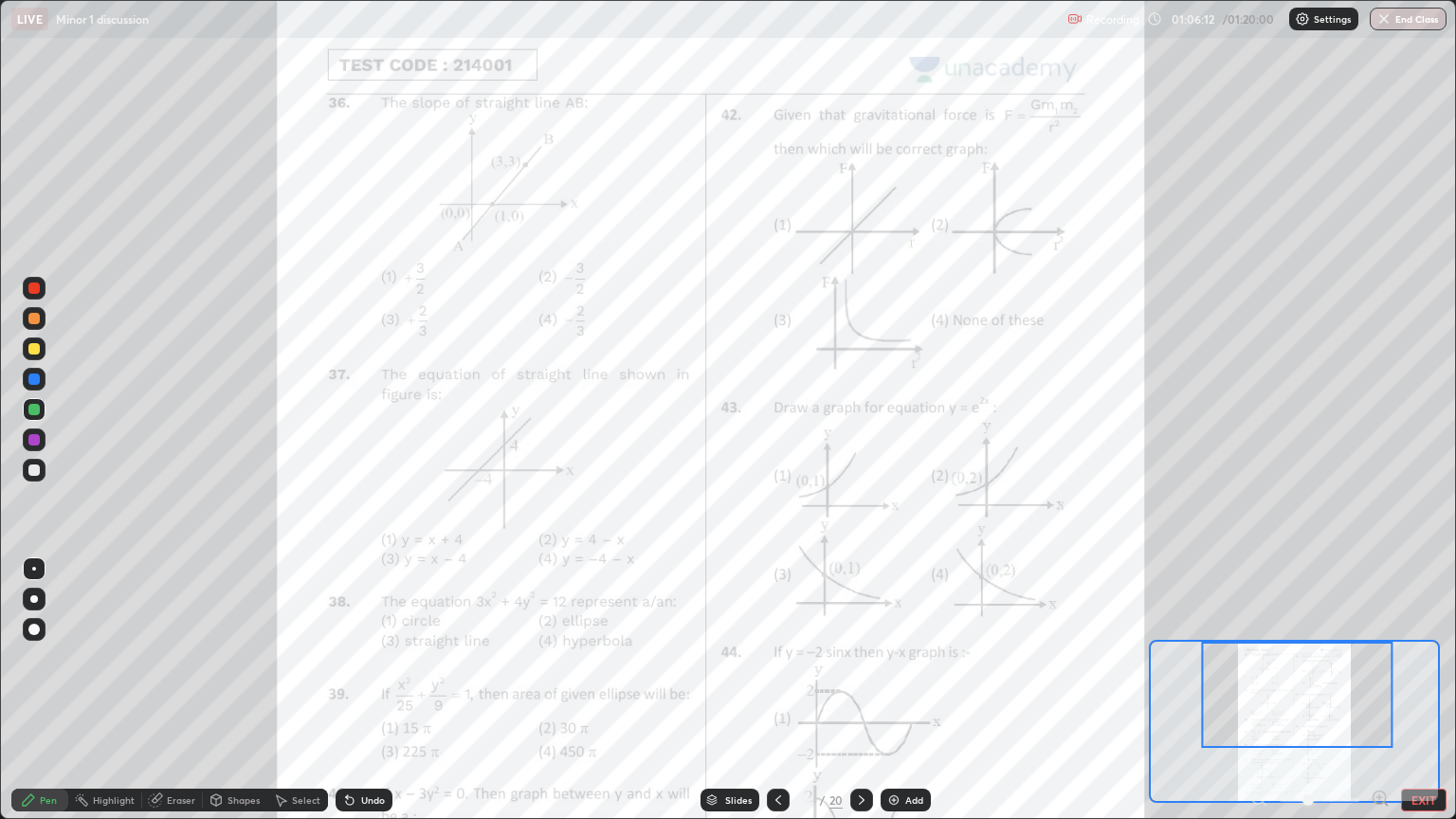 click on "Undo" at bounding box center (364, 800) 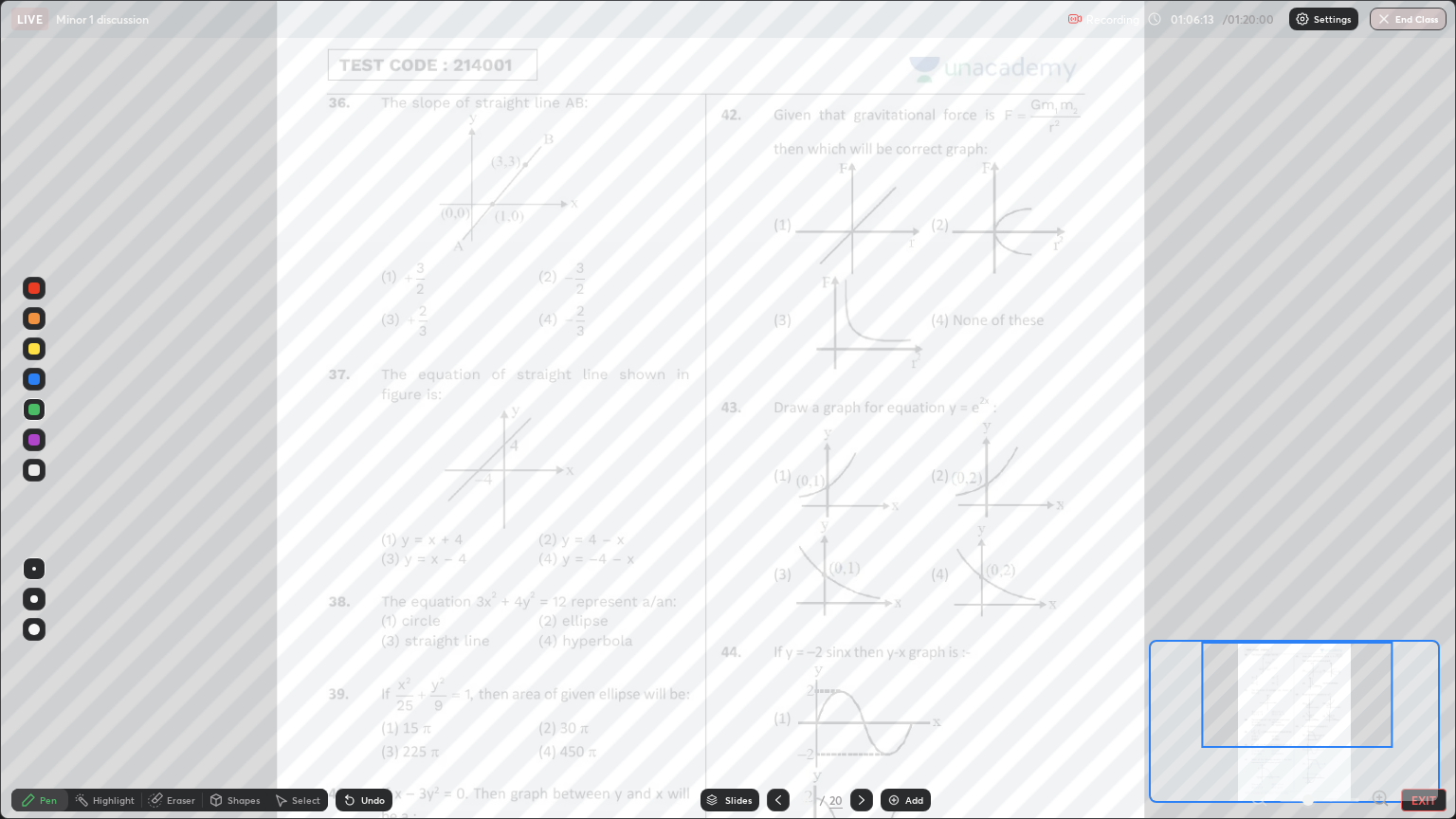 click on "Undo" at bounding box center [364, 800] 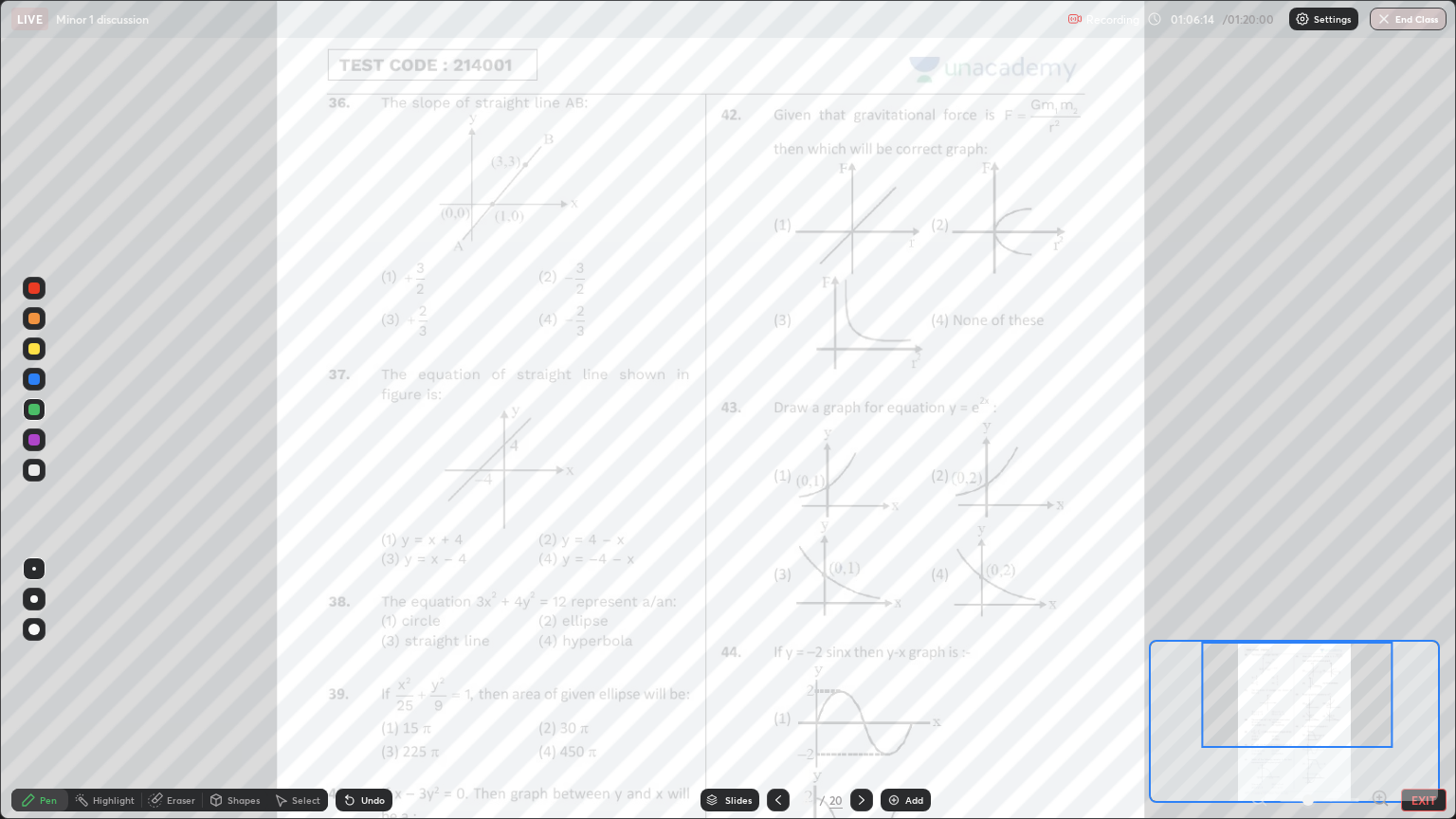 click on "Eraser" at bounding box center (181, 800) 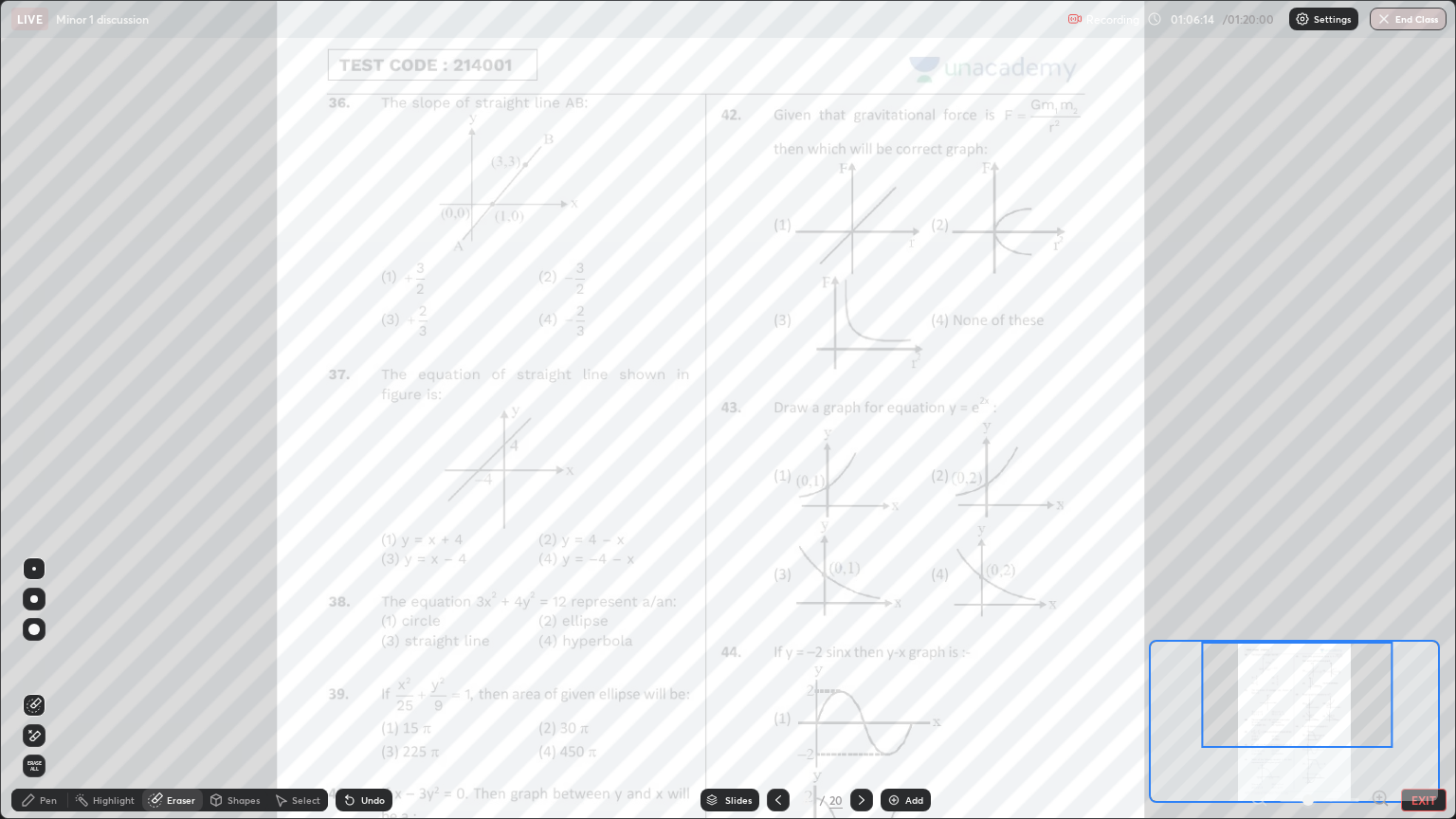 click on "Erase all" at bounding box center (34, 766) 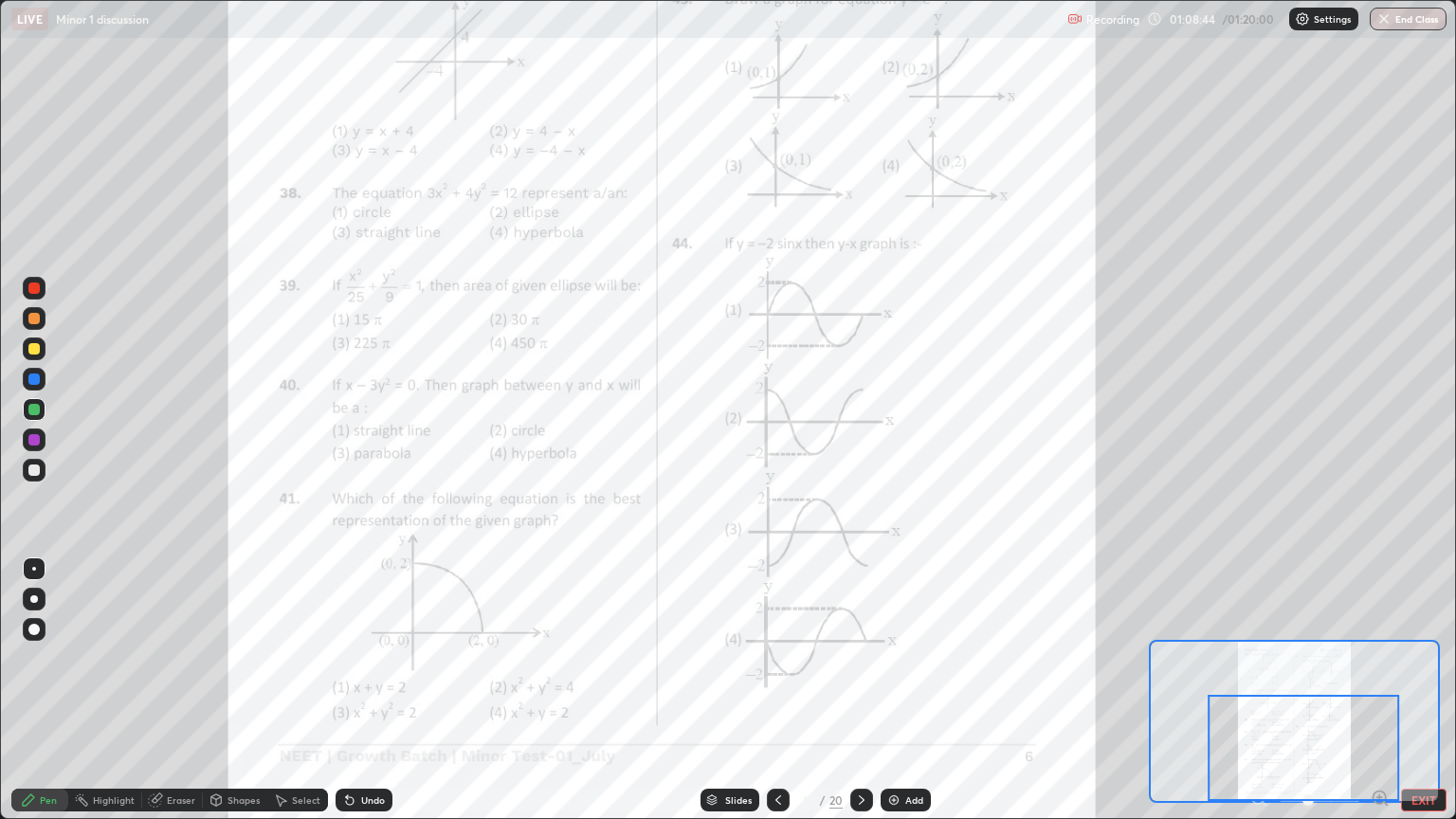 click on "Eraser" at bounding box center [173, 800] 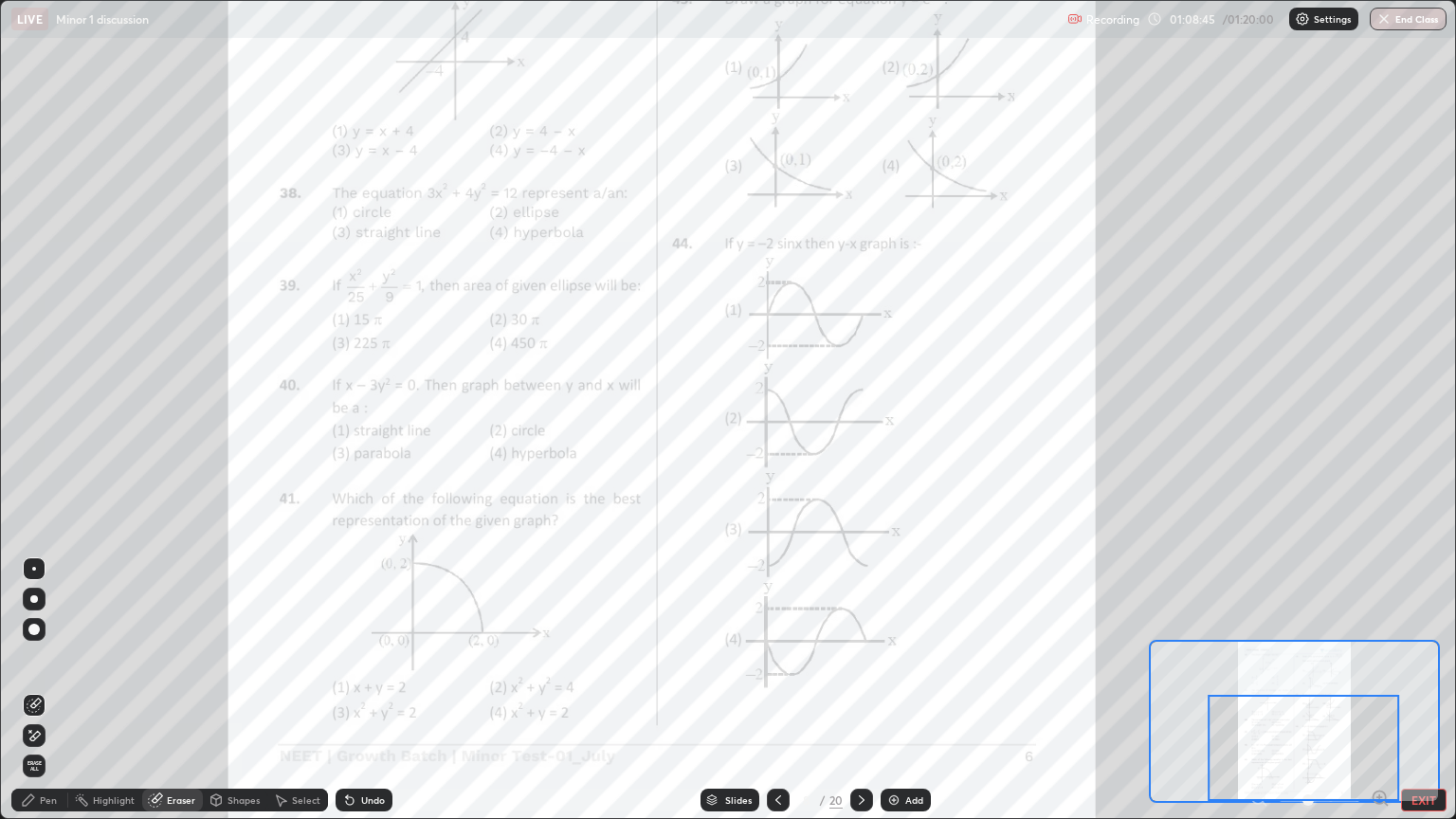 click on "Erase all" at bounding box center (34, 766) 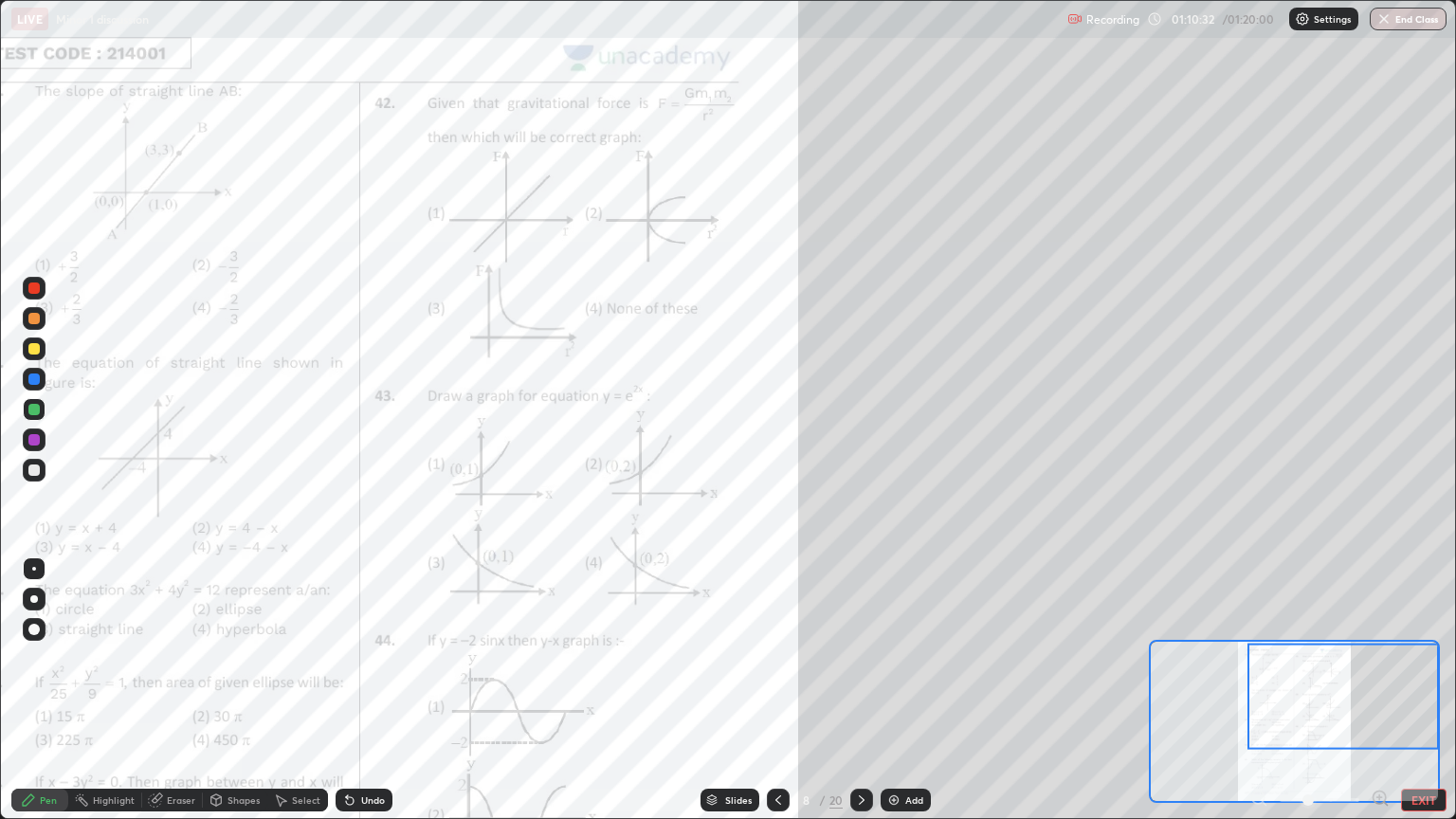 click on "Undo" at bounding box center [373, 800] 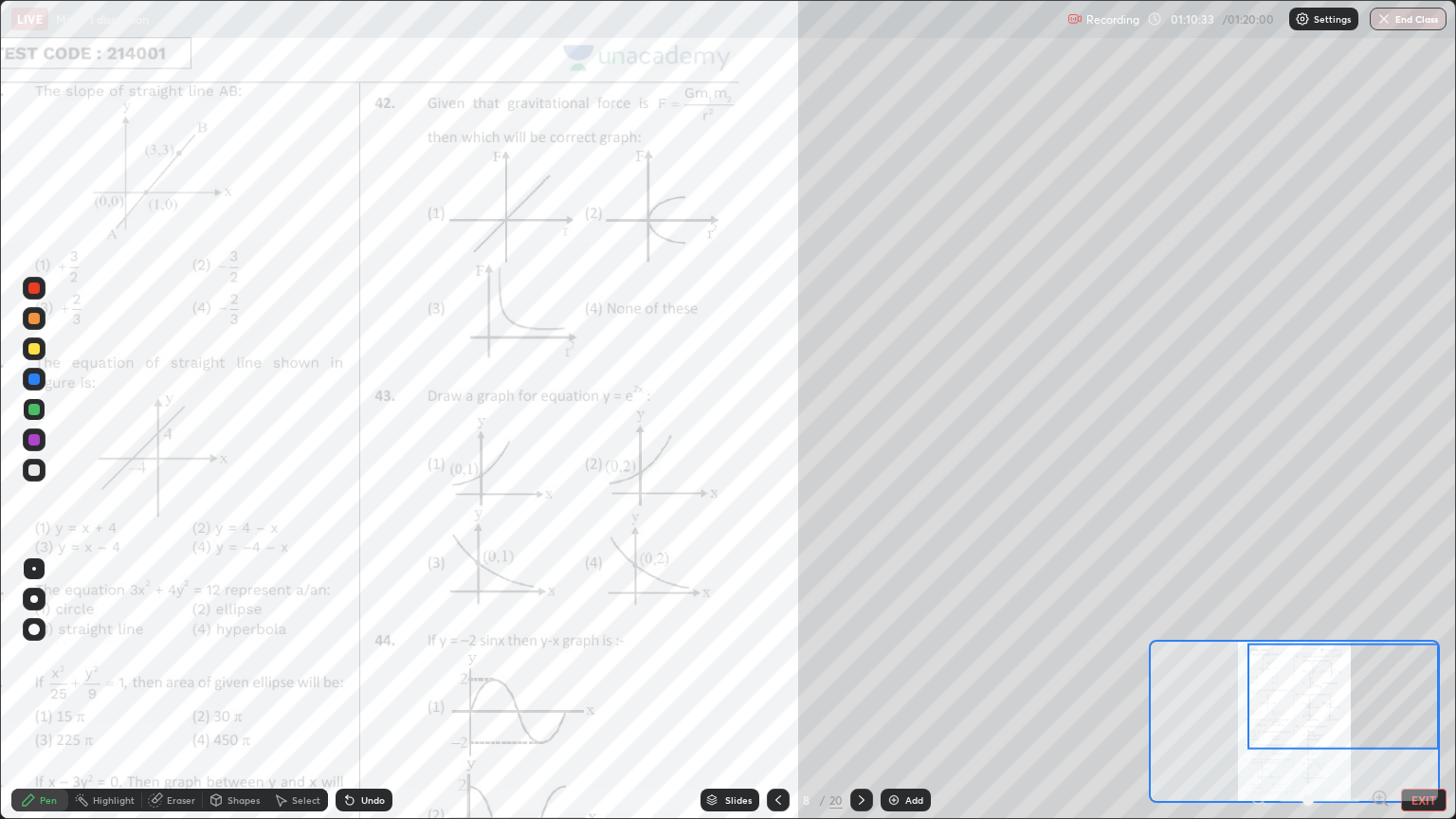 click on "Undo" at bounding box center [373, 800] 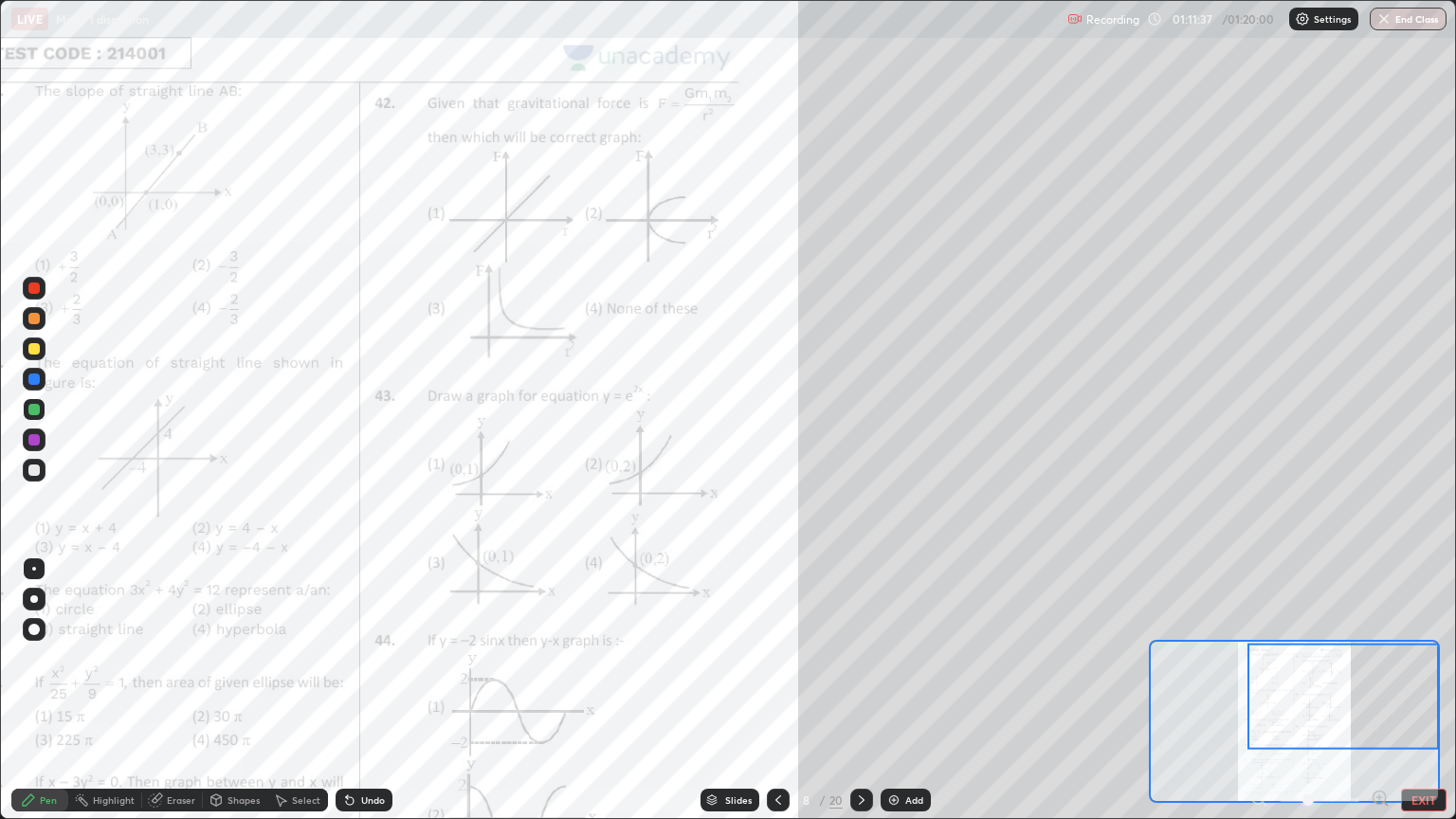 click 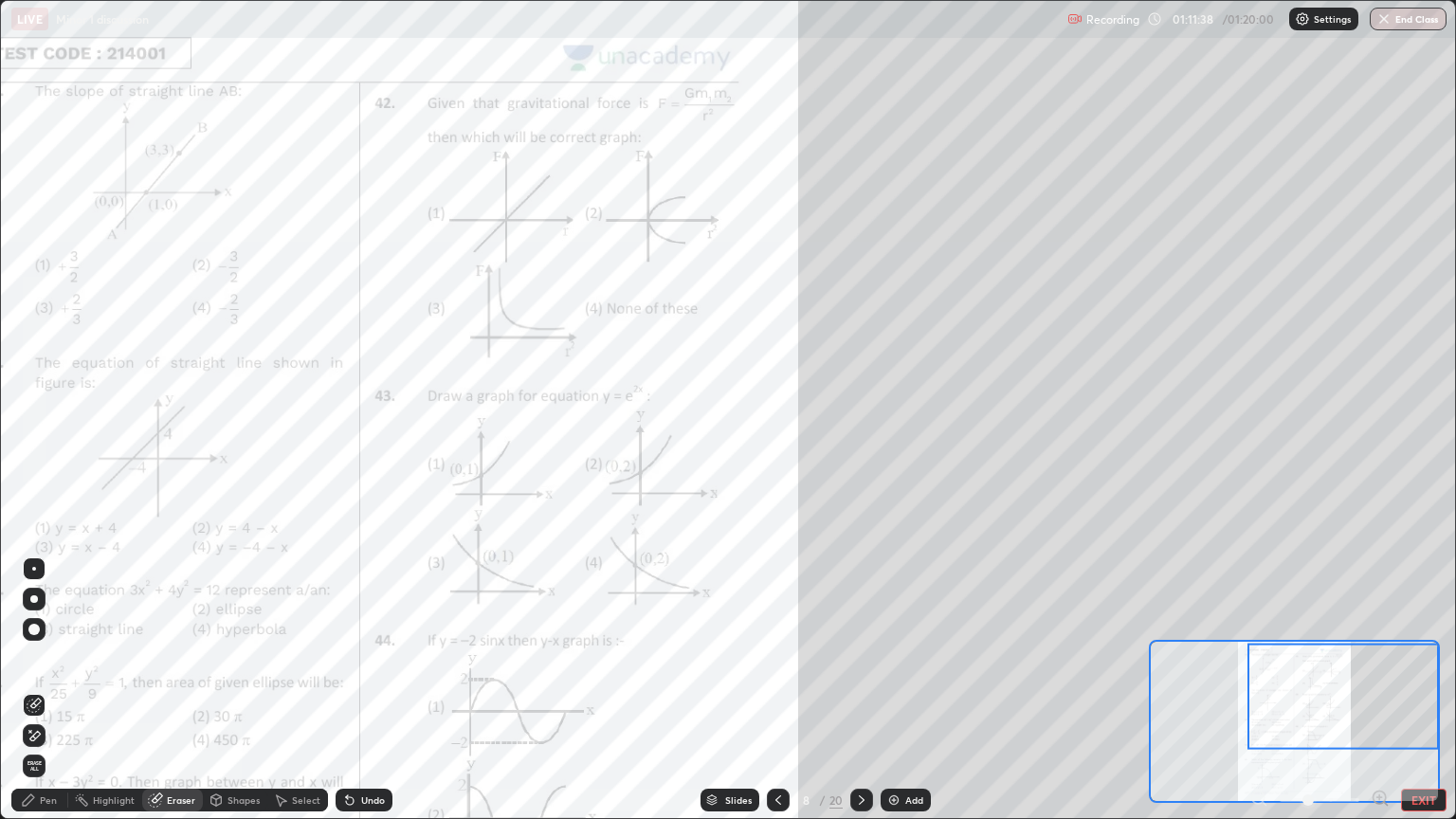 click on "Erase all" at bounding box center (34, 766) 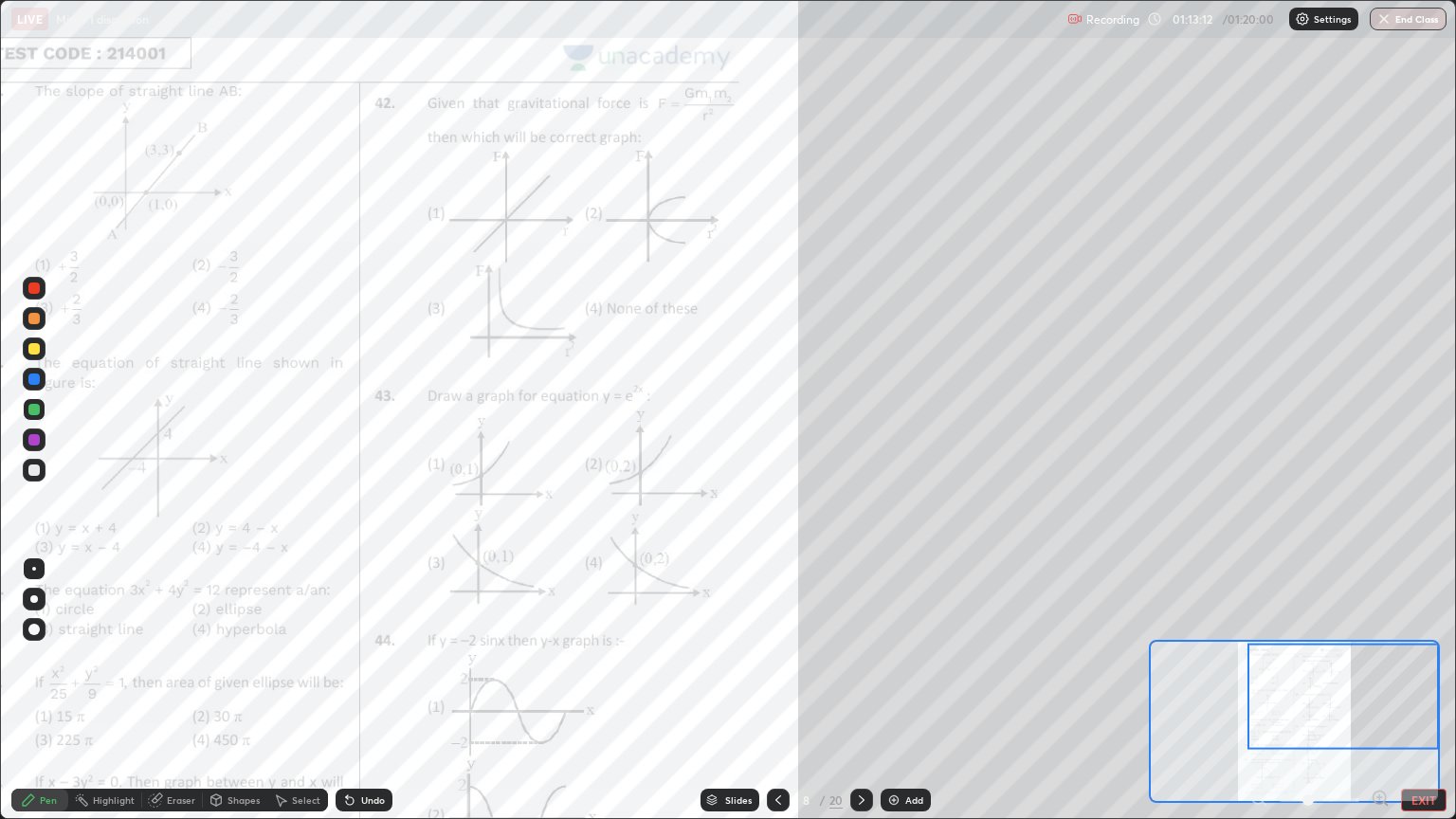 click on "Eraser" at bounding box center (181, 800) 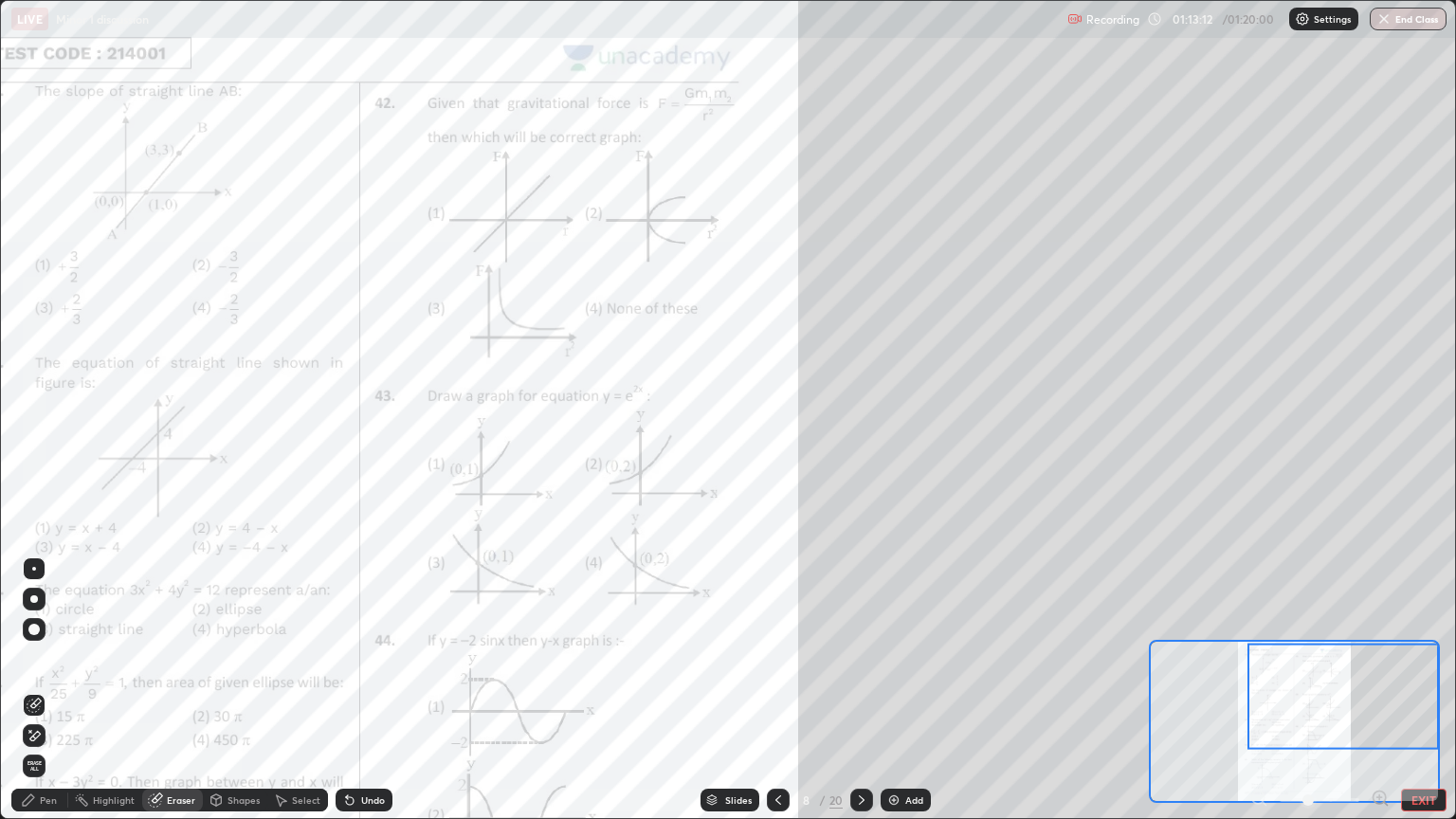click on "Erase all" at bounding box center [34, 766] 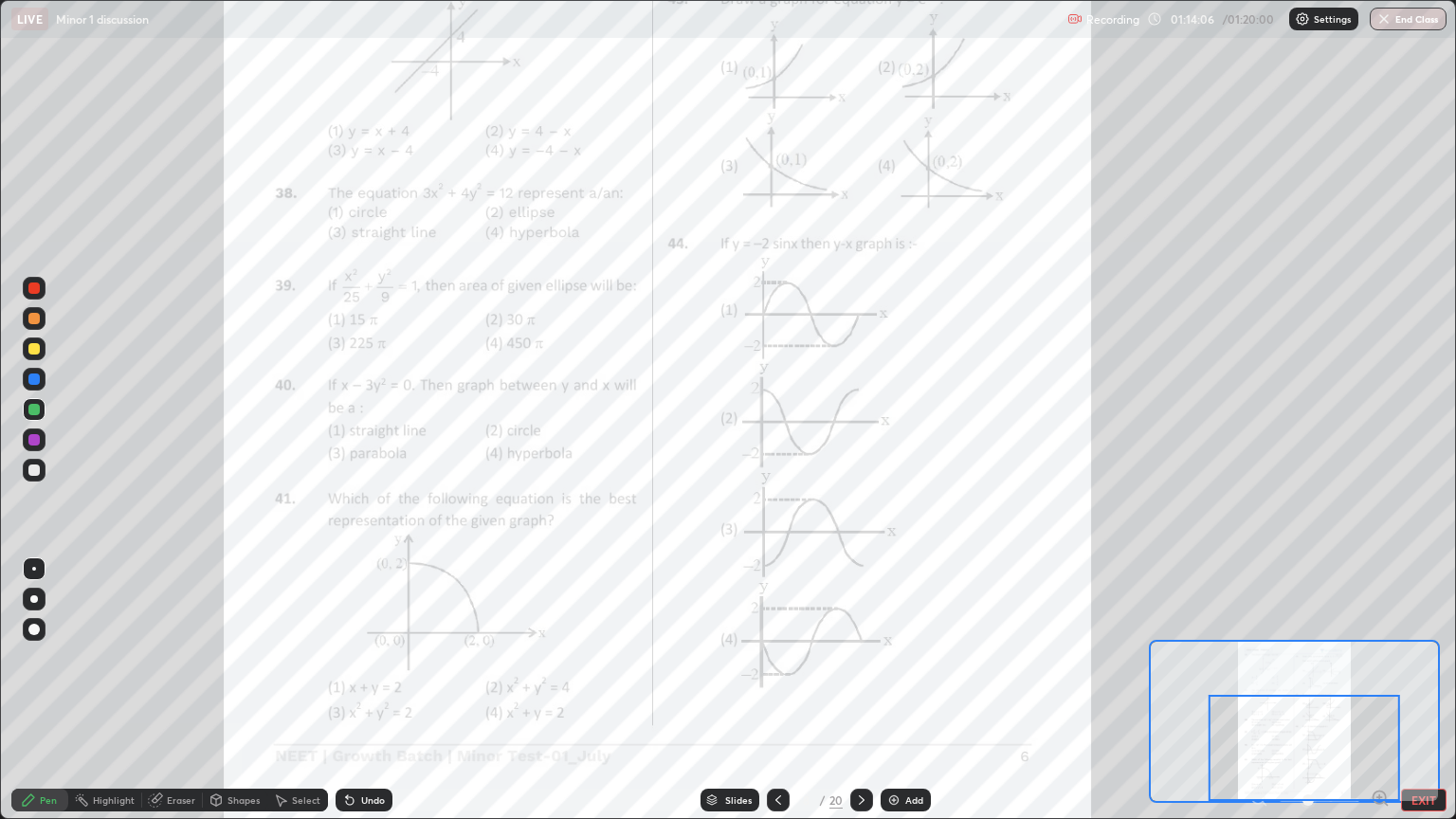 click on "Undo" at bounding box center (364, 800) 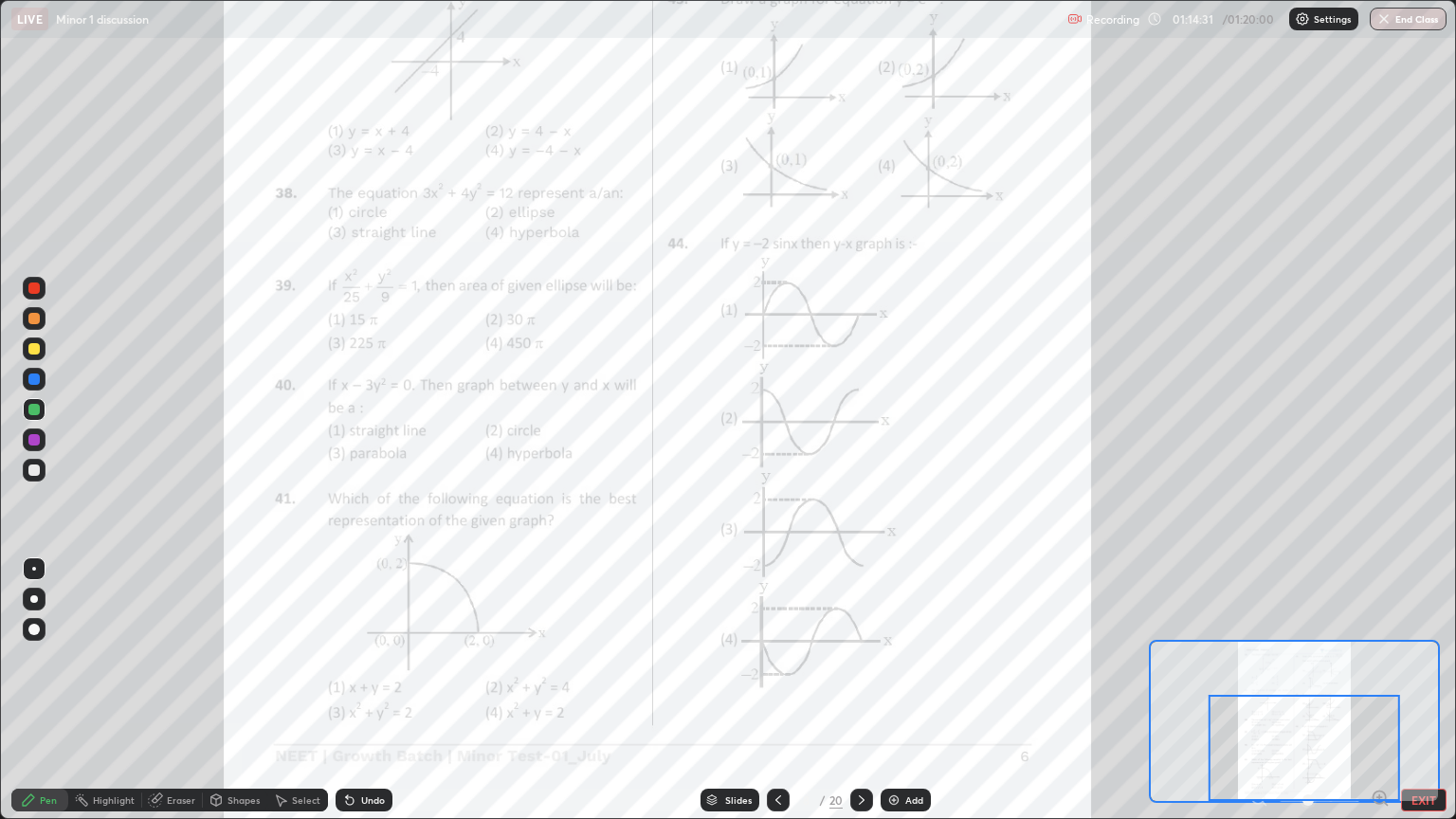 click 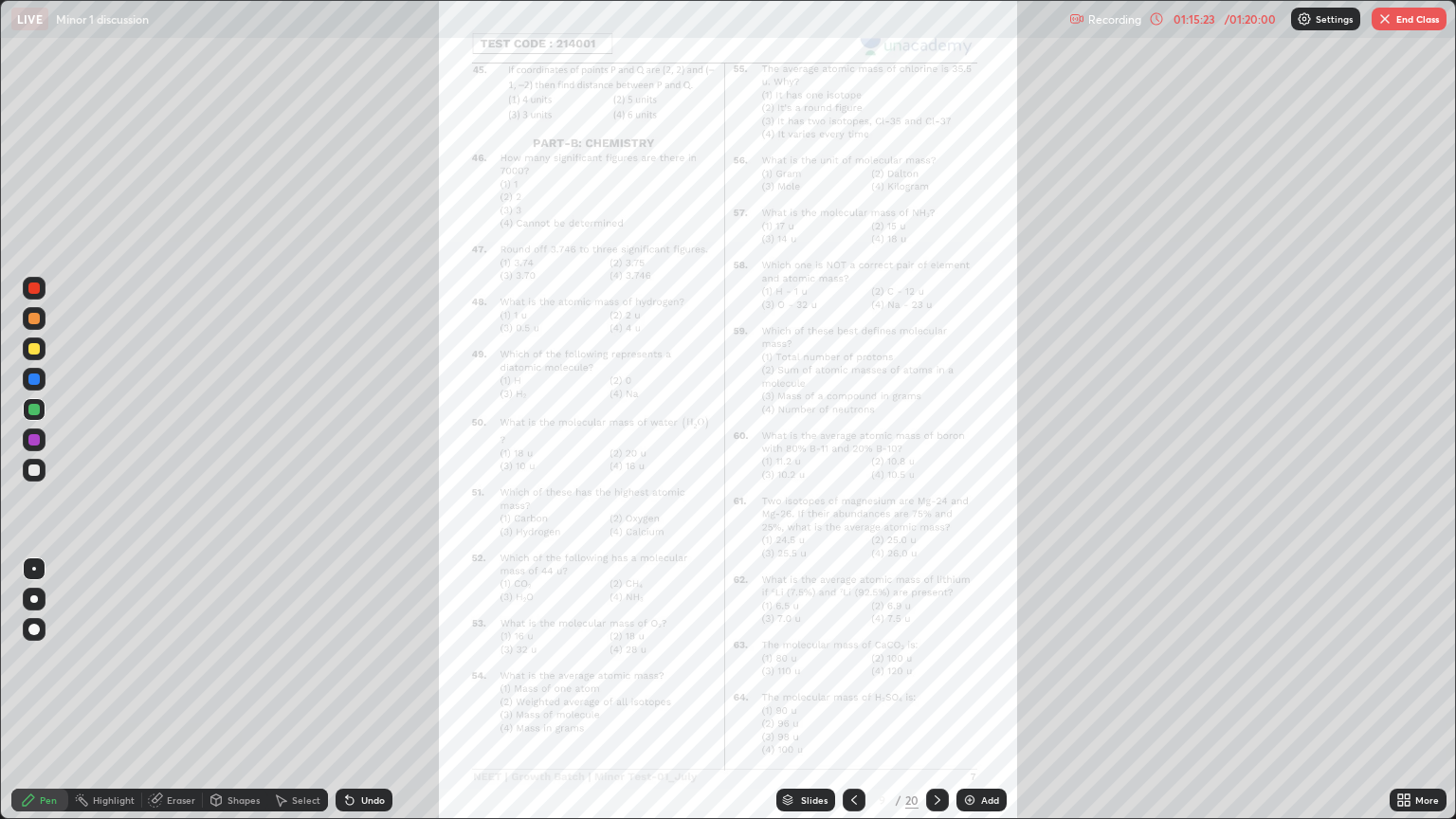 click on "End Class" at bounding box center [1409, 19] 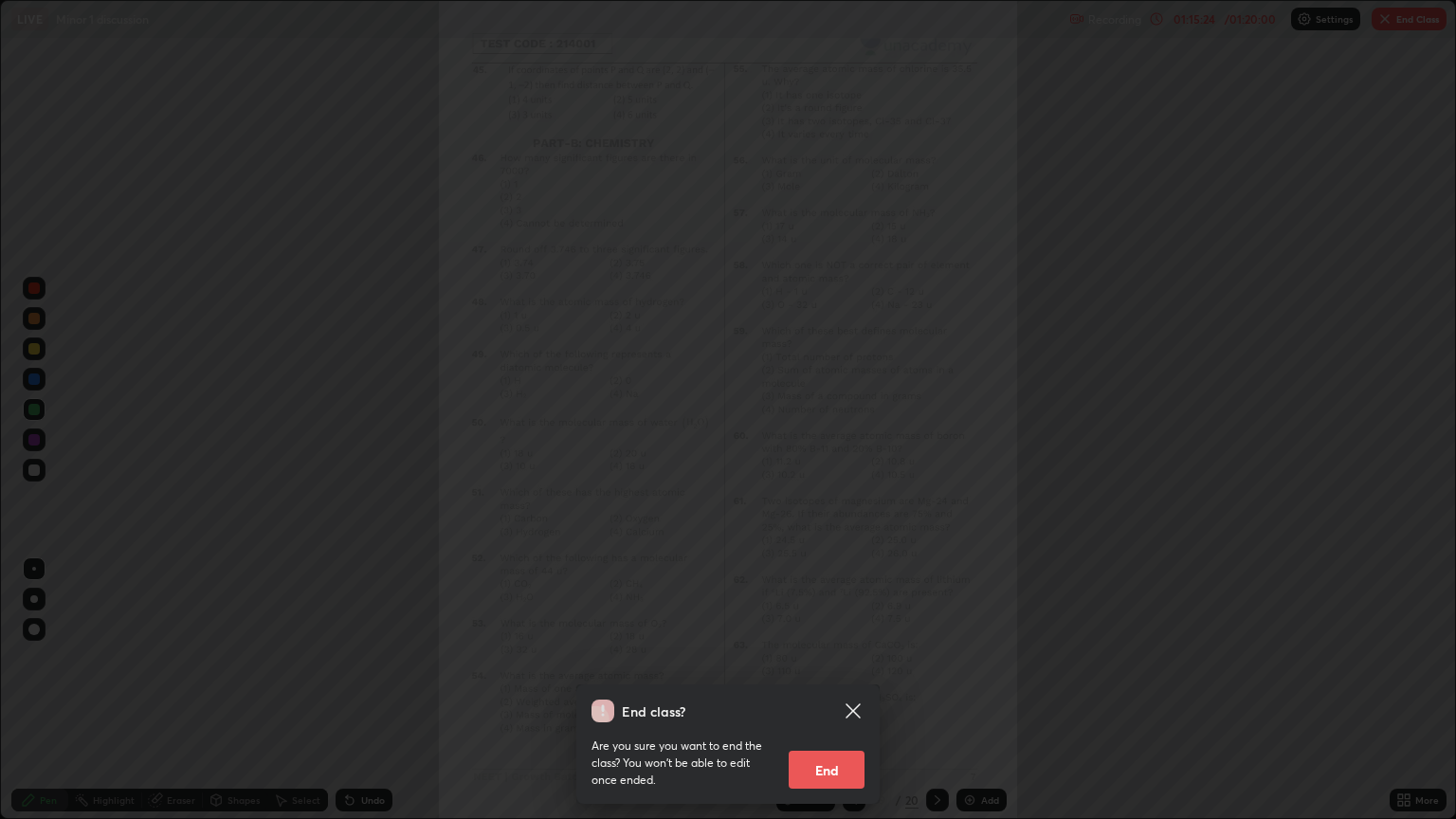 click on "End" at bounding box center (827, 770) 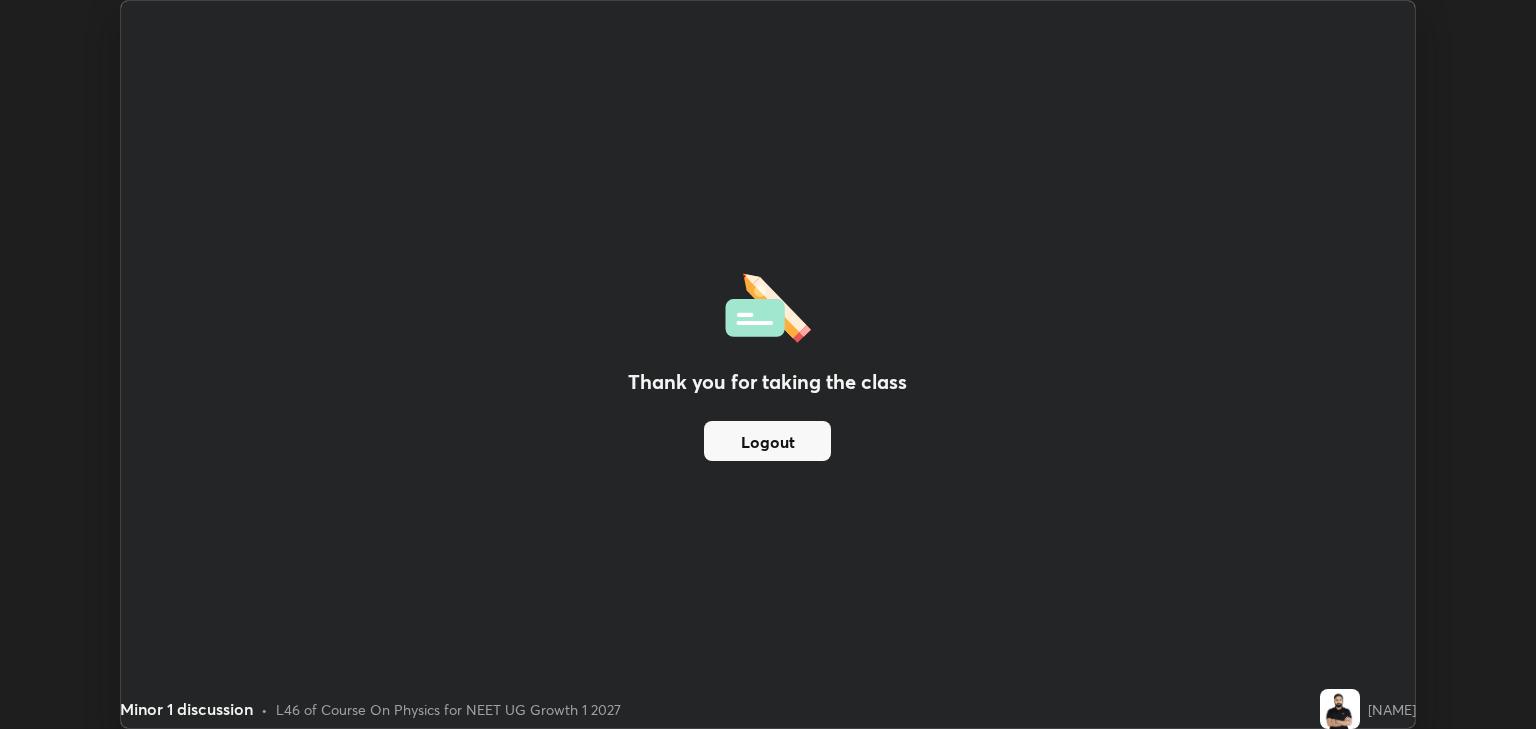 scroll, scrollTop: 729, scrollLeft: 1536, axis: both 